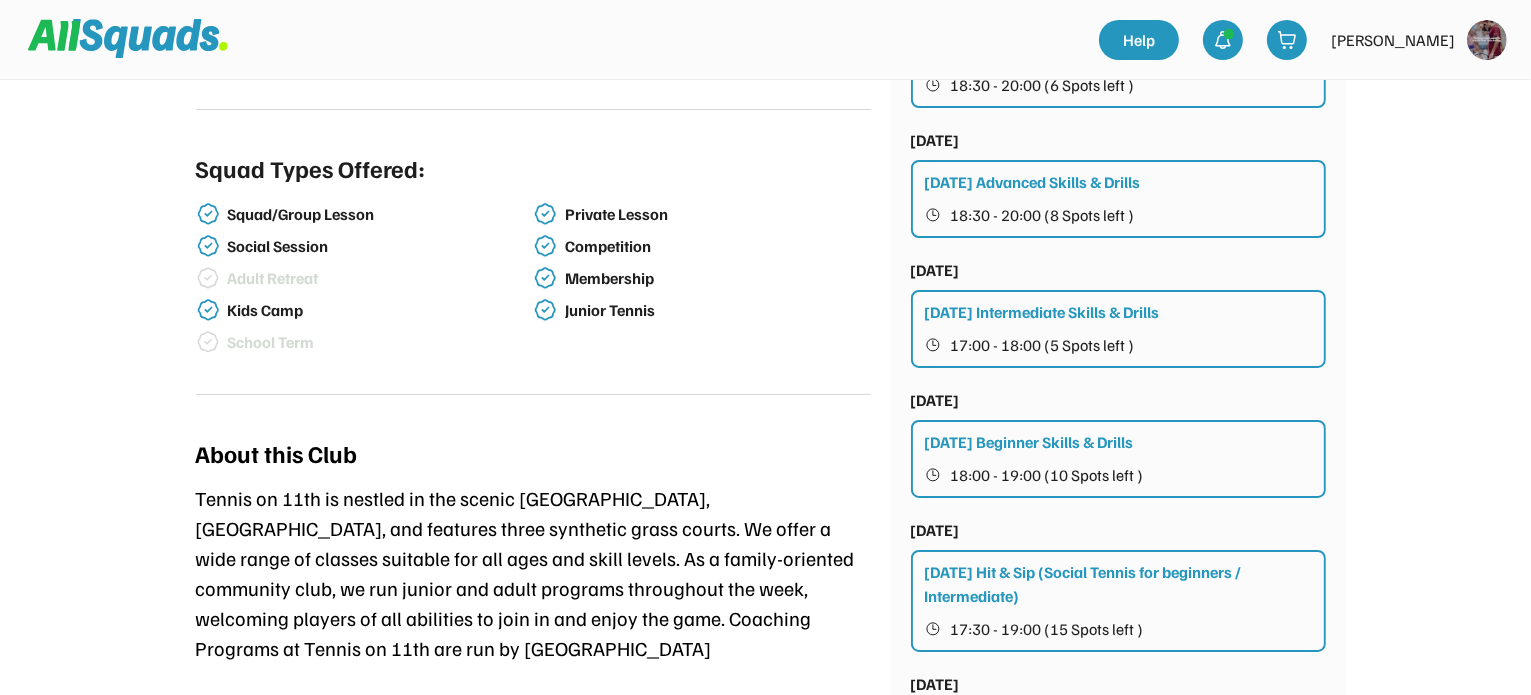 scroll, scrollTop: 0, scrollLeft: 0, axis: both 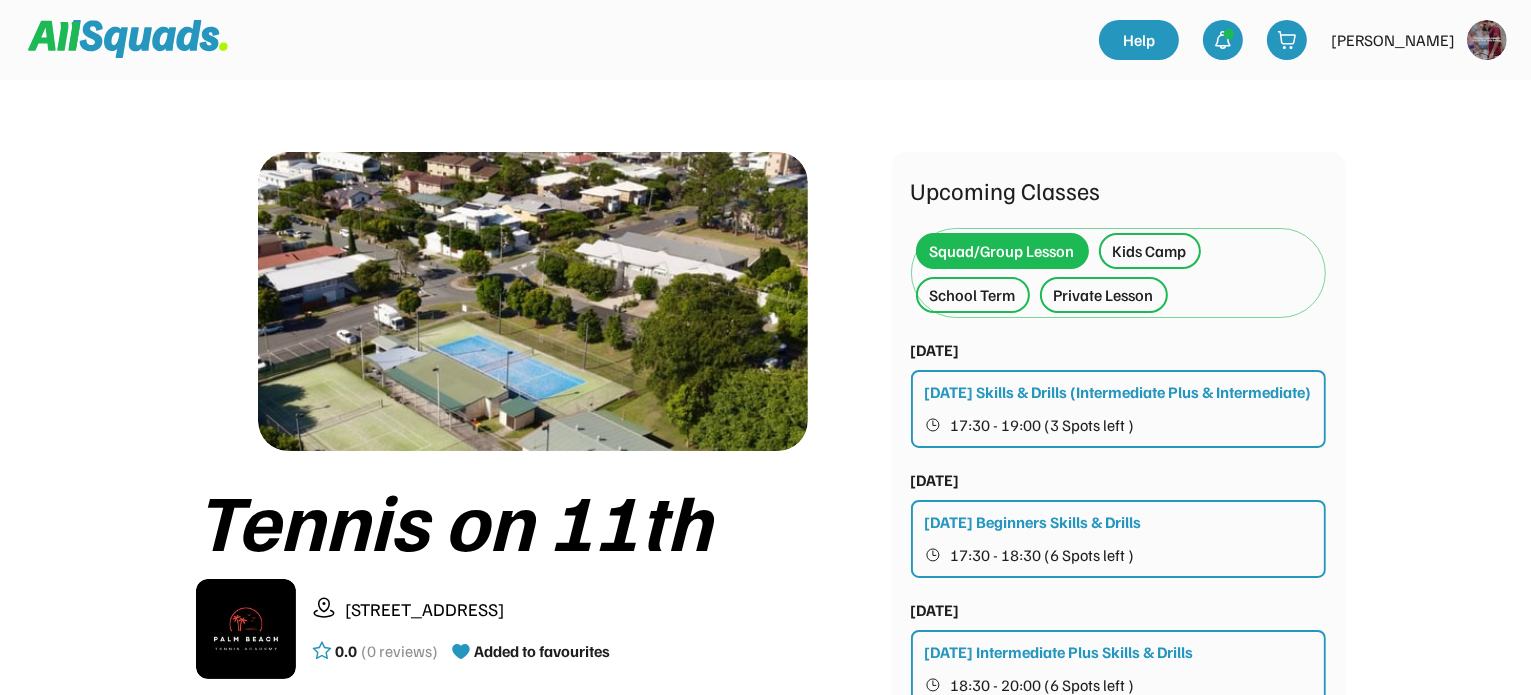 click on "Kids Camp" at bounding box center (1150, 251) 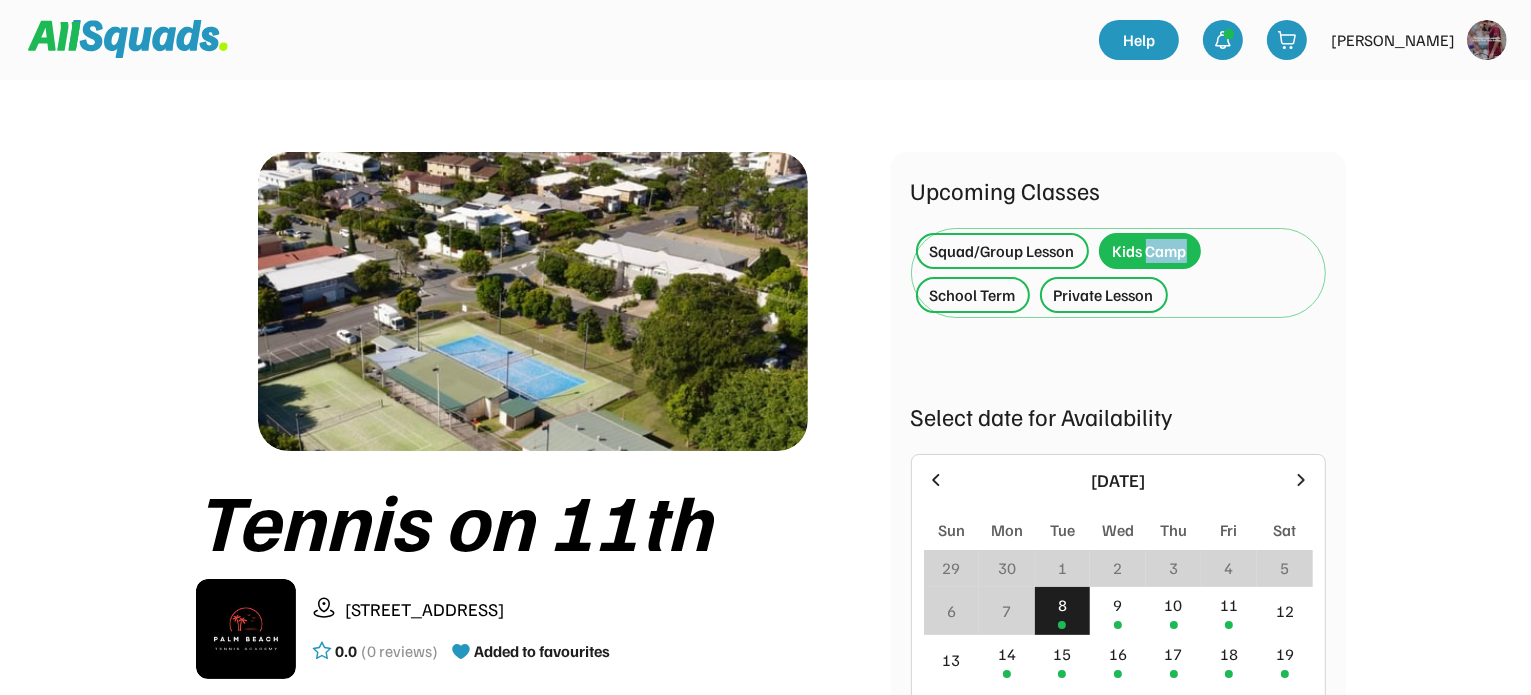 click on "Kids Camp" at bounding box center (1150, 251) 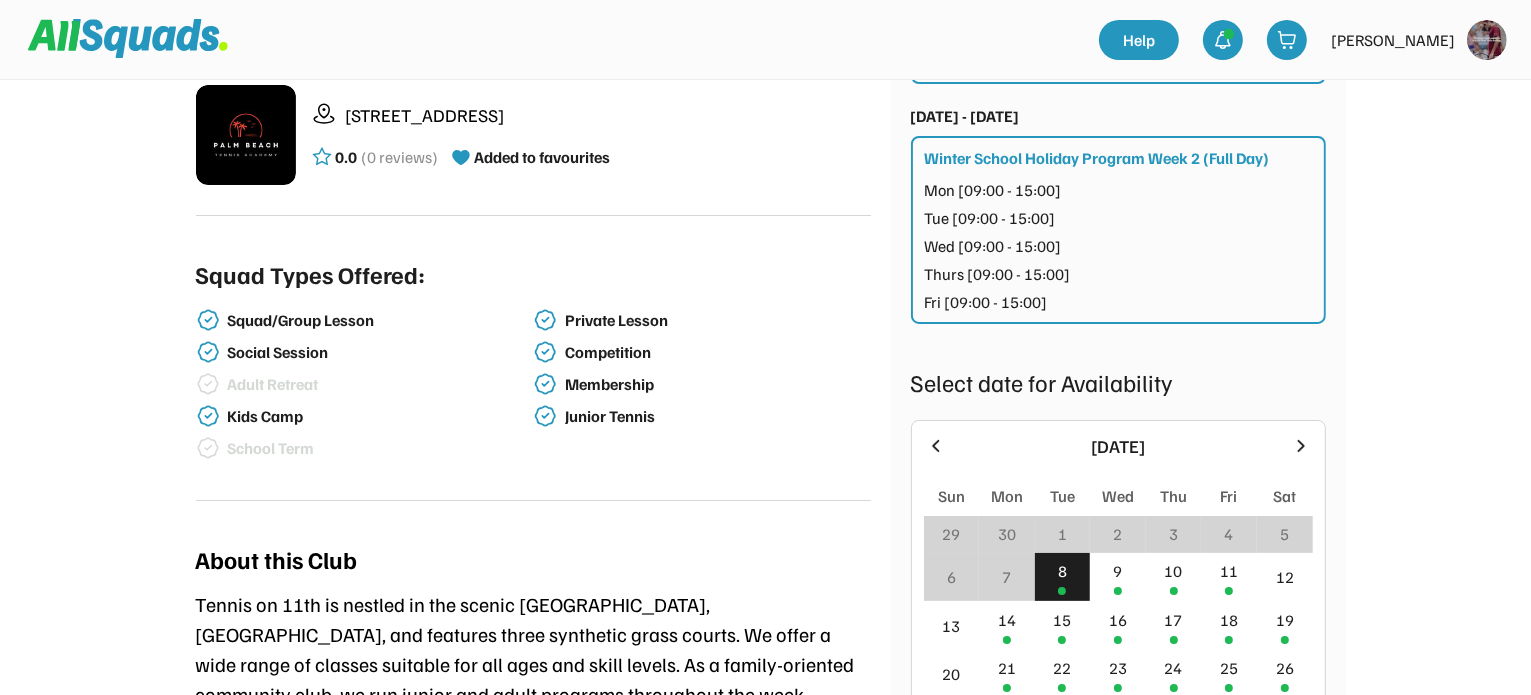 scroll, scrollTop: 500, scrollLeft: 0, axis: vertical 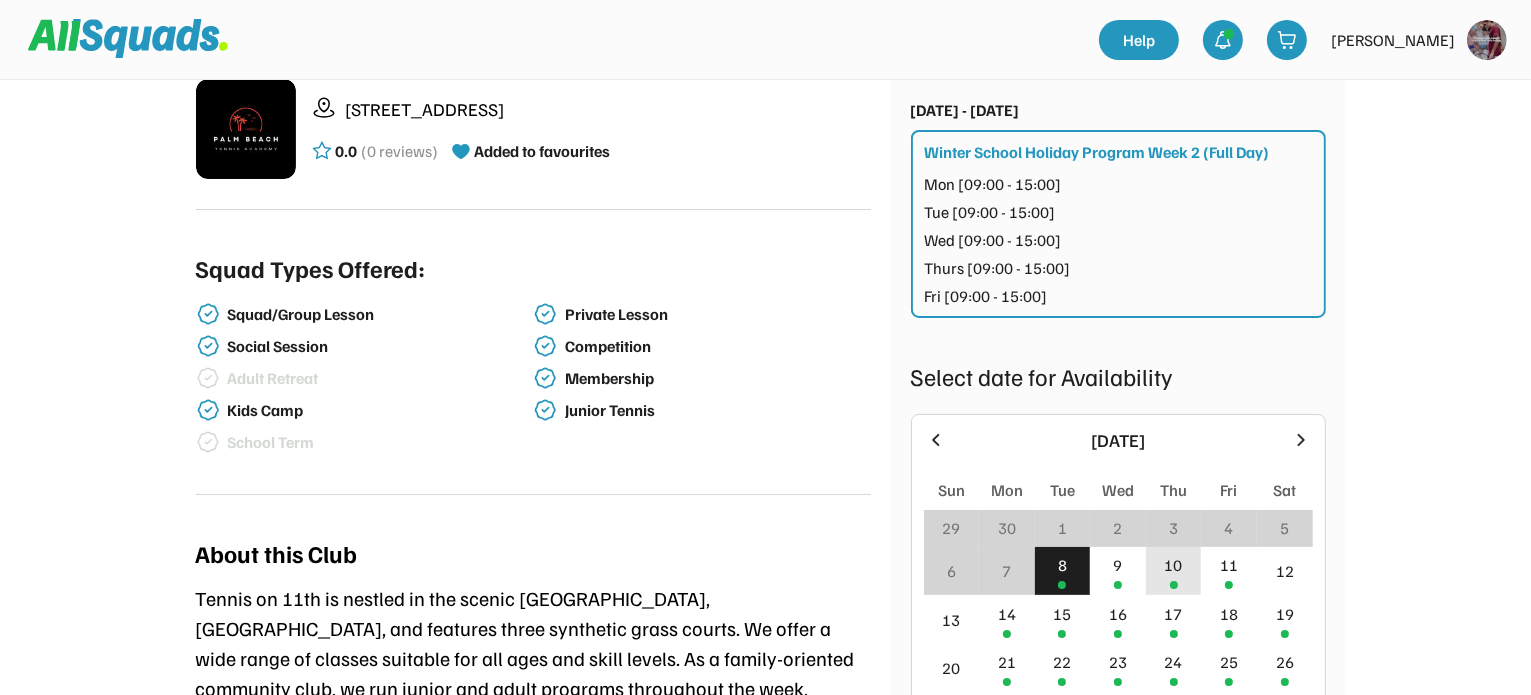 click on "10" at bounding box center [1174, 565] 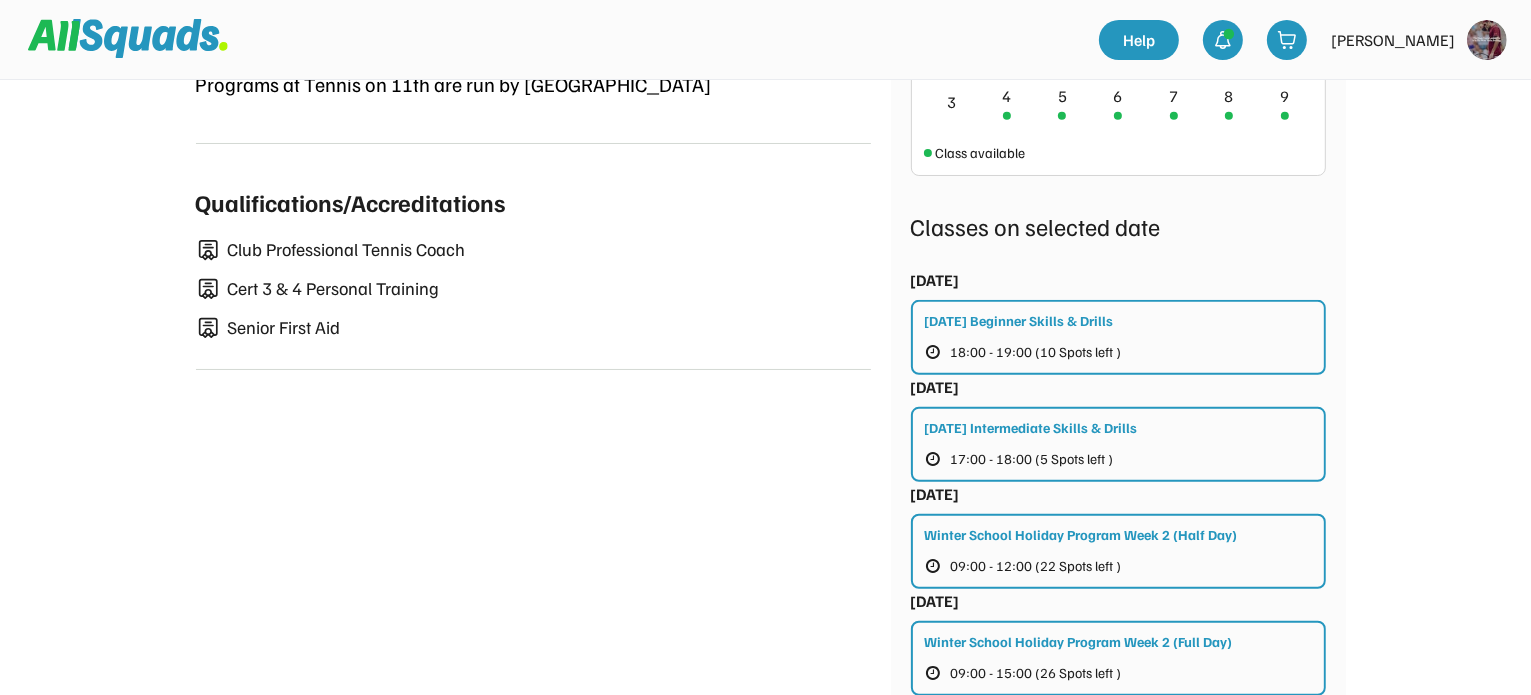 scroll, scrollTop: 1200, scrollLeft: 0, axis: vertical 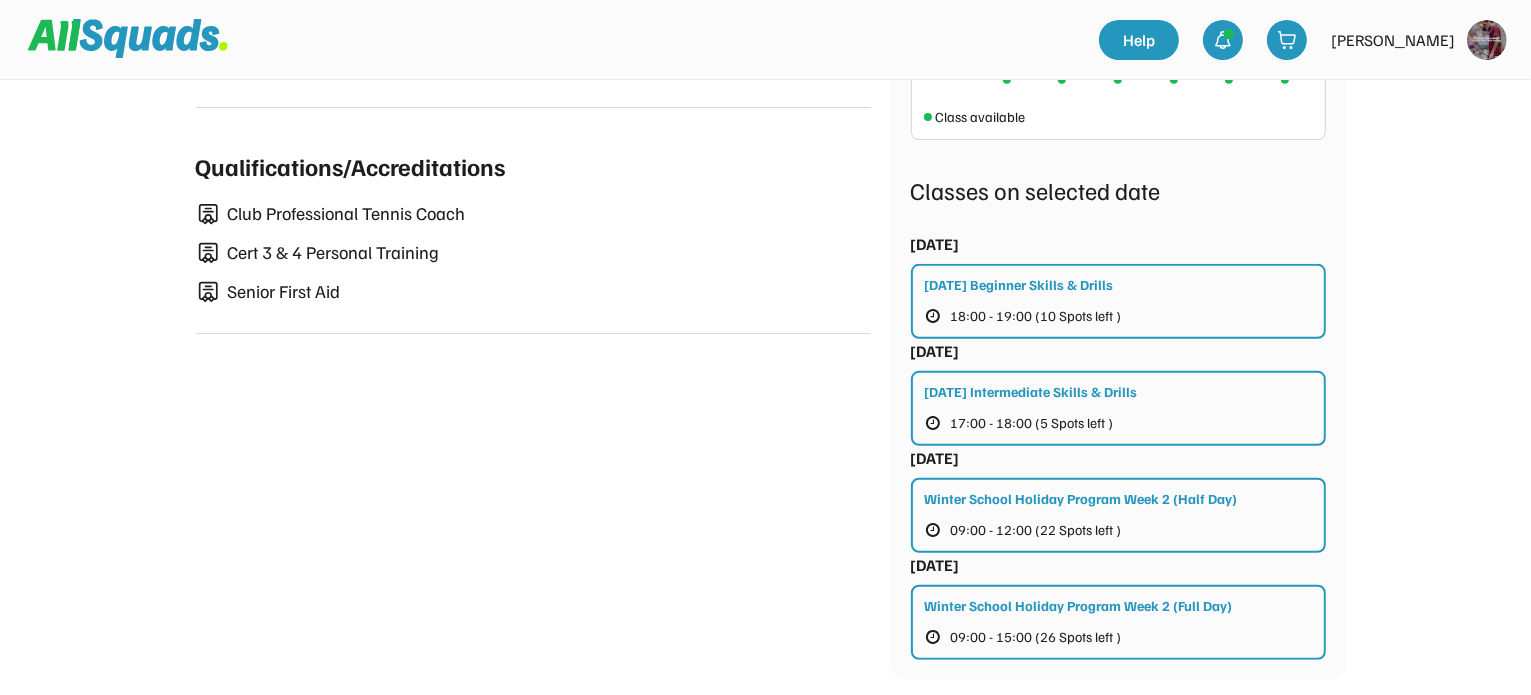 click on "Winter School Holiday Program Week 2 (Full Day)" at bounding box center (1079, 605) 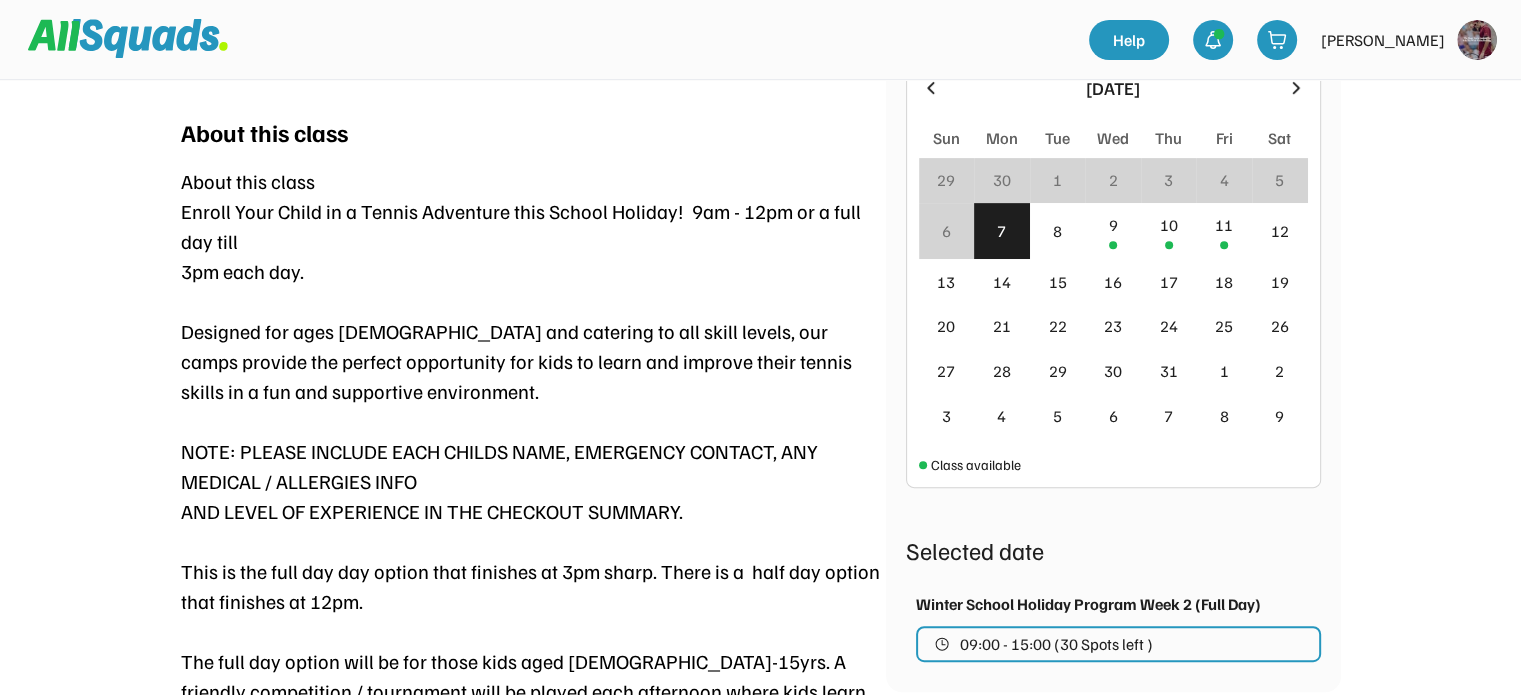 scroll, scrollTop: 700, scrollLeft: 0, axis: vertical 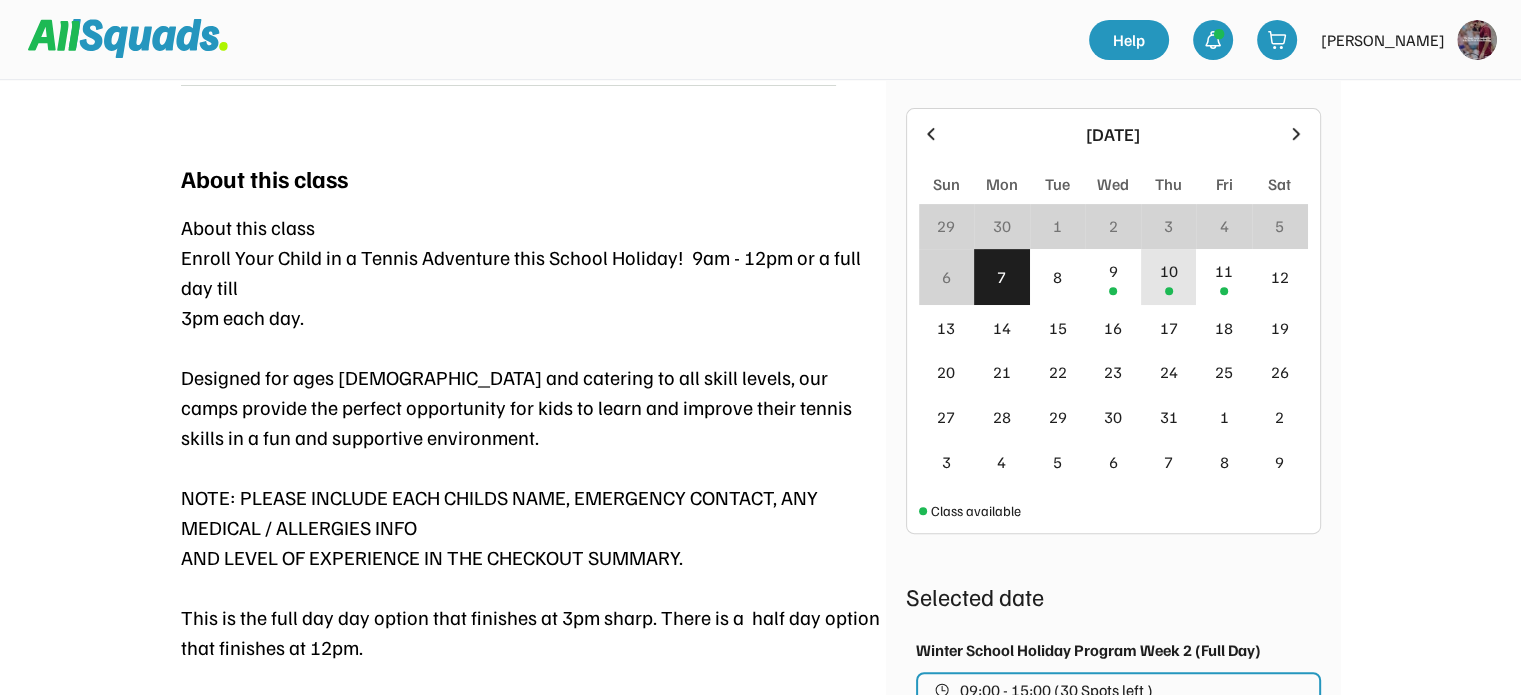 click on "10" at bounding box center [1169, 271] 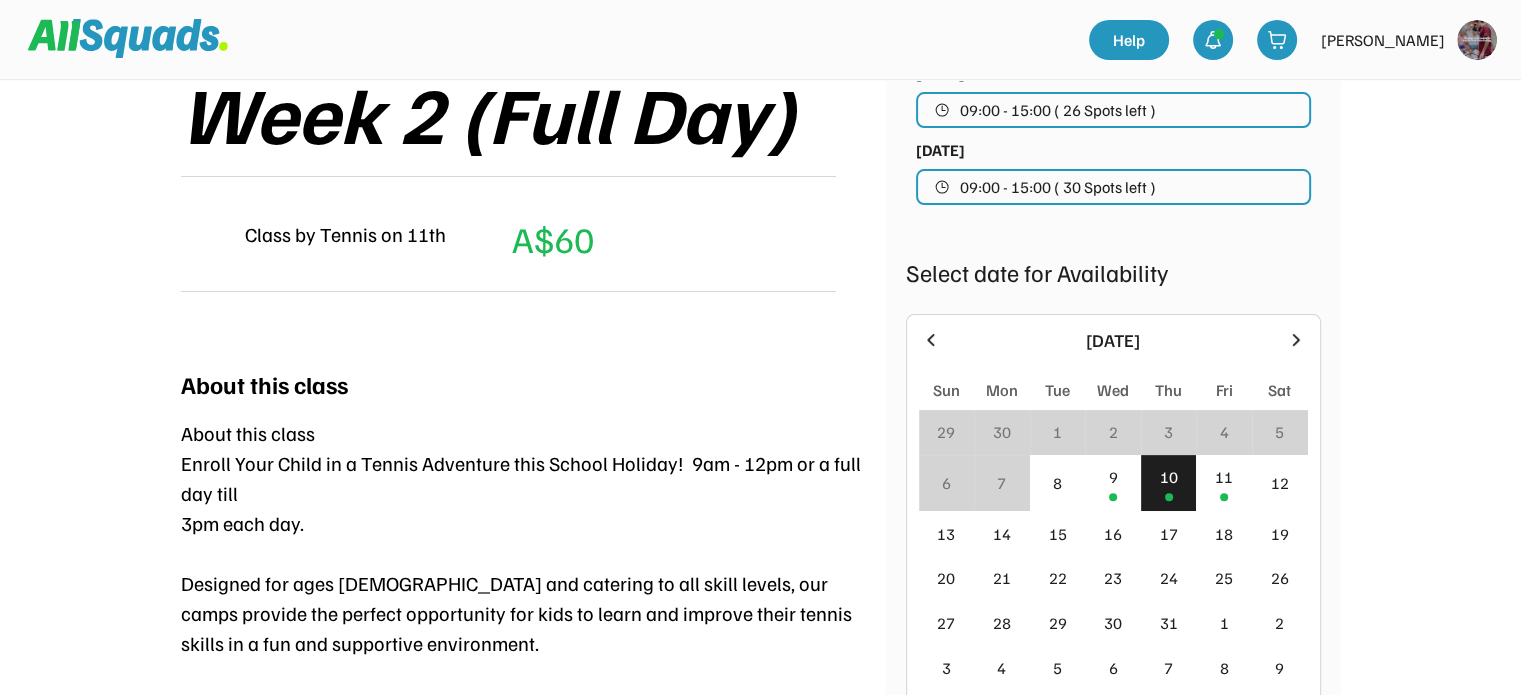 scroll, scrollTop: 400, scrollLeft: 0, axis: vertical 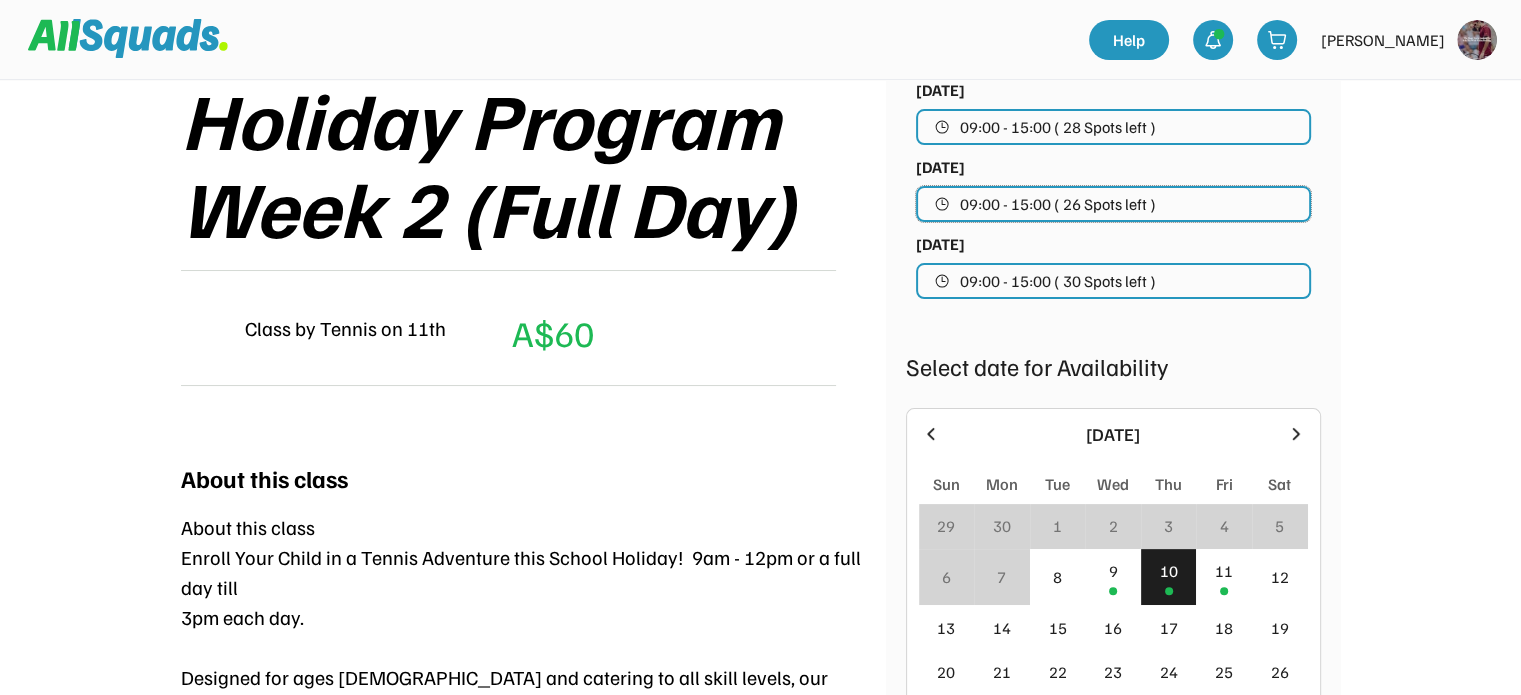 click on "09:00 - 15:00  ( 26 Spots left )" at bounding box center [1058, 204] 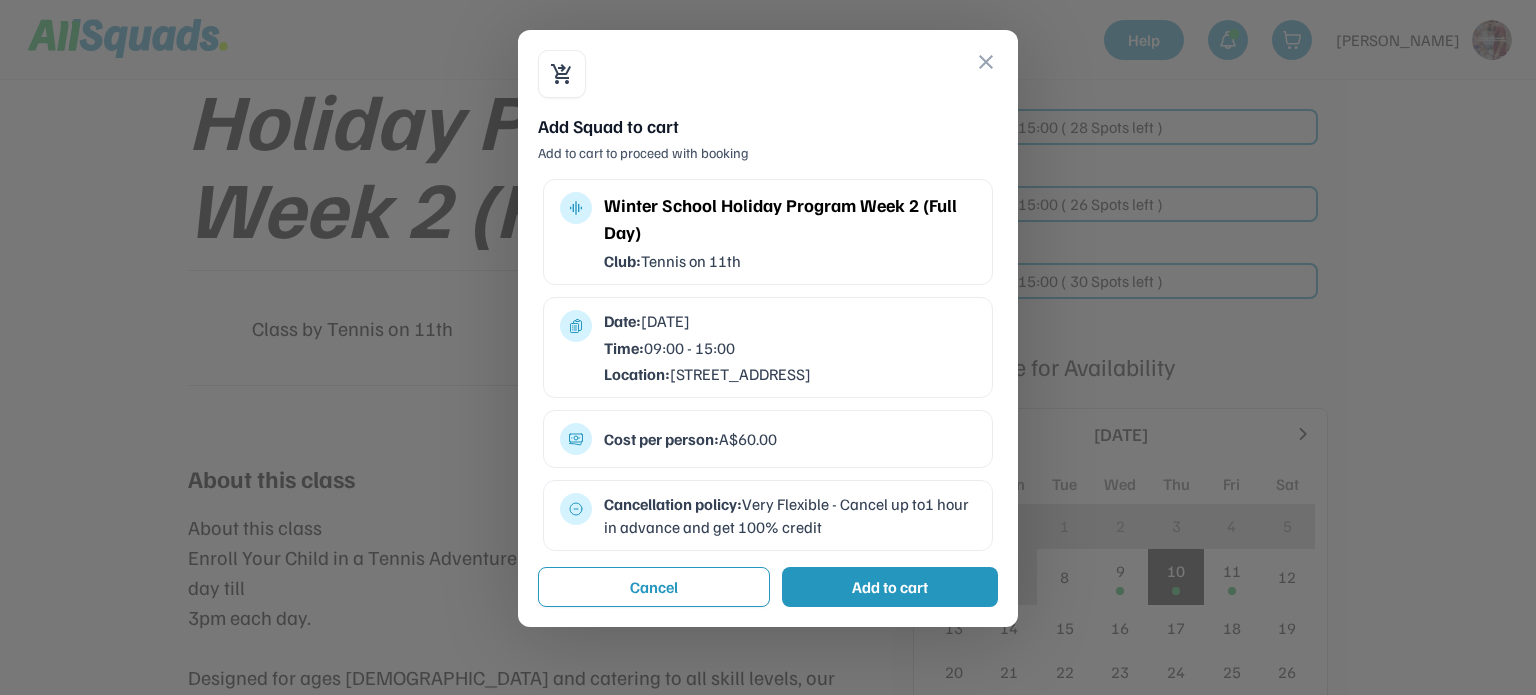click on "Add to cart" at bounding box center [890, 587] 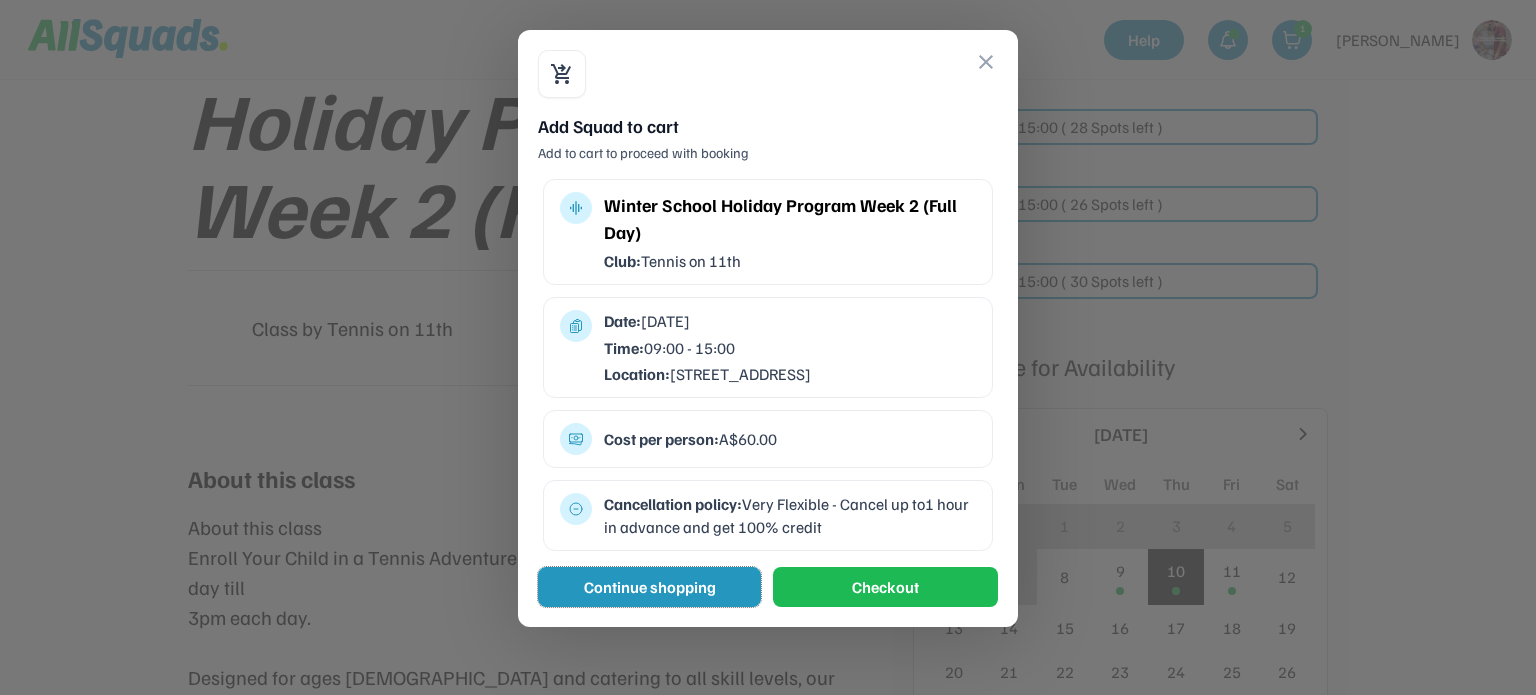 click on "Continue shopping" at bounding box center (649, 587) 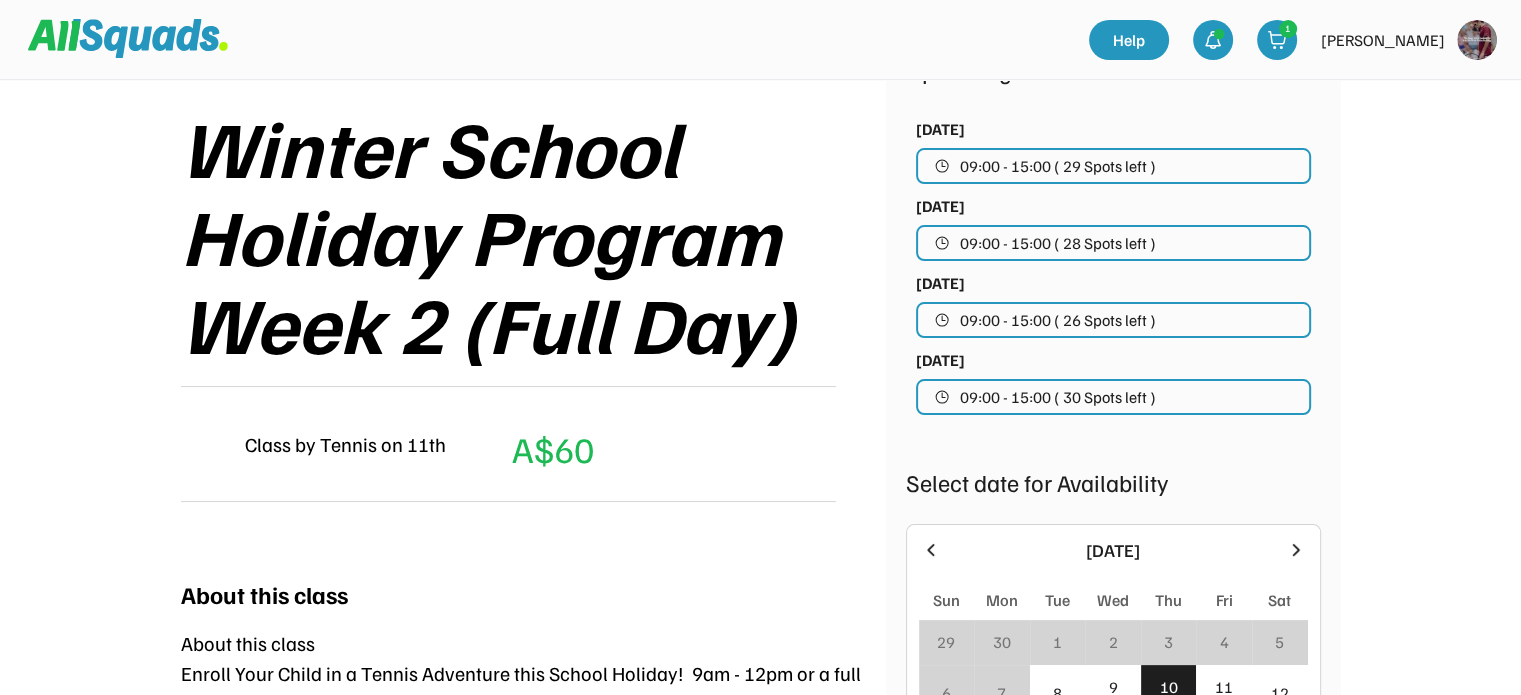 scroll, scrollTop: 0, scrollLeft: 0, axis: both 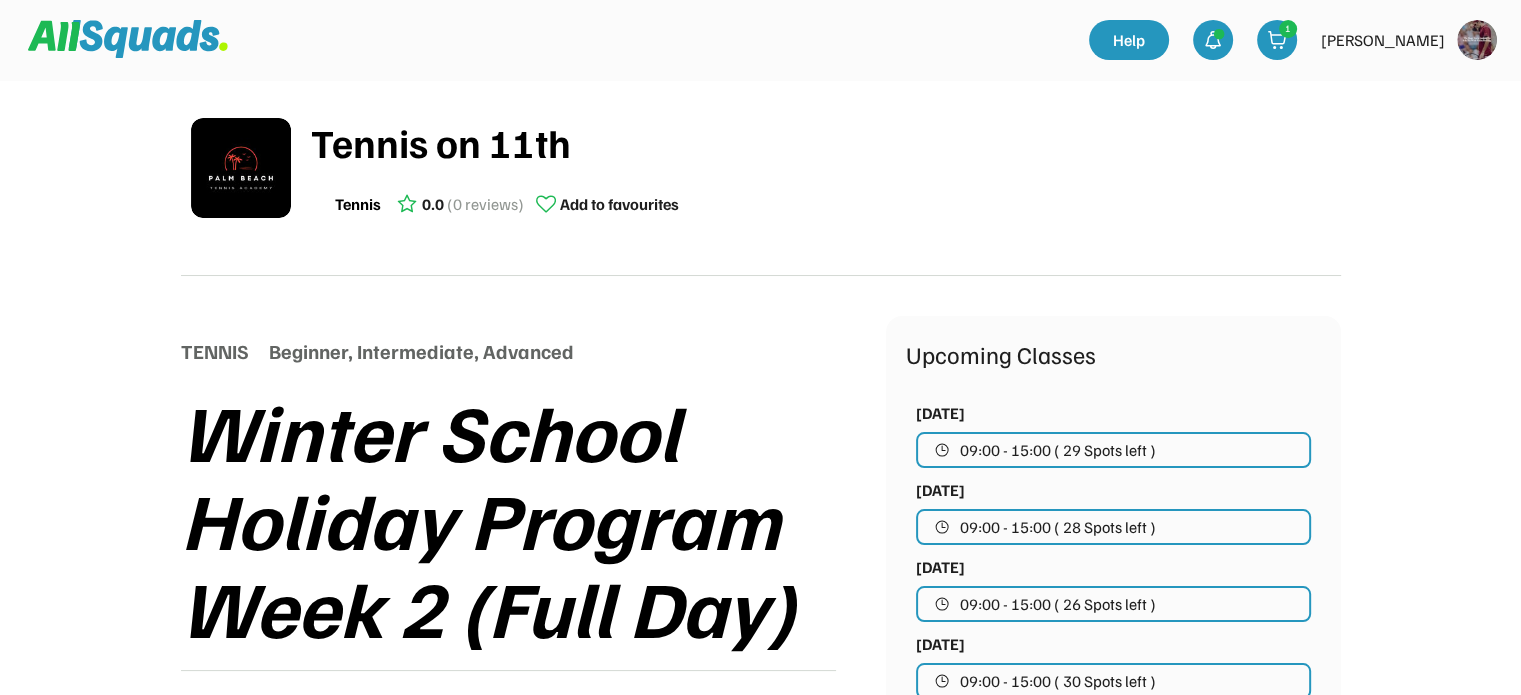 click at bounding box center (1477, 40) 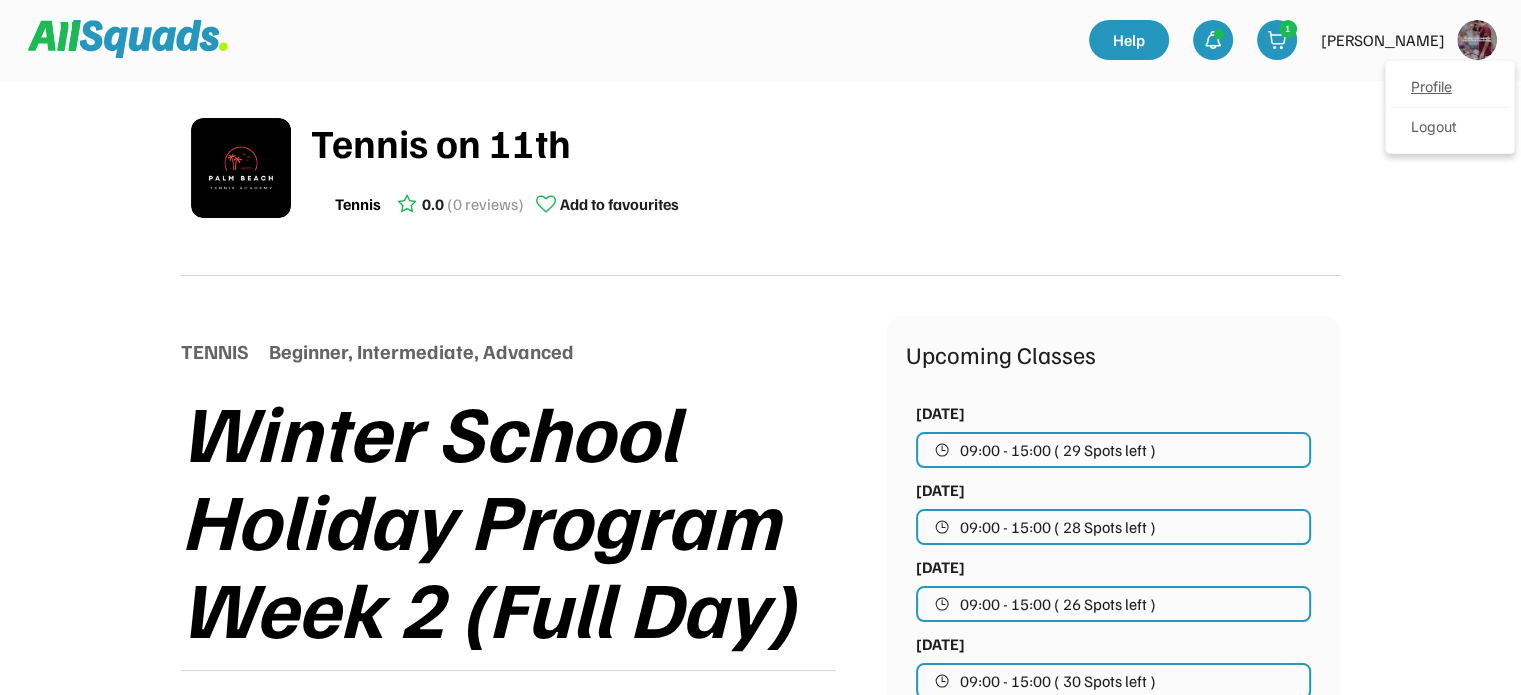 click on "Profile" at bounding box center [1450, 88] 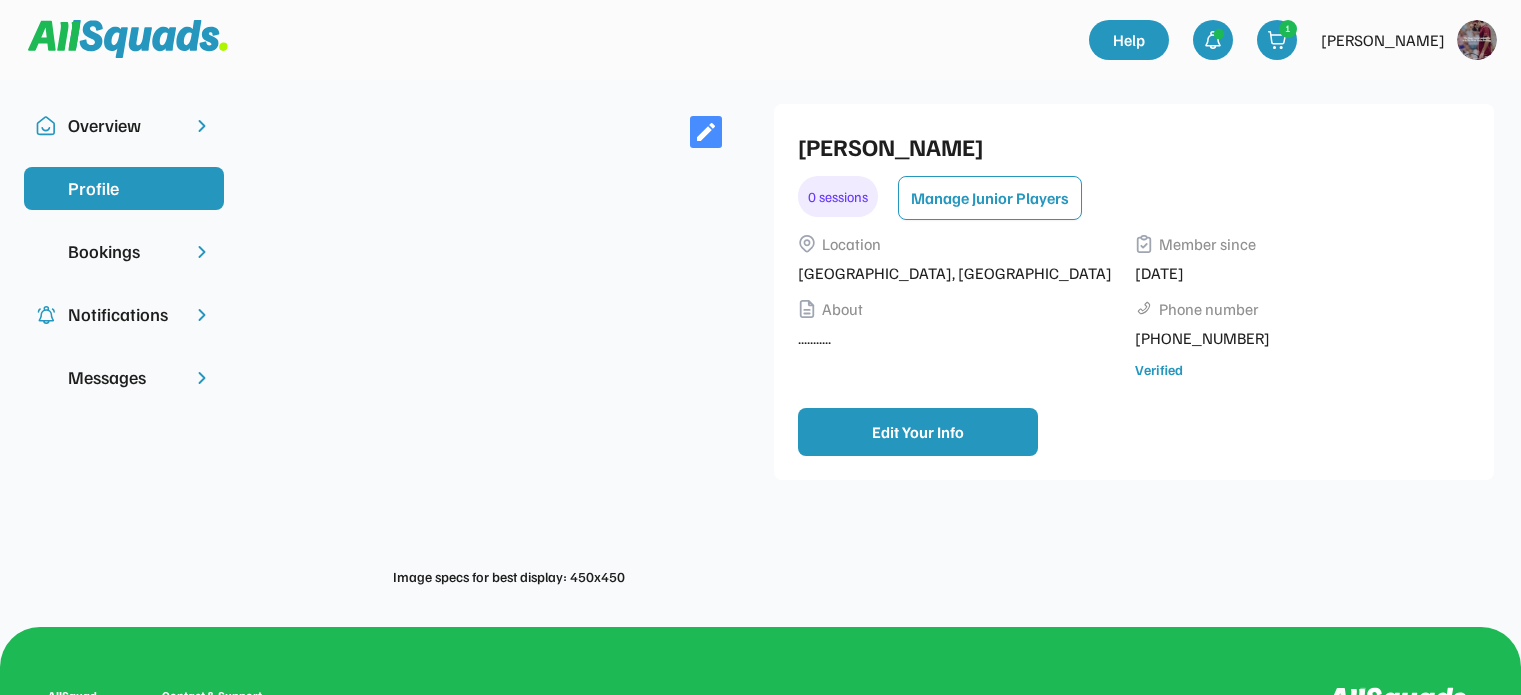 scroll, scrollTop: 0, scrollLeft: 0, axis: both 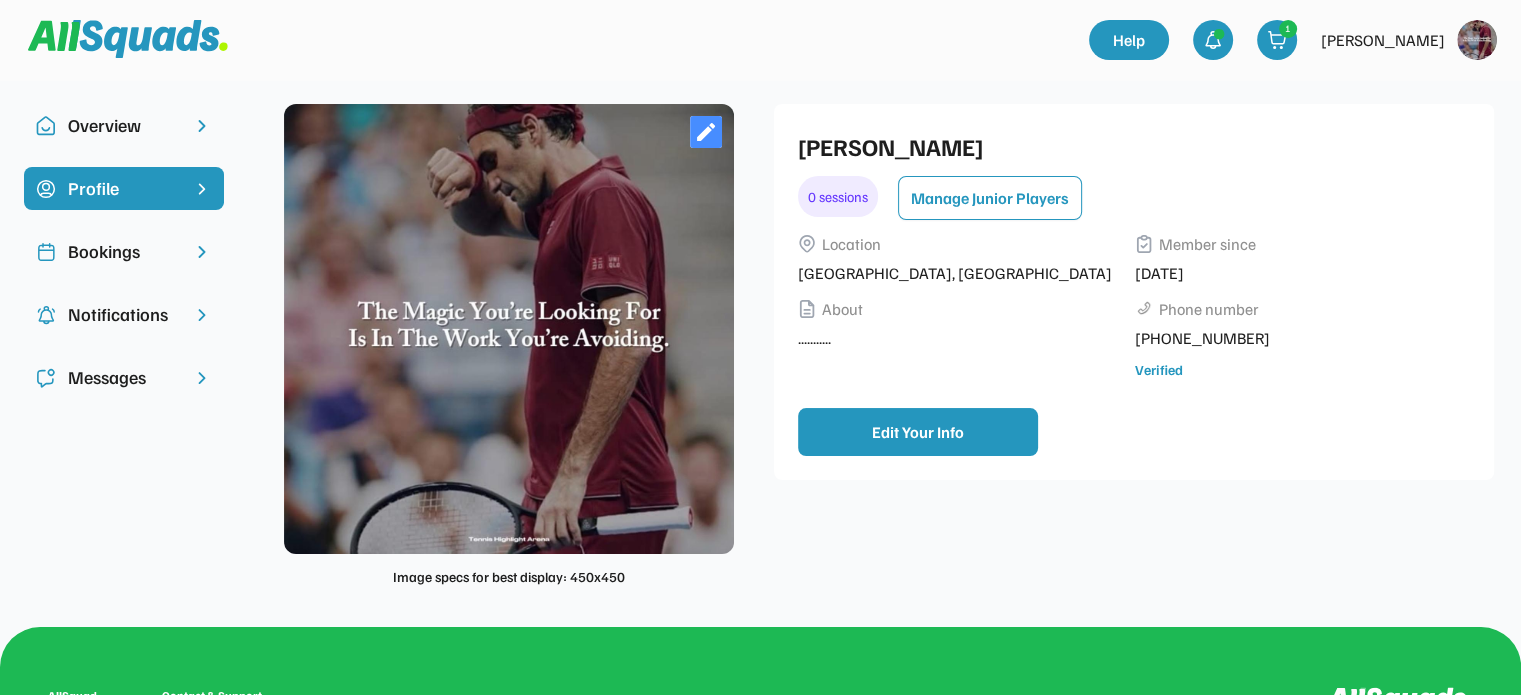 click on "Bookings" at bounding box center (124, 251) 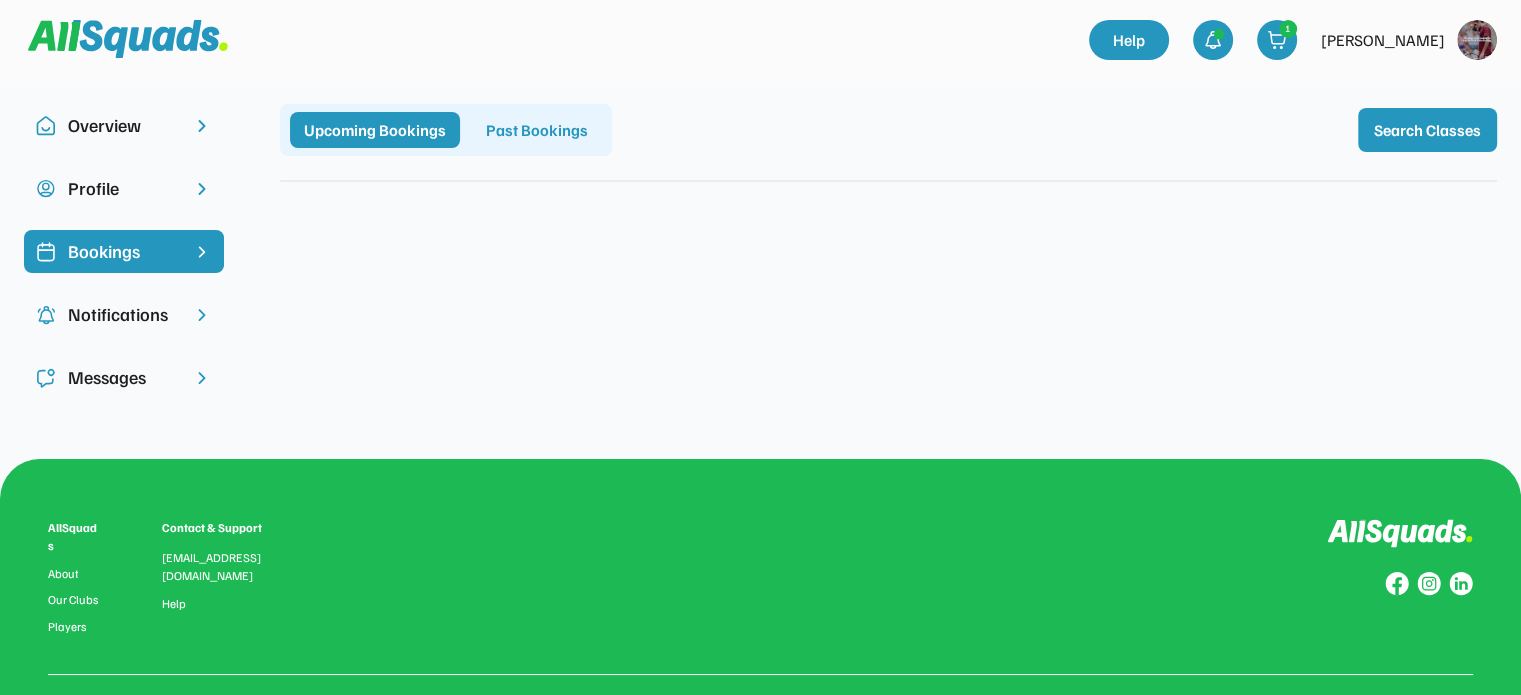 click on "Overview" at bounding box center (124, 125) 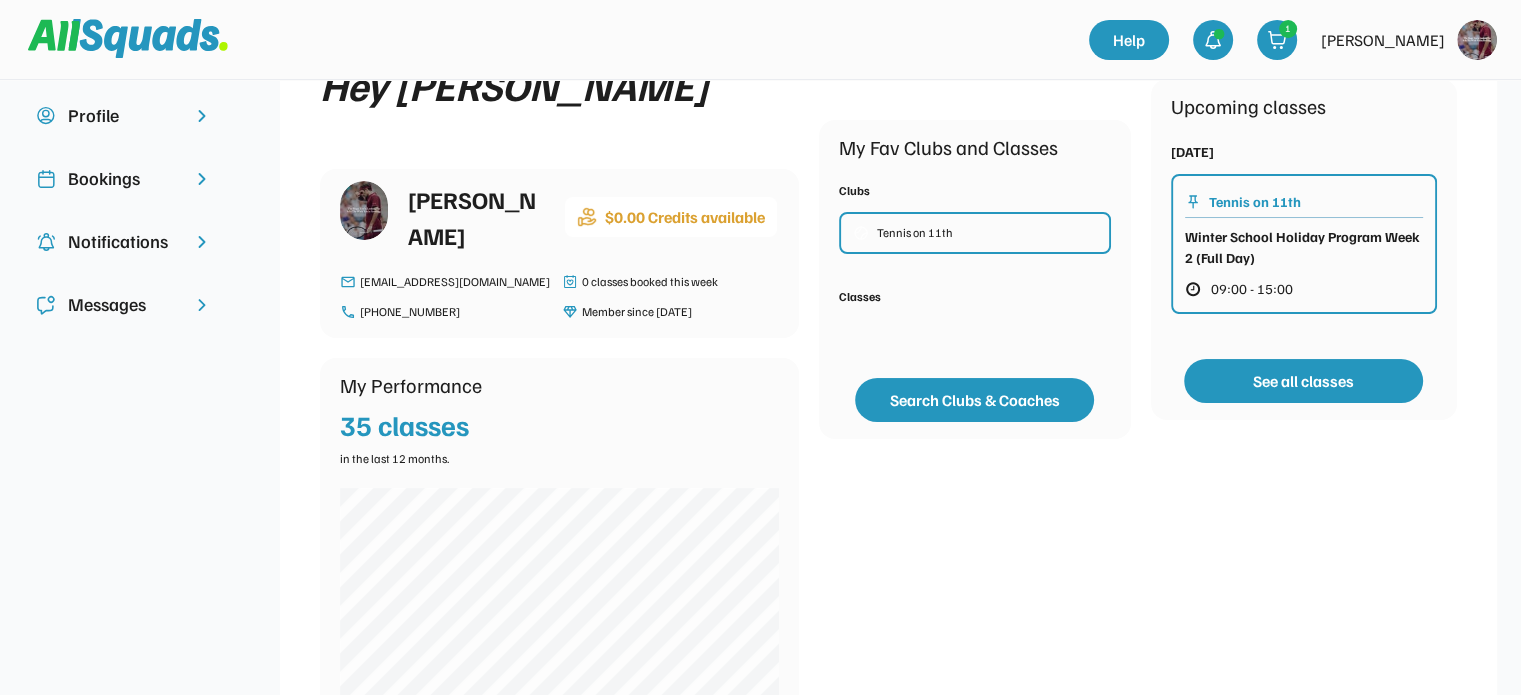 scroll, scrollTop: 300, scrollLeft: 0, axis: vertical 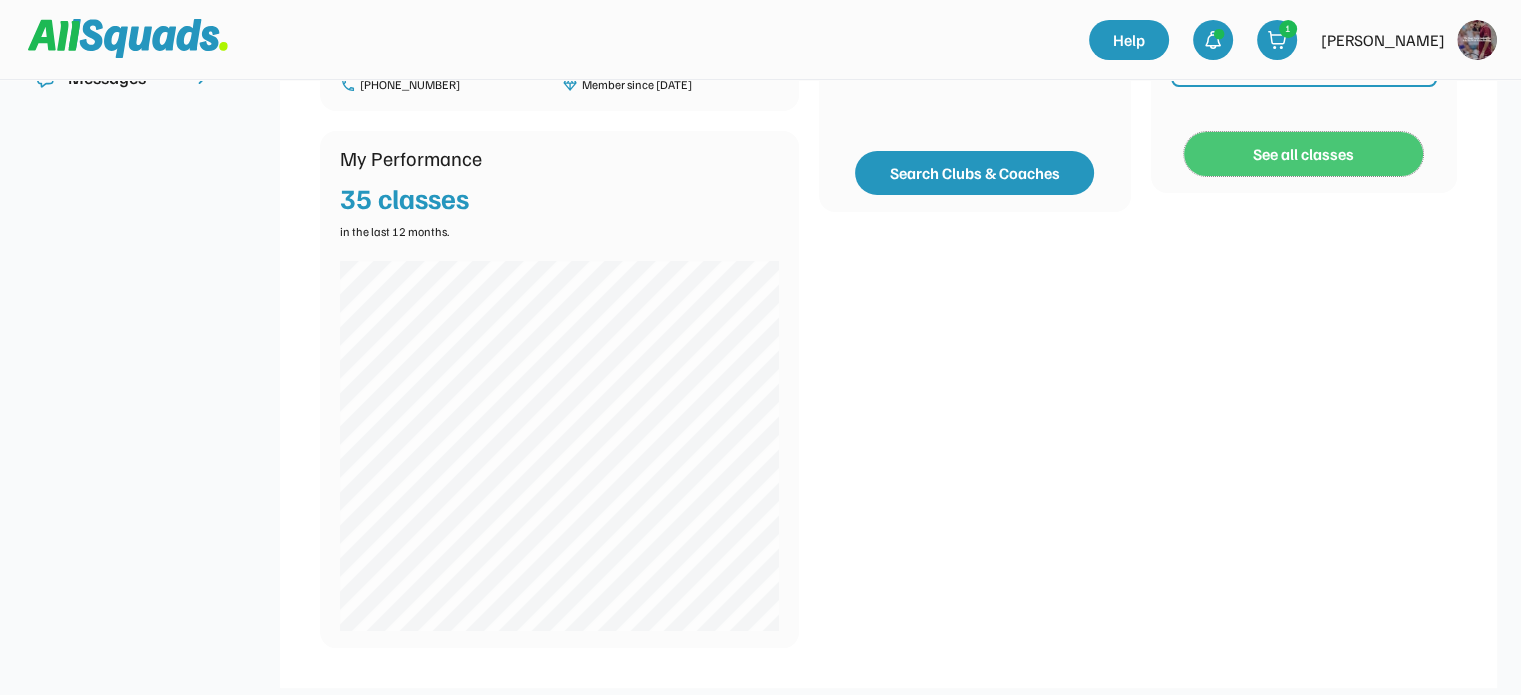 click on "See all classes" at bounding box center [1303, 154] 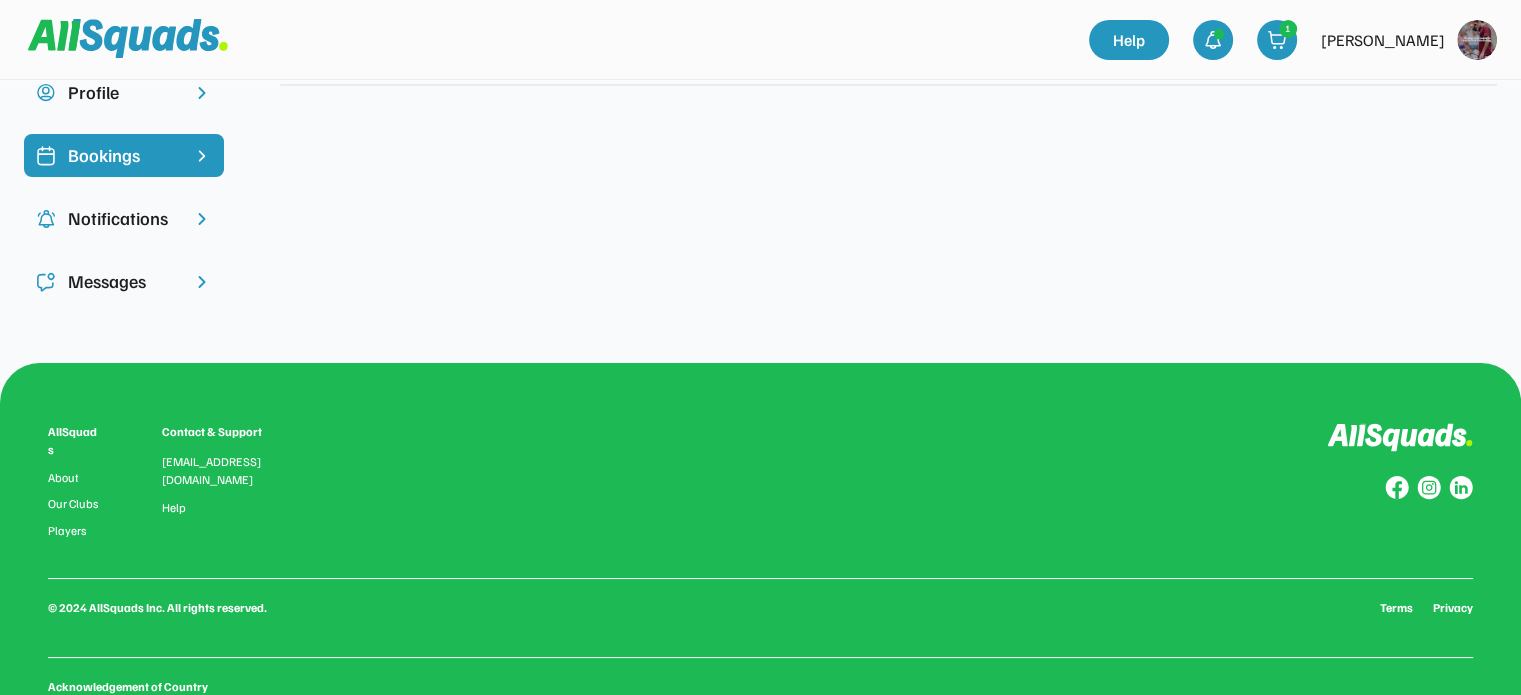 scroll, scrollTop: 0, scrollLeft: 0, axis: both 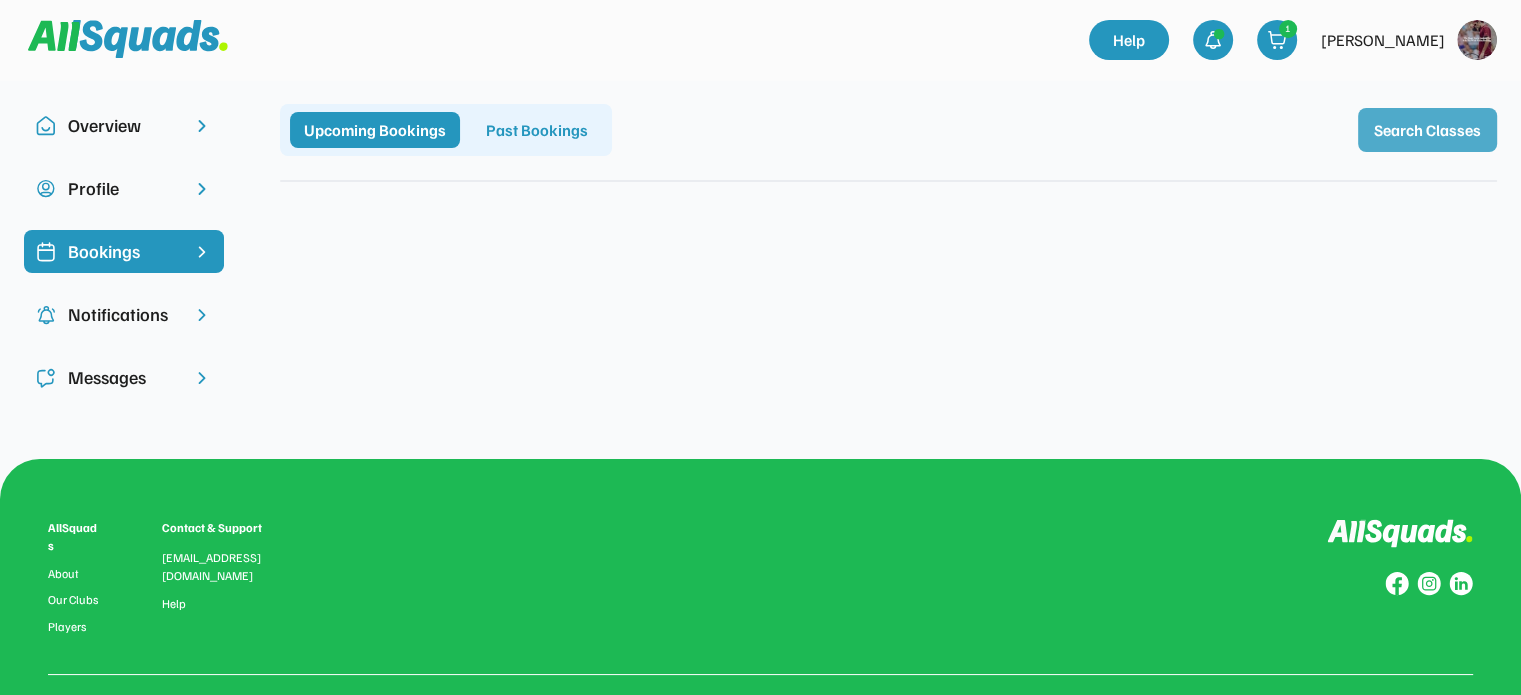 click on "Search Classes" at bounding box center [1427, 130] 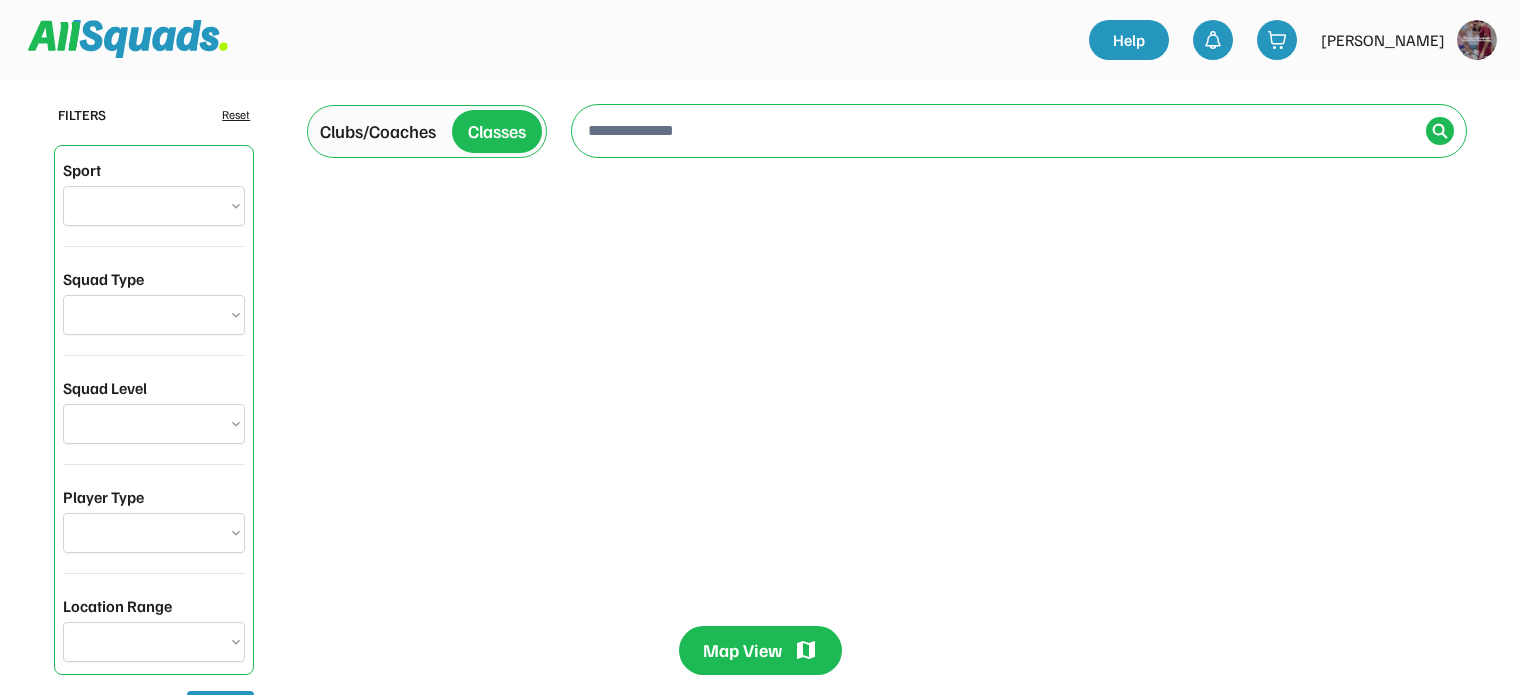 scroll, scrollTop: 0, scrollLeft: 0, axis: both 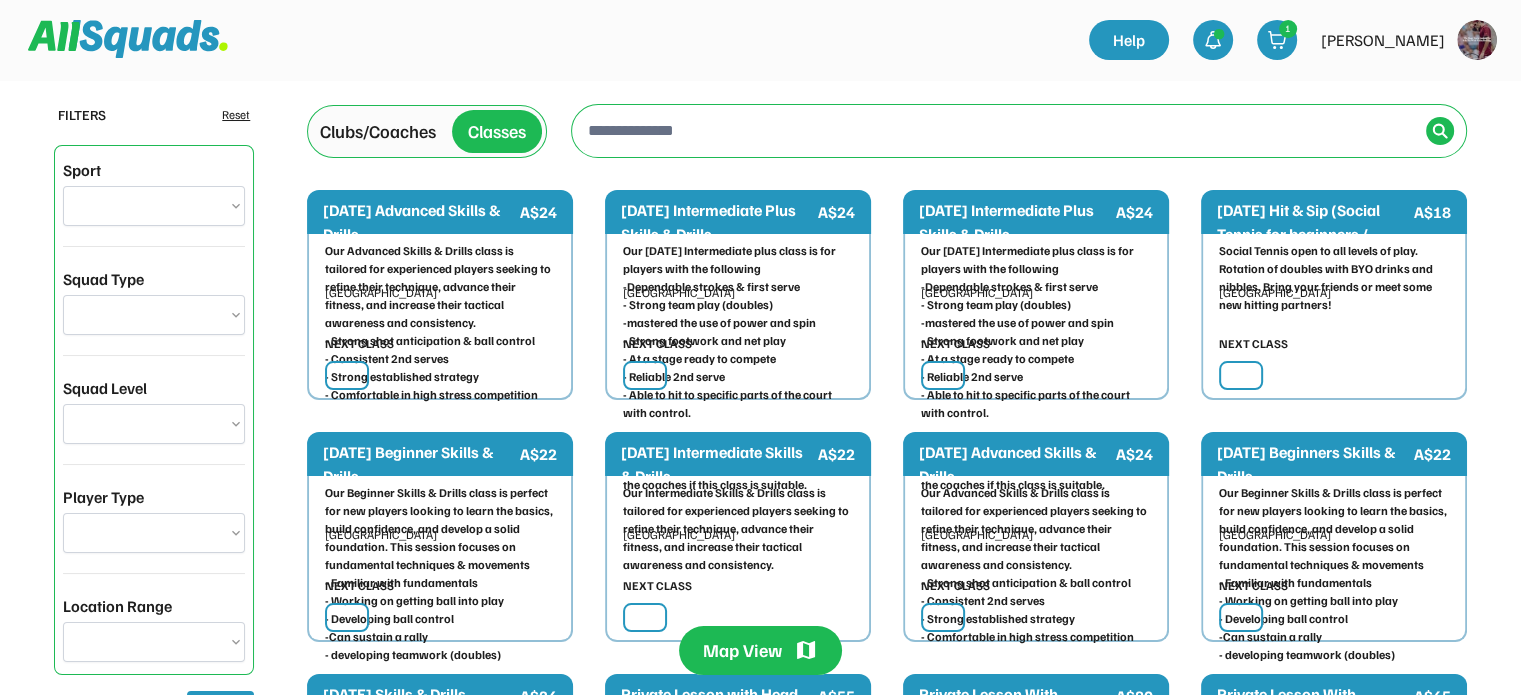 select on "**********" 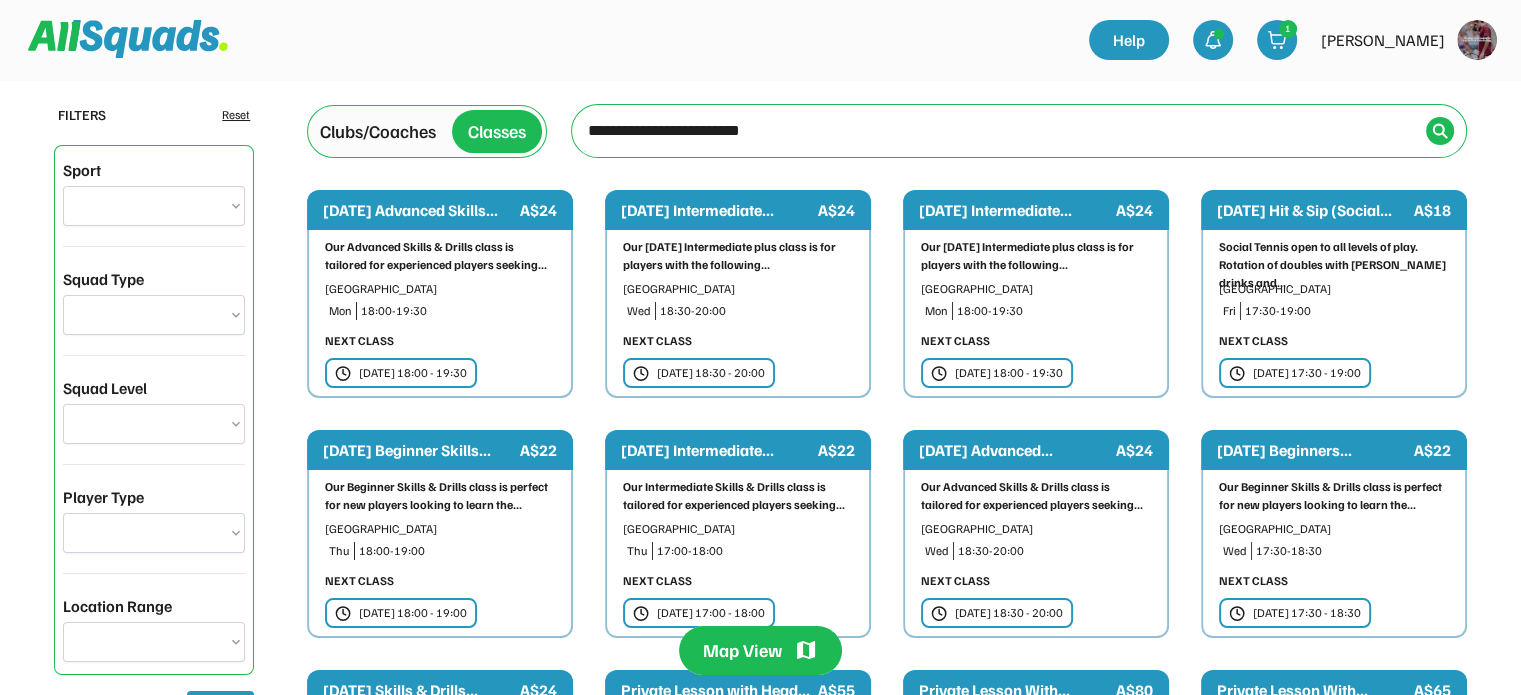 type on "**********" 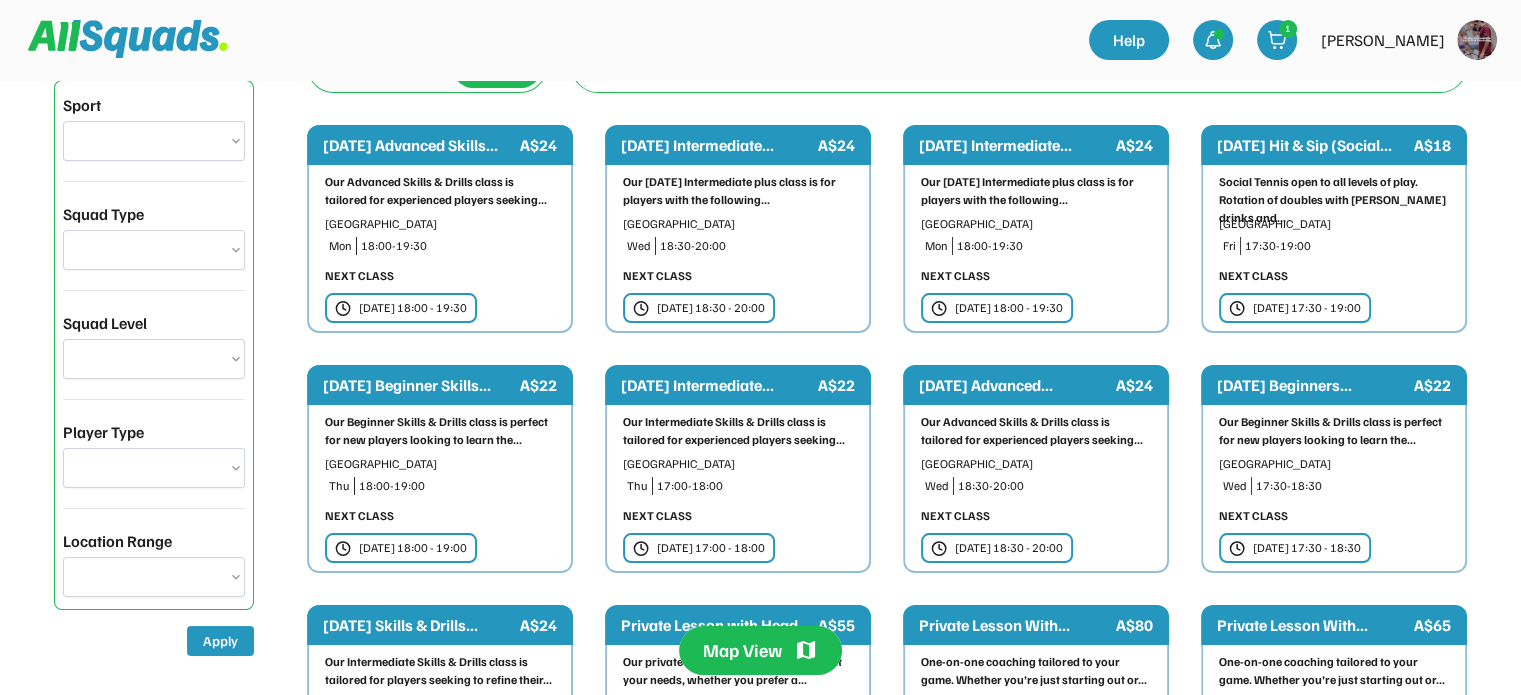 scroll, scrollTop: 100, scrollLeft: 0, axis: vertical 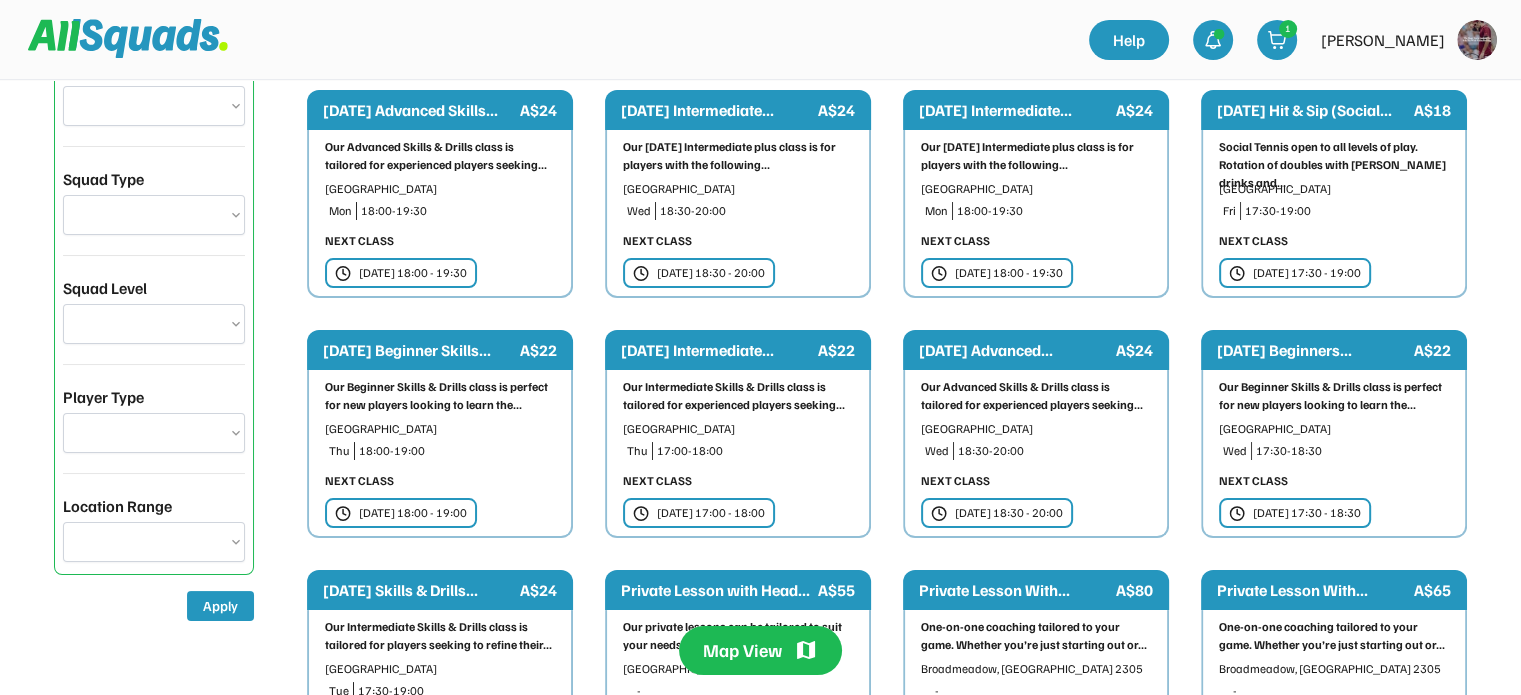 click on "Our Intermediate Skills & Drills class is tailored for experienced players seeking..." at bounding box center (738, 396) 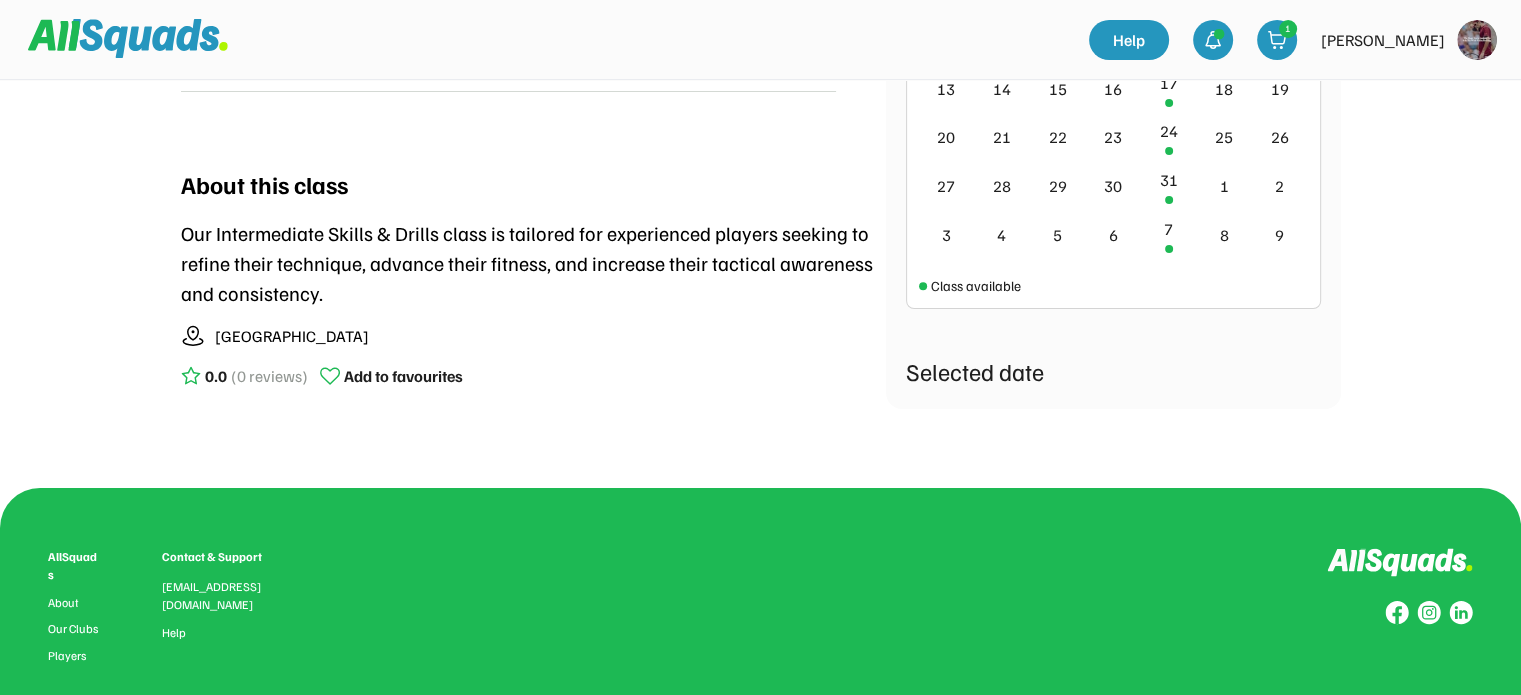 scroll, scrollTop: 200, scrollLeft: 0, axis: vertical 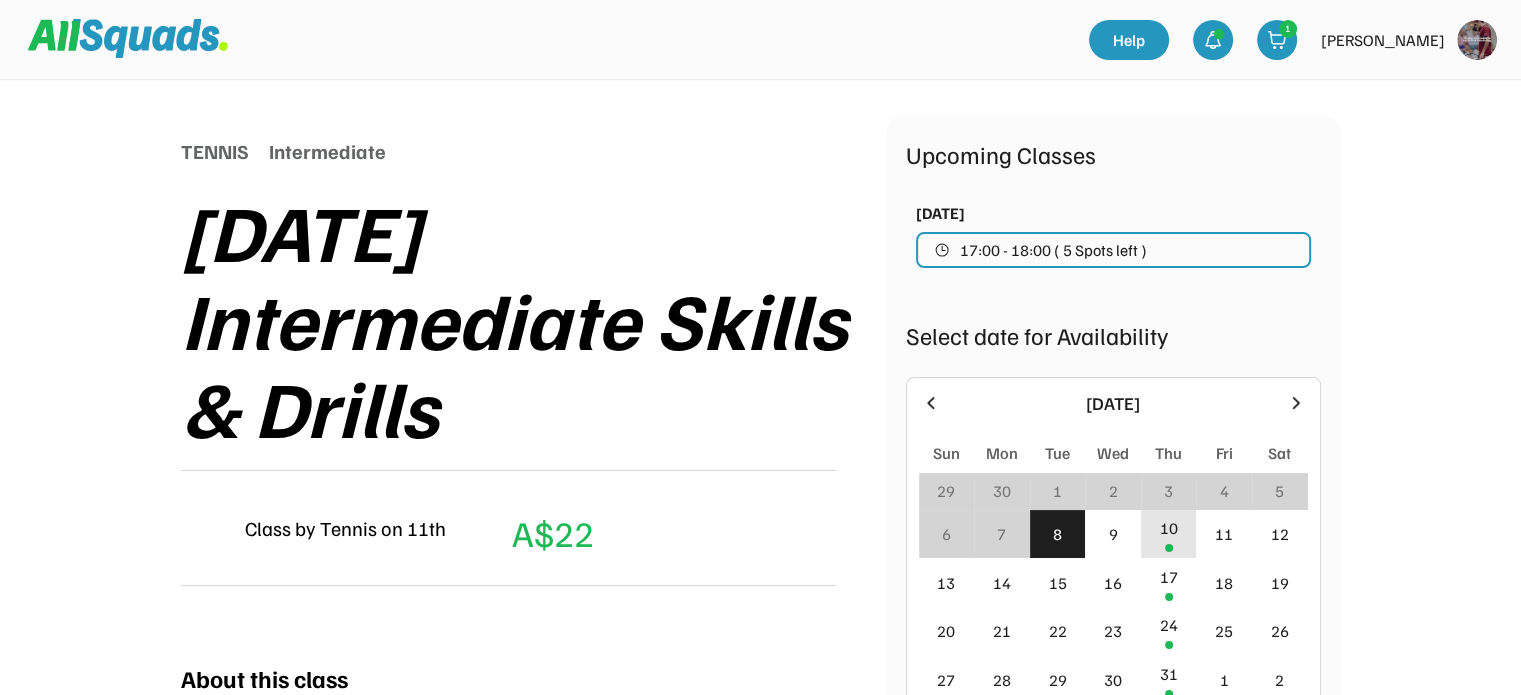 click on "10" at bounding box center (1169, 528) 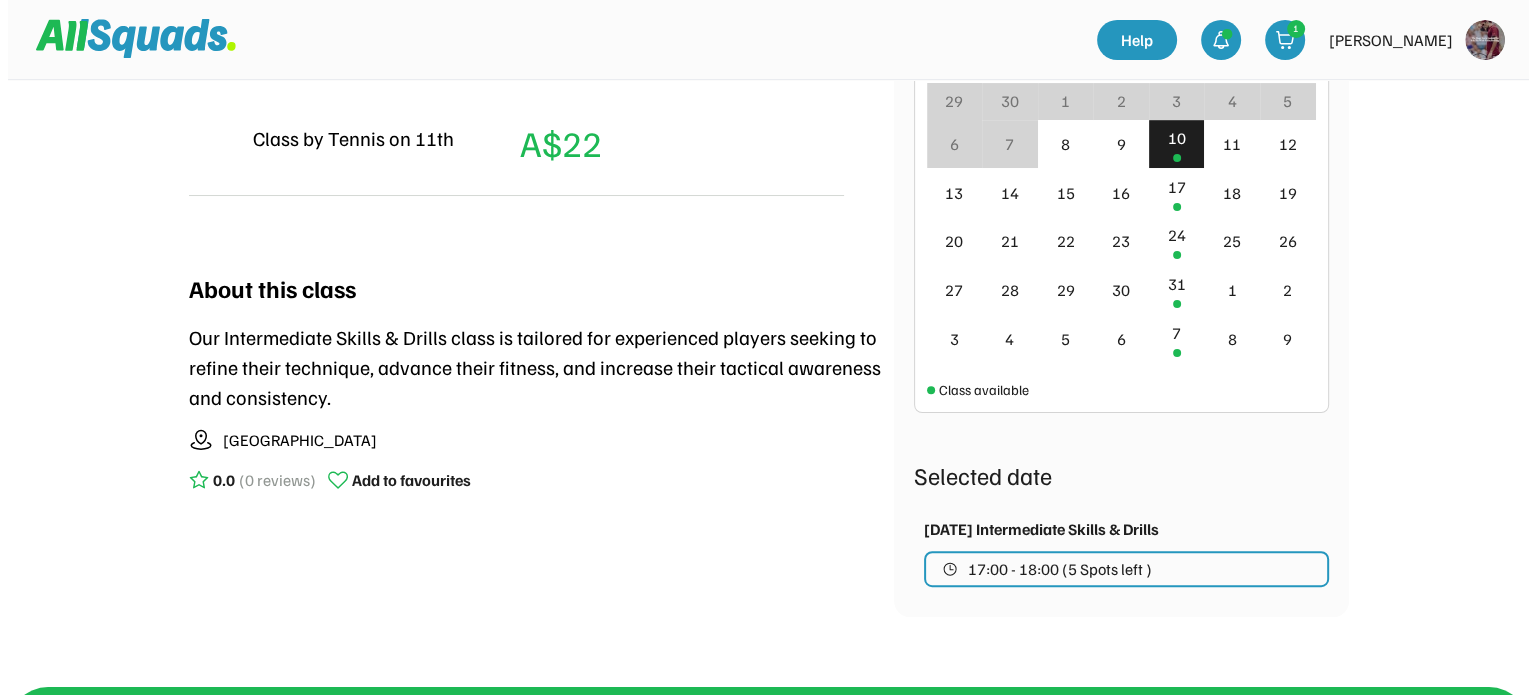 scroll, scrollTop: 600, scrollLeft: 0, axis: vertical 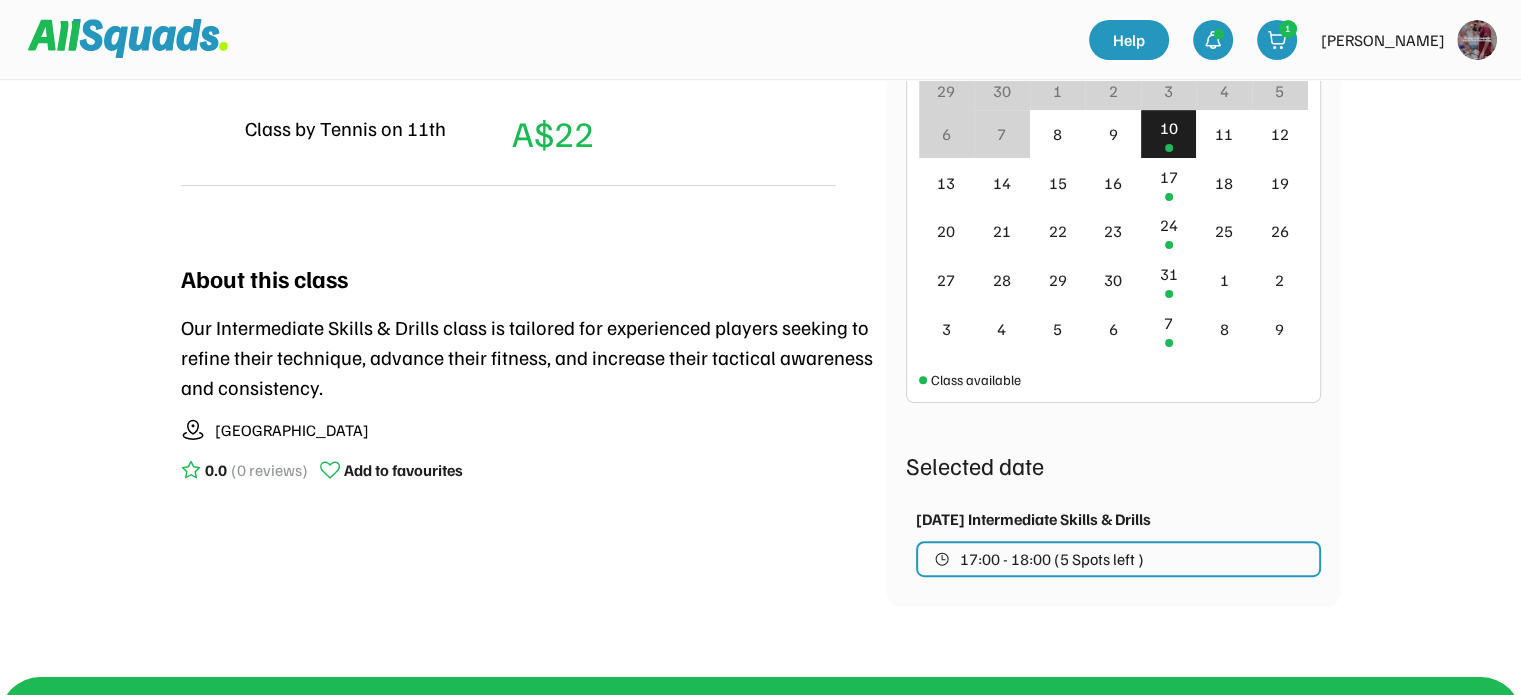 click on "17:00 - 18:00 (5 Spots left )" at bounding box center (1052, 559) 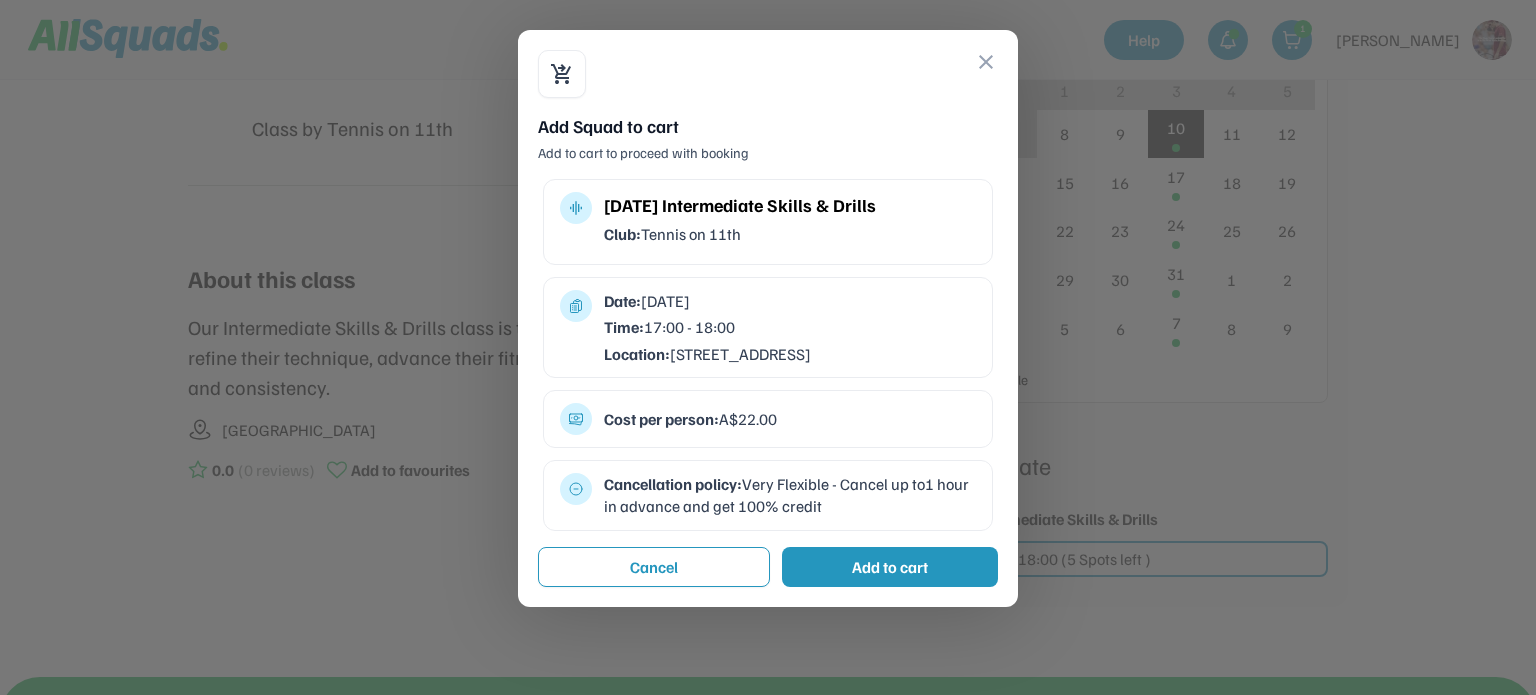 click on "Add to cart" at bounding box center [890, 567] 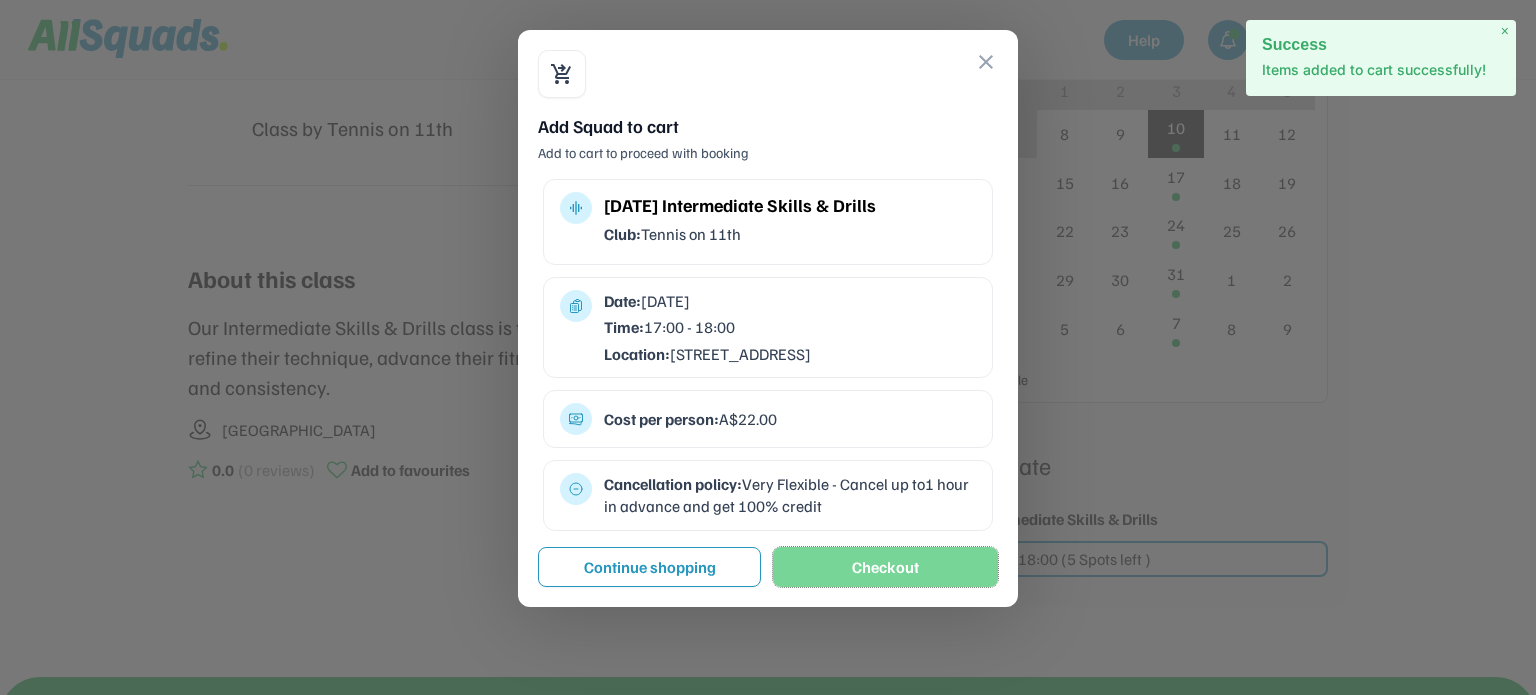 click on "Checkout" at bounding box center (885, 567) 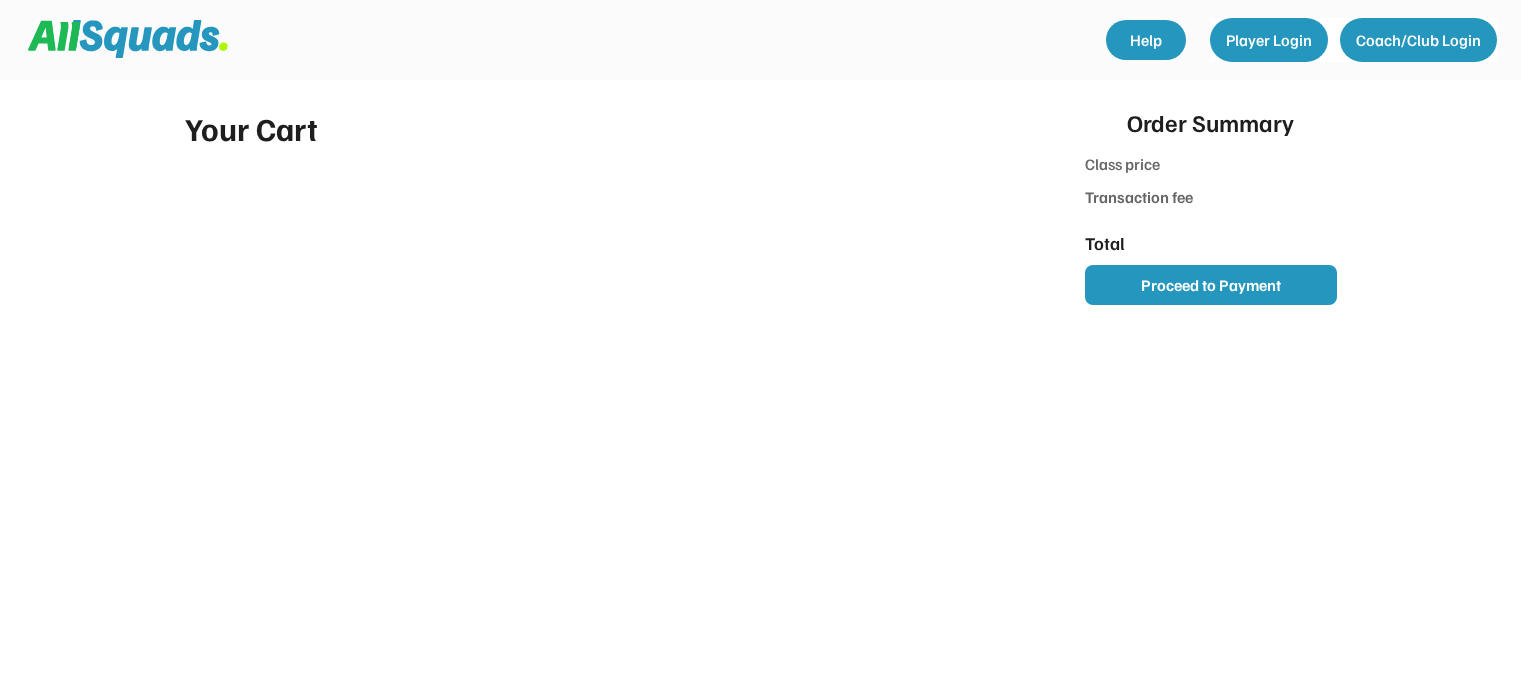 scroll, scrollTop: 0, scrollLeft: 0, axis: both 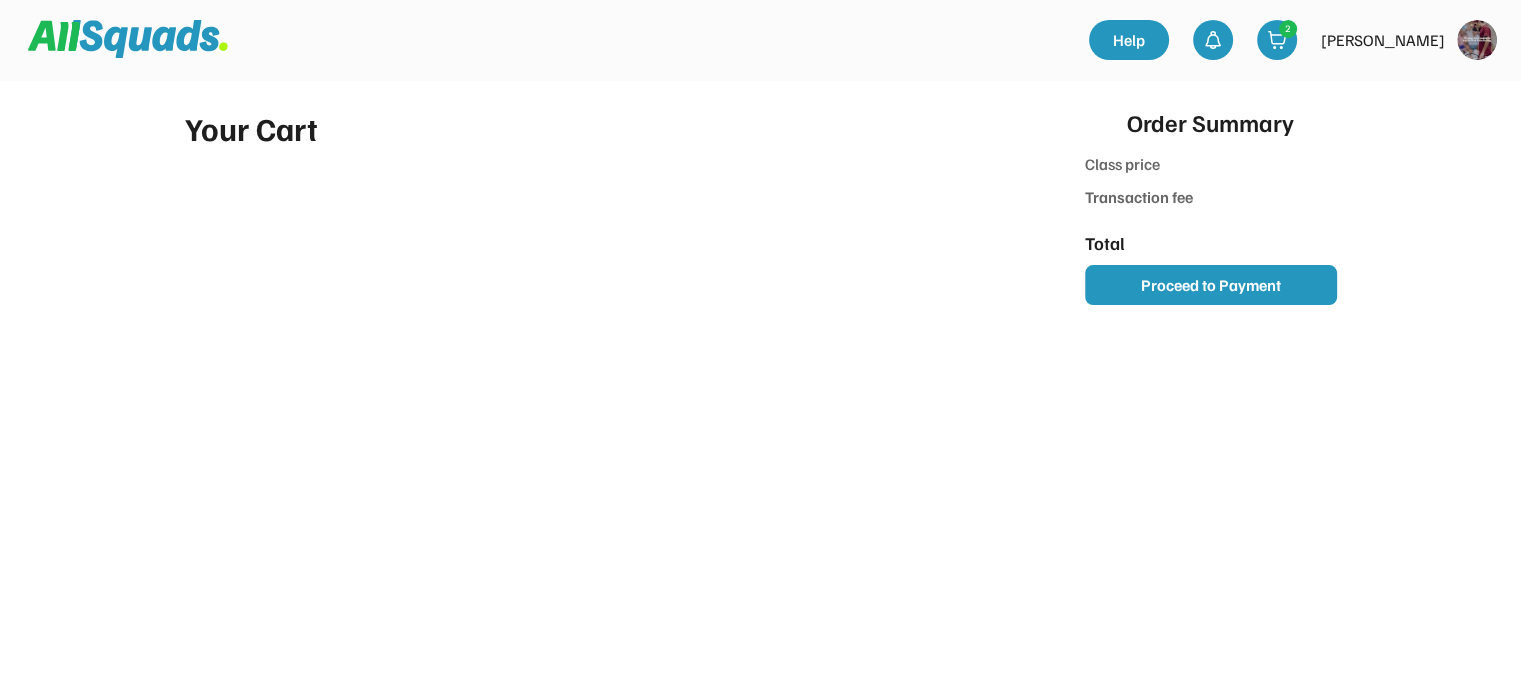 type on "*******" 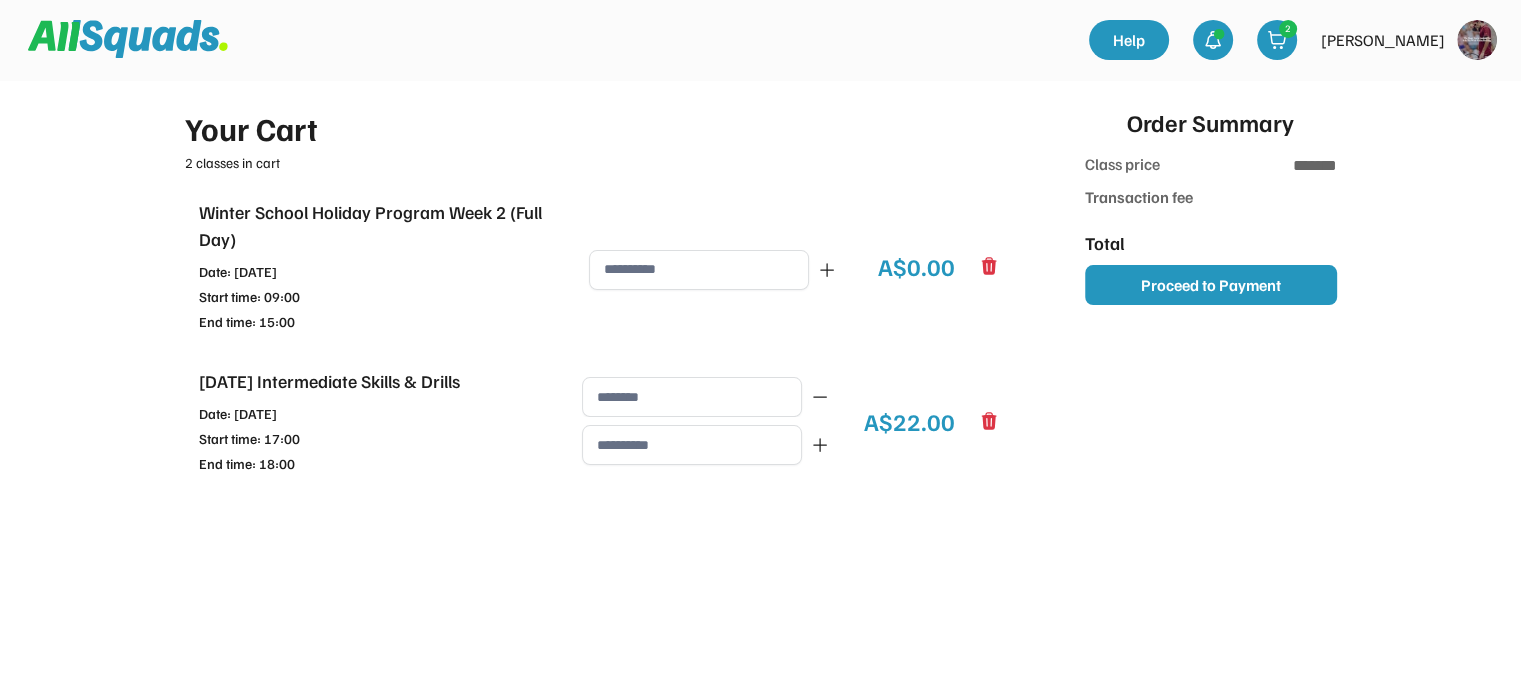 type on "******" 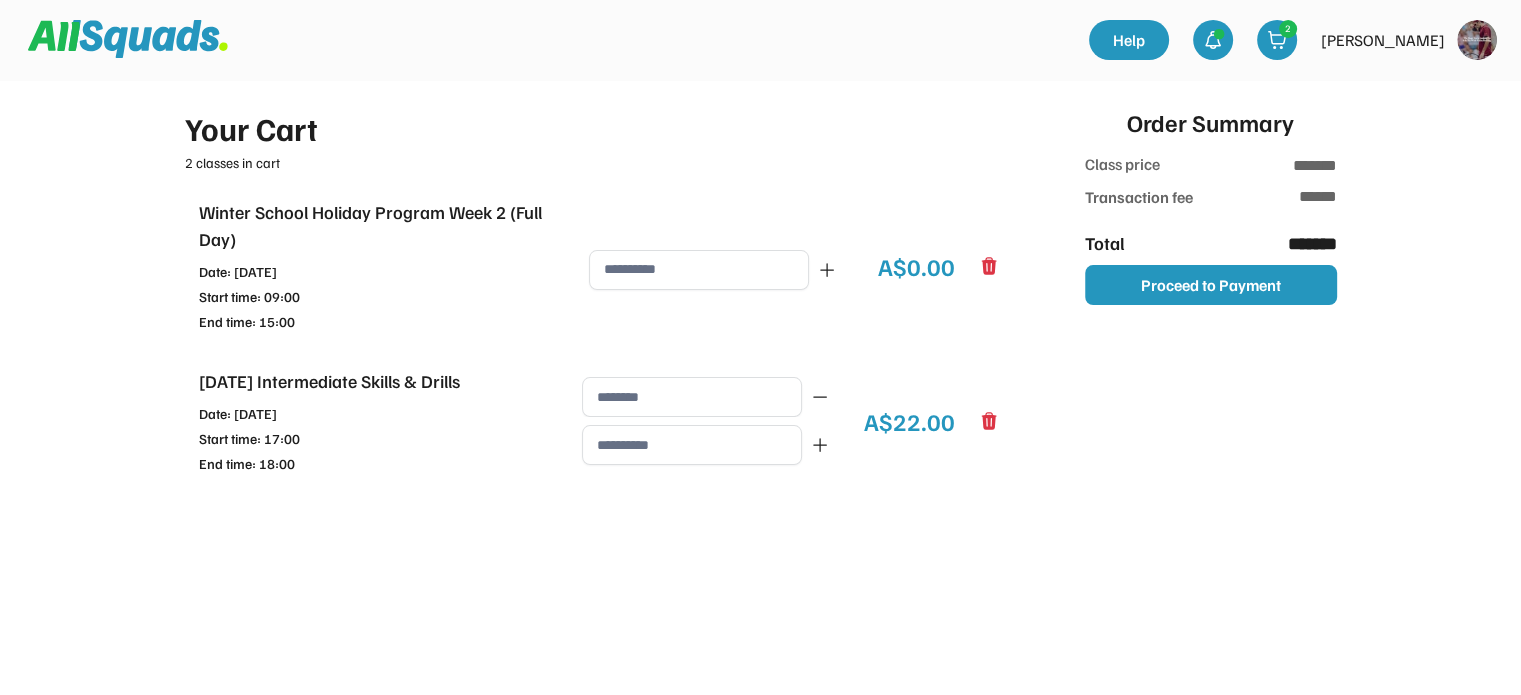type on "**********" 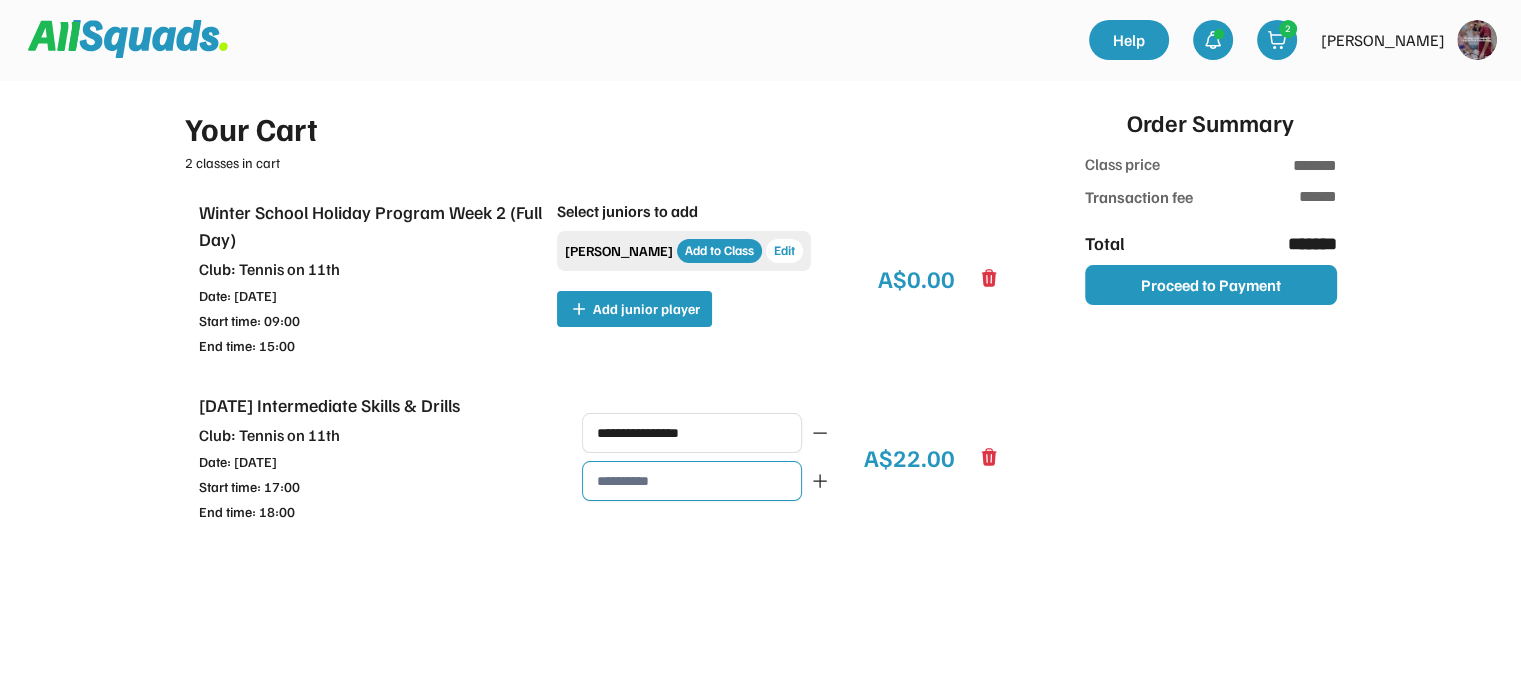 click at bounding box center (692, 481) 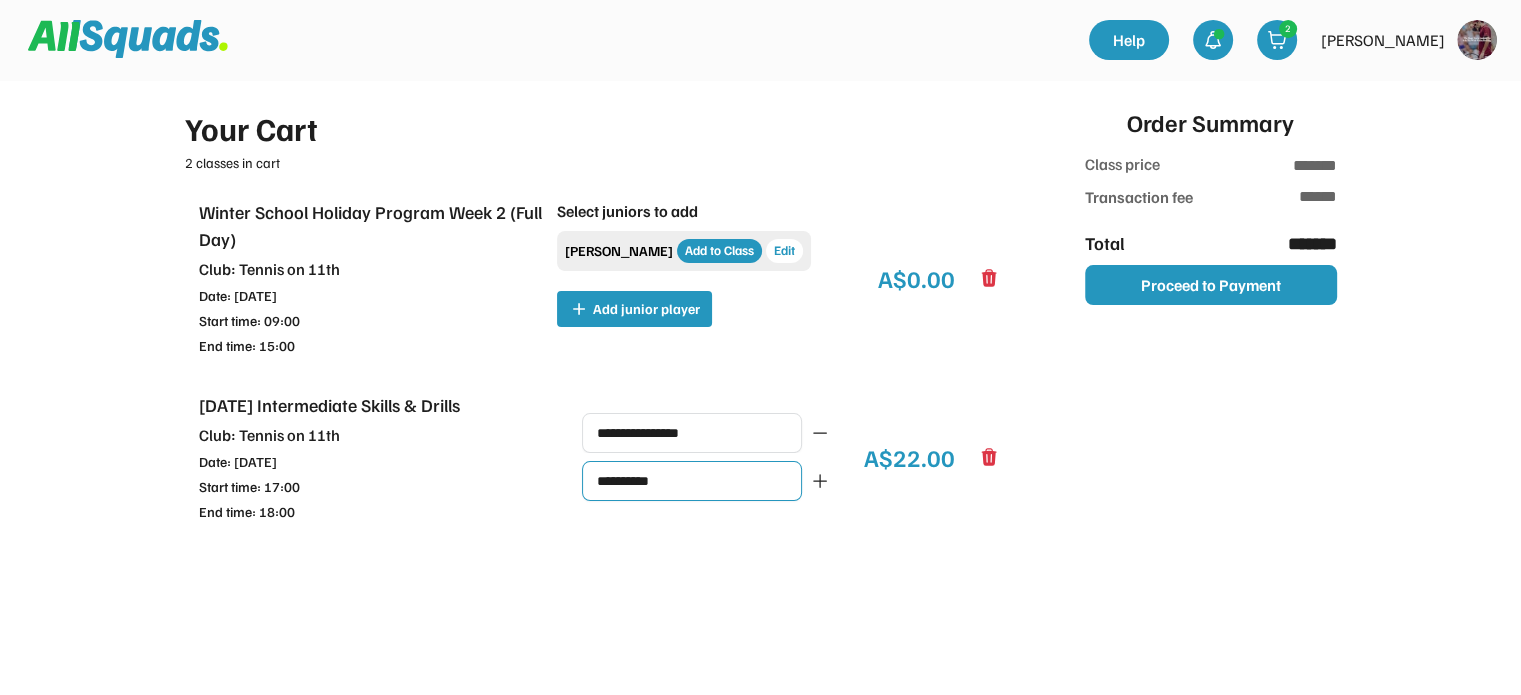 type on "**********" 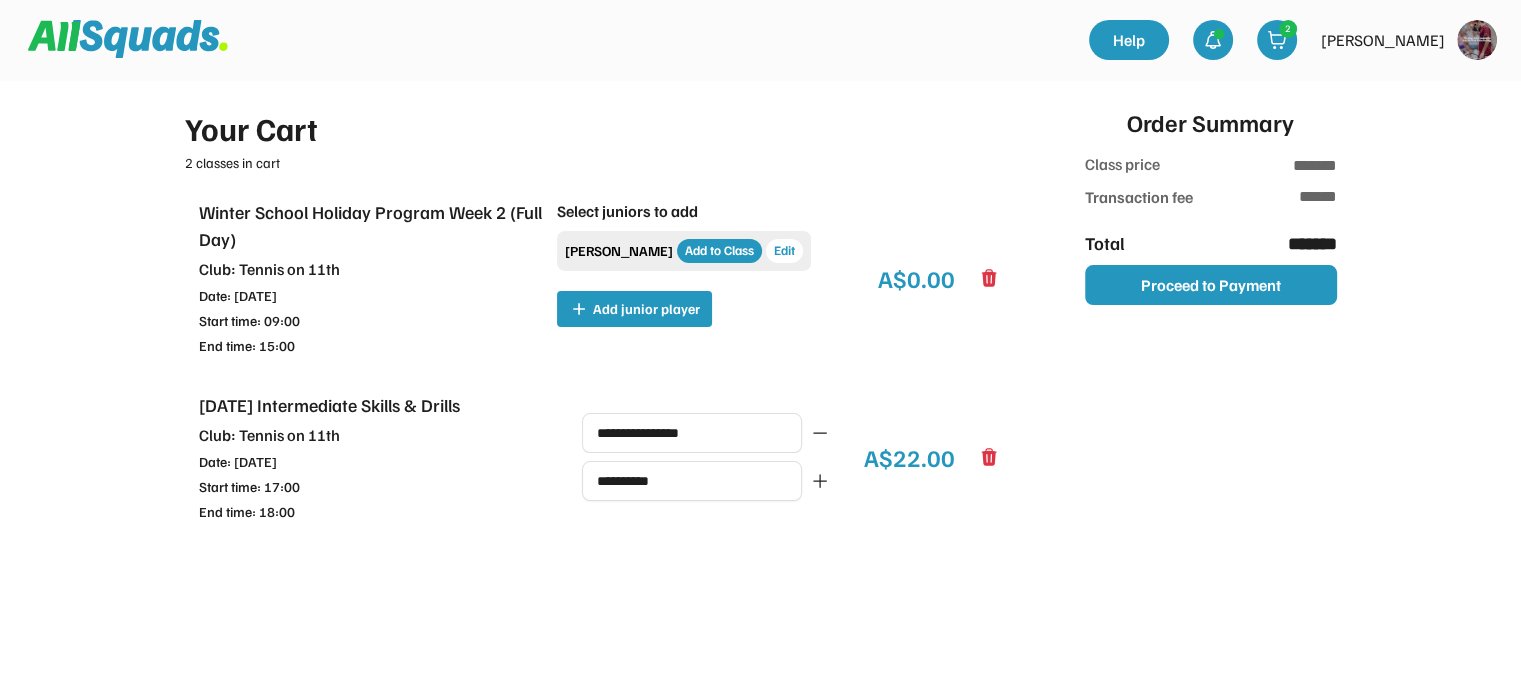 click 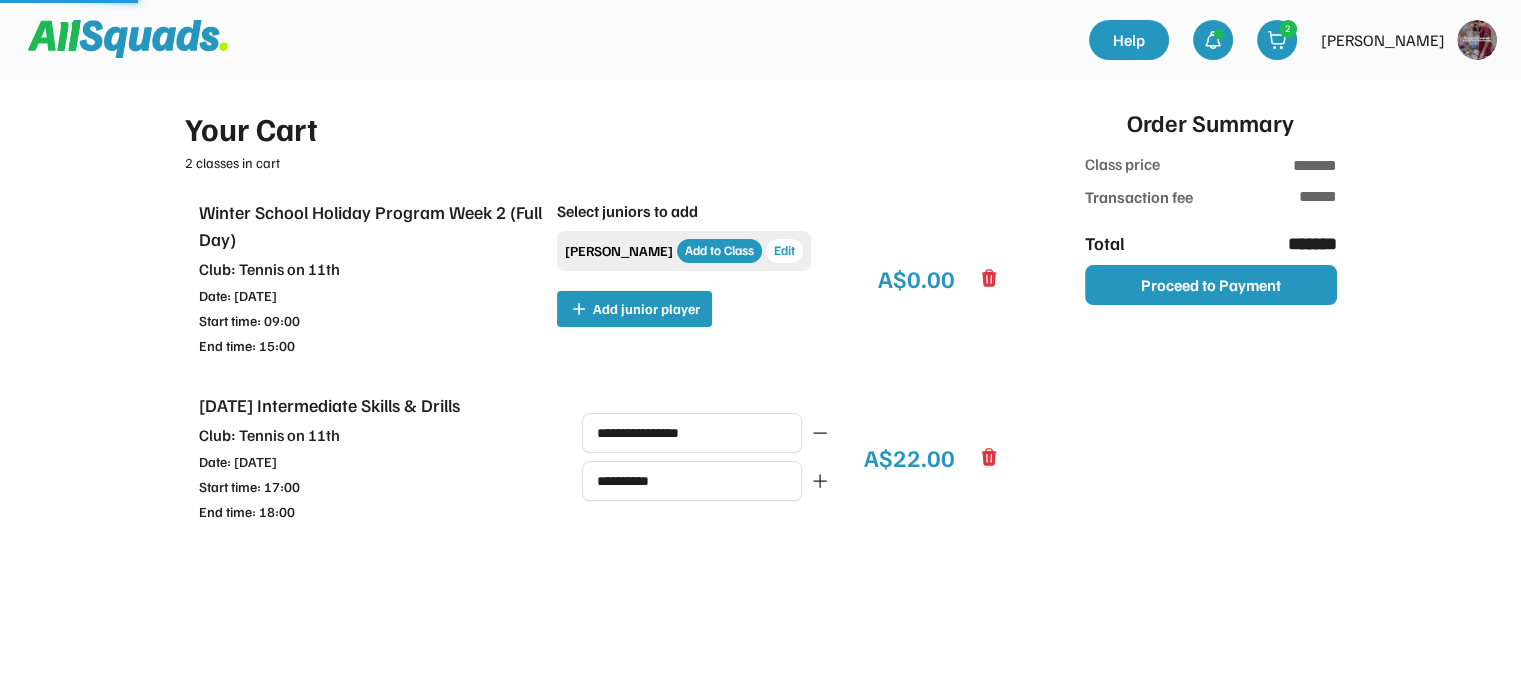 type on "*******" 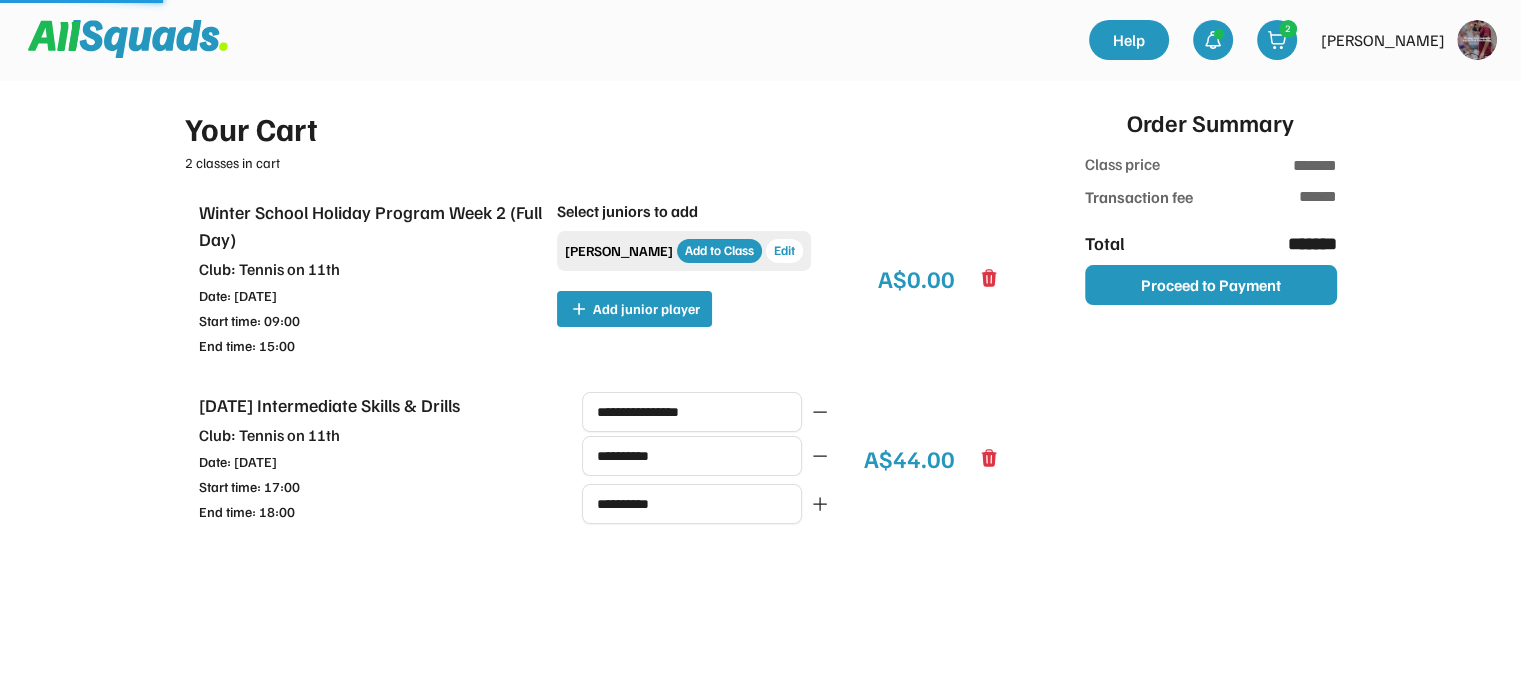 type 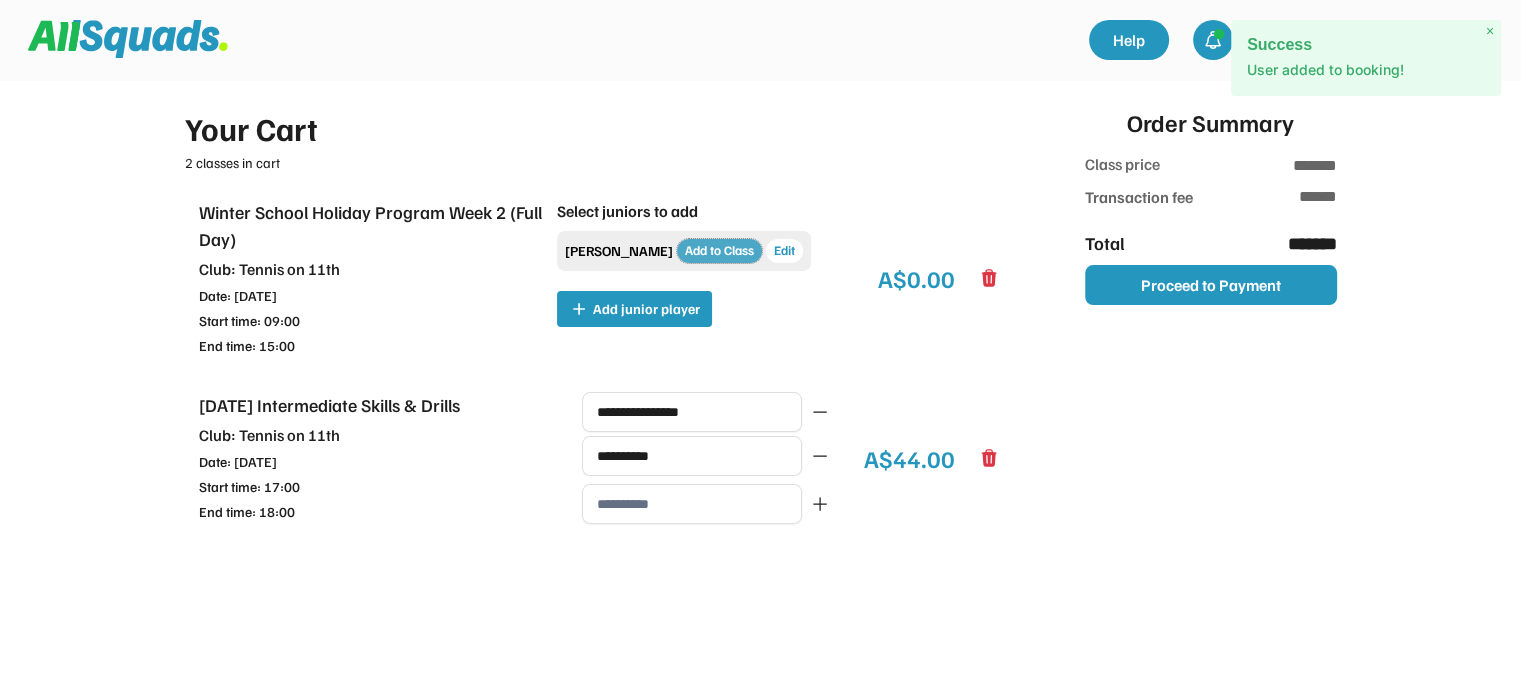 click on "Add to Class" at bounding box center (719, 251) 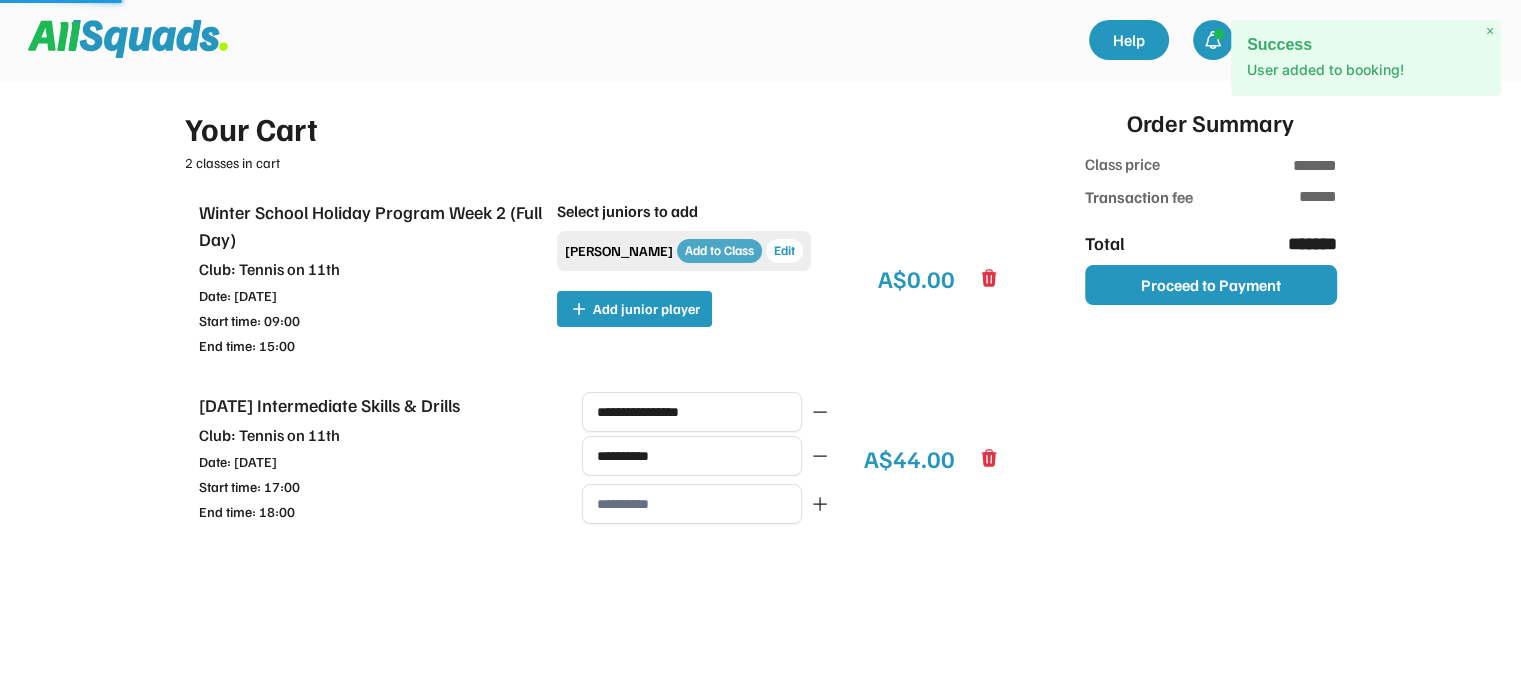 type on "********" 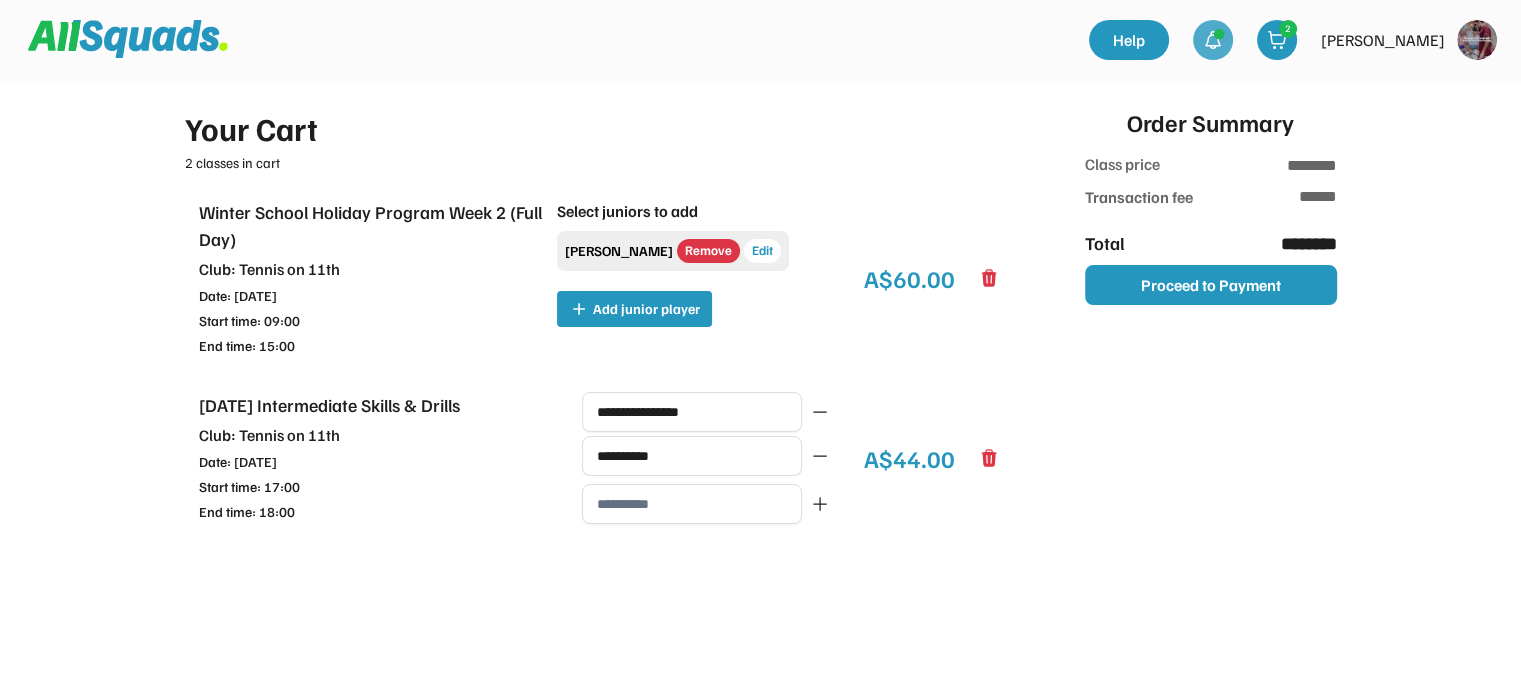 click 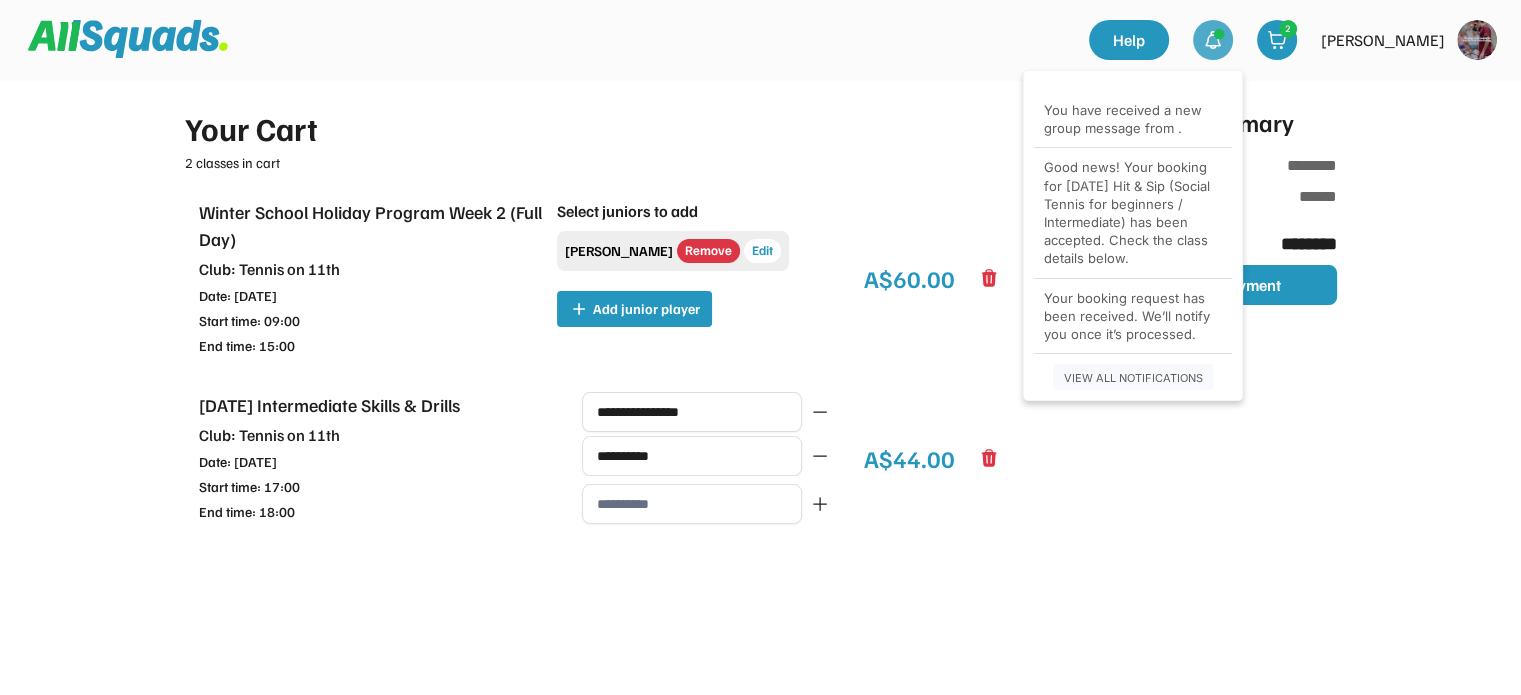 click on "[PERSON_NAME]" at bounding box center [1383, 40] 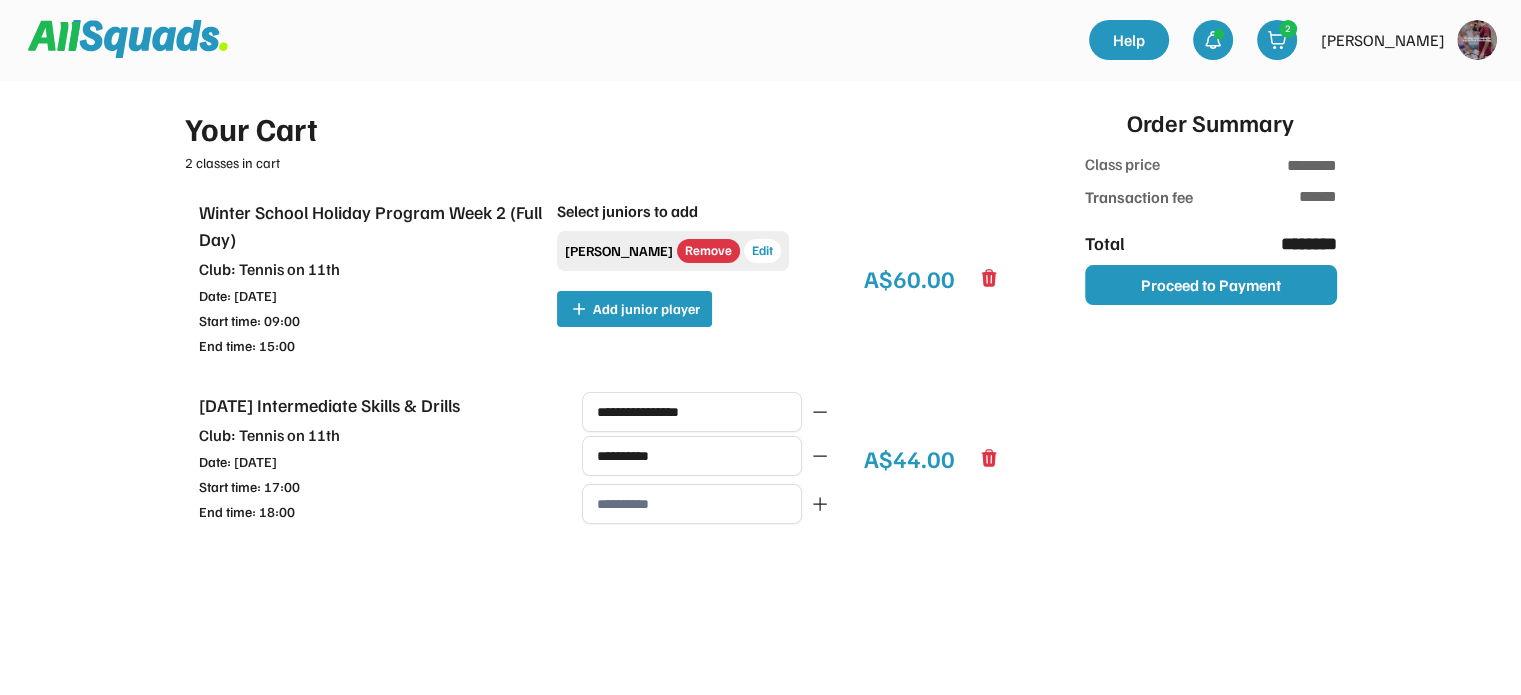 click at bounding box center (1477, 40) 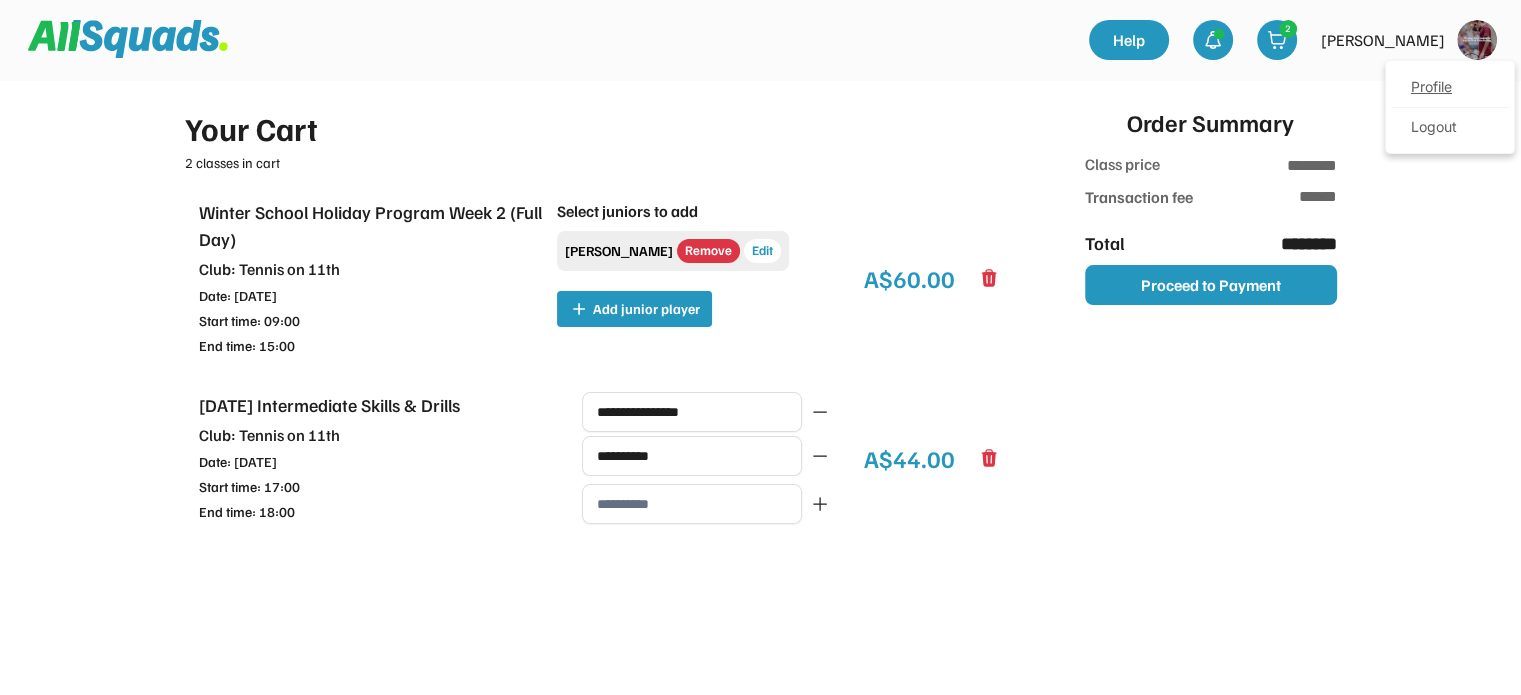 click on "Profile" at bounding box center (1450, 88) 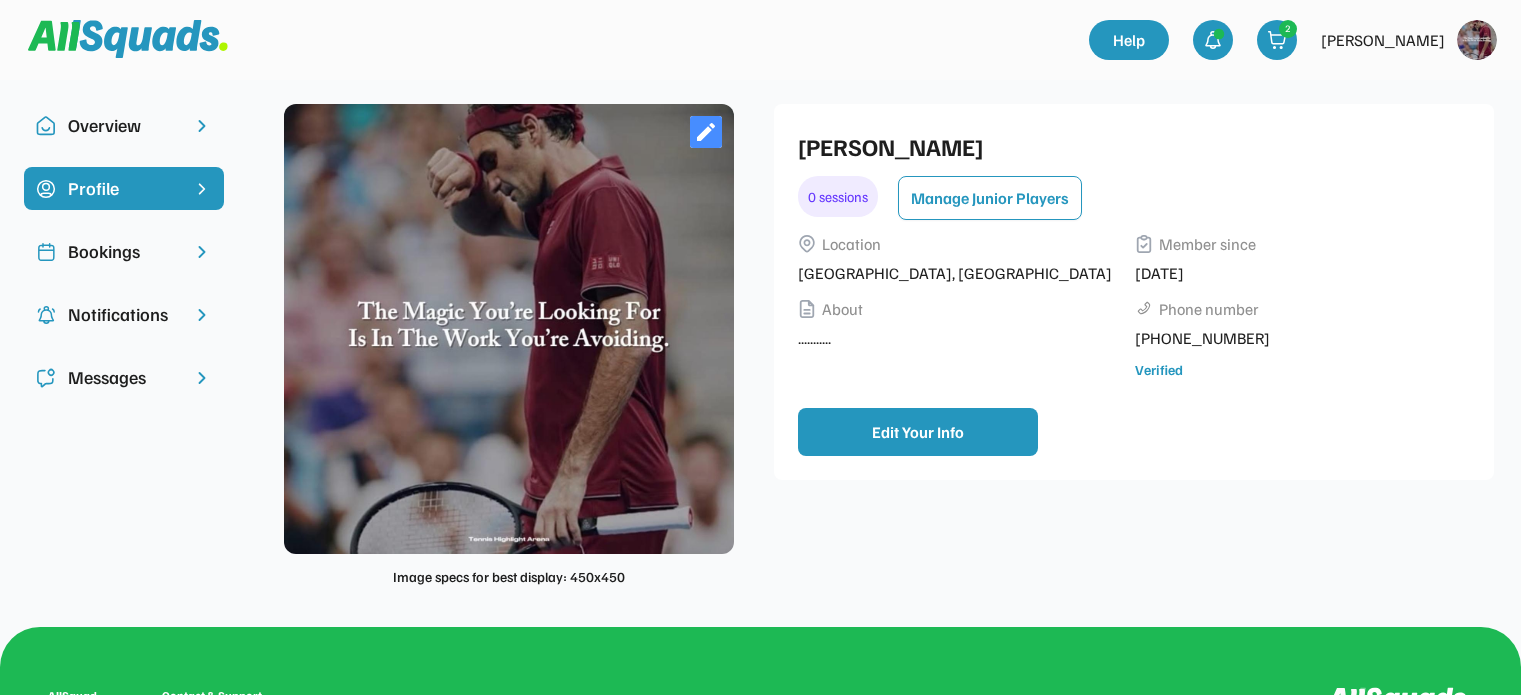 scroll, scrollTop: 0, scrollLeft: 0, axis: both 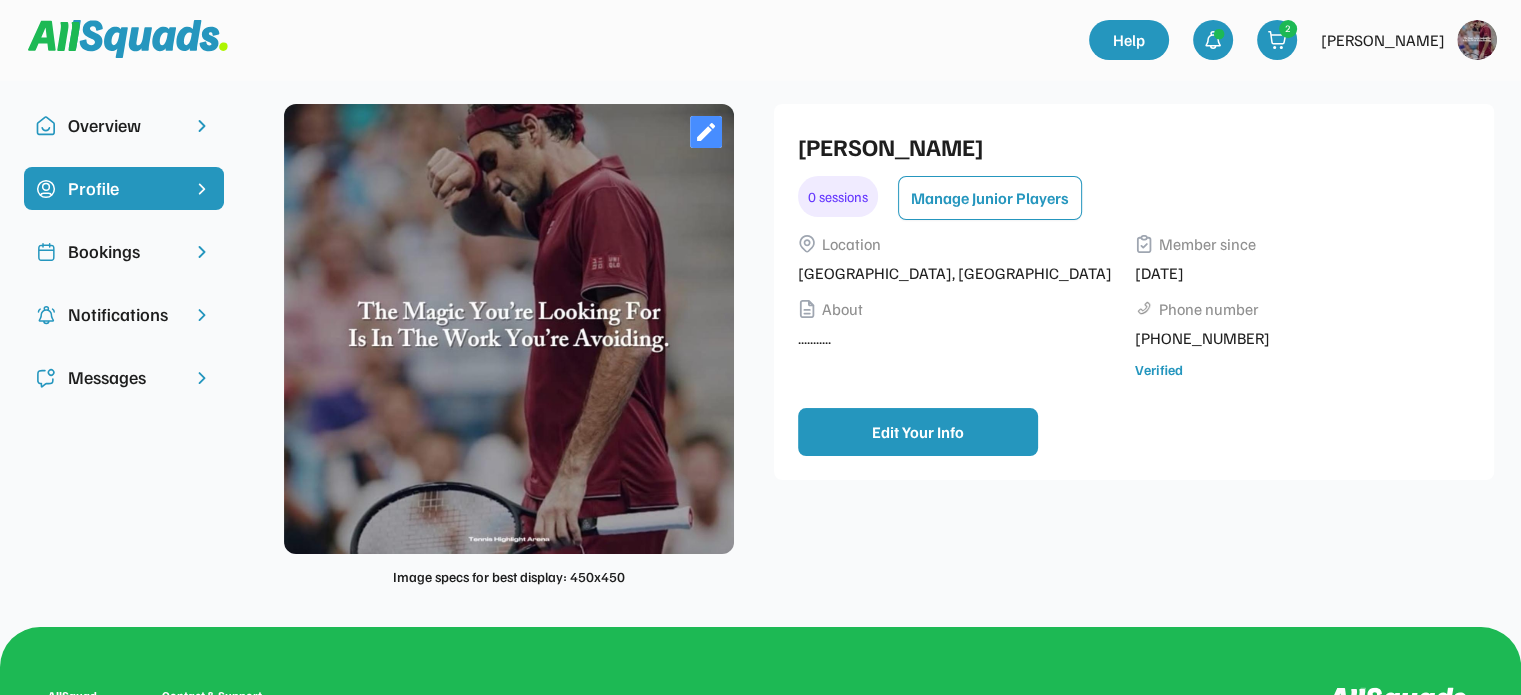 click on "Overview" at bounding box center [124, 125] 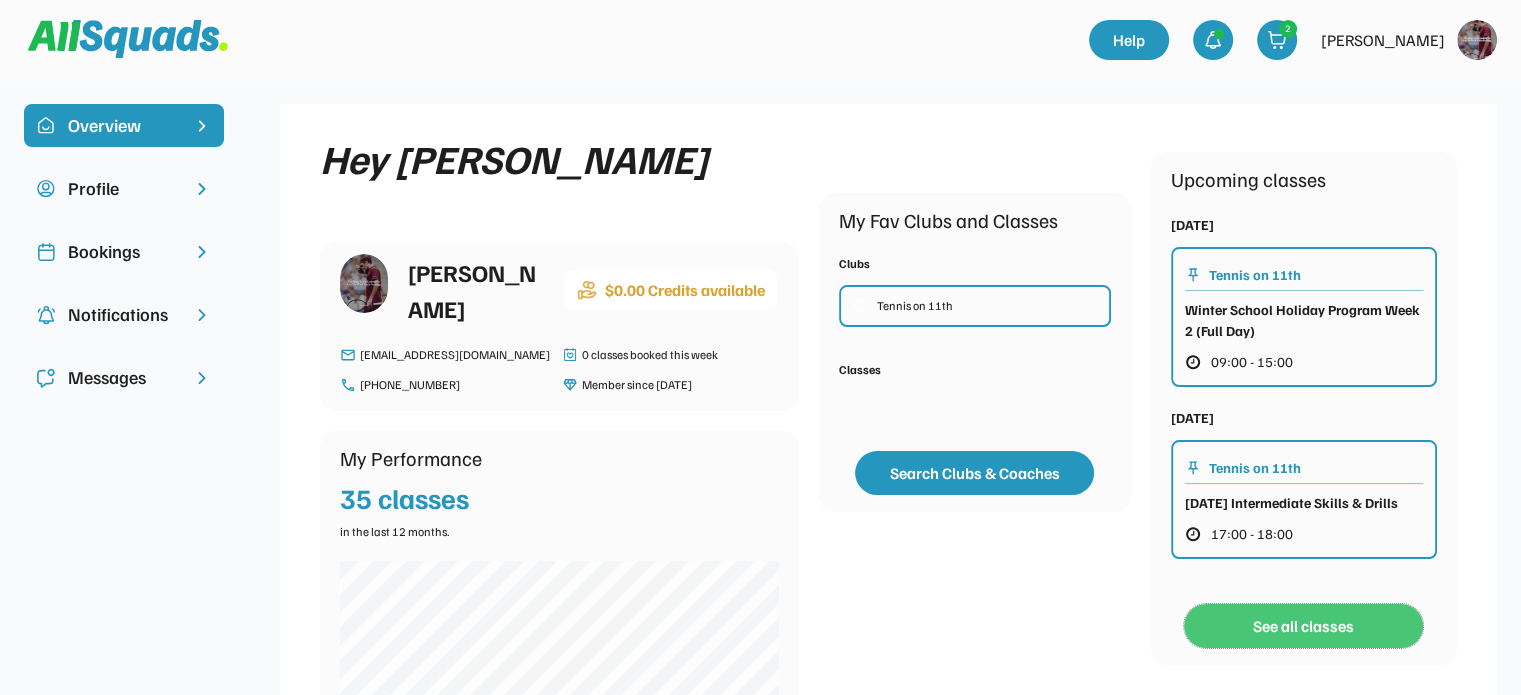 click on "See all classes" at bounding box center [1303, 626] 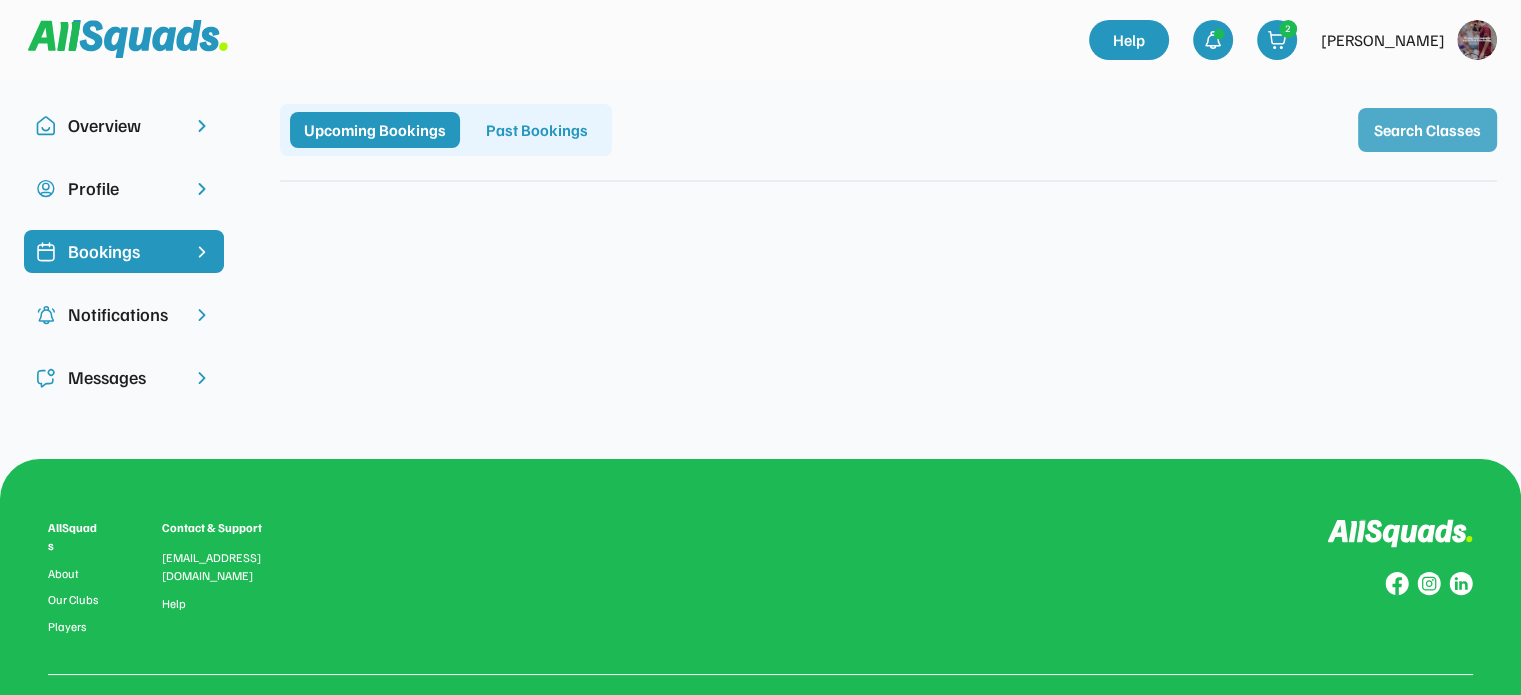 click on "Search Classes" at bounding box center [1427, 130] 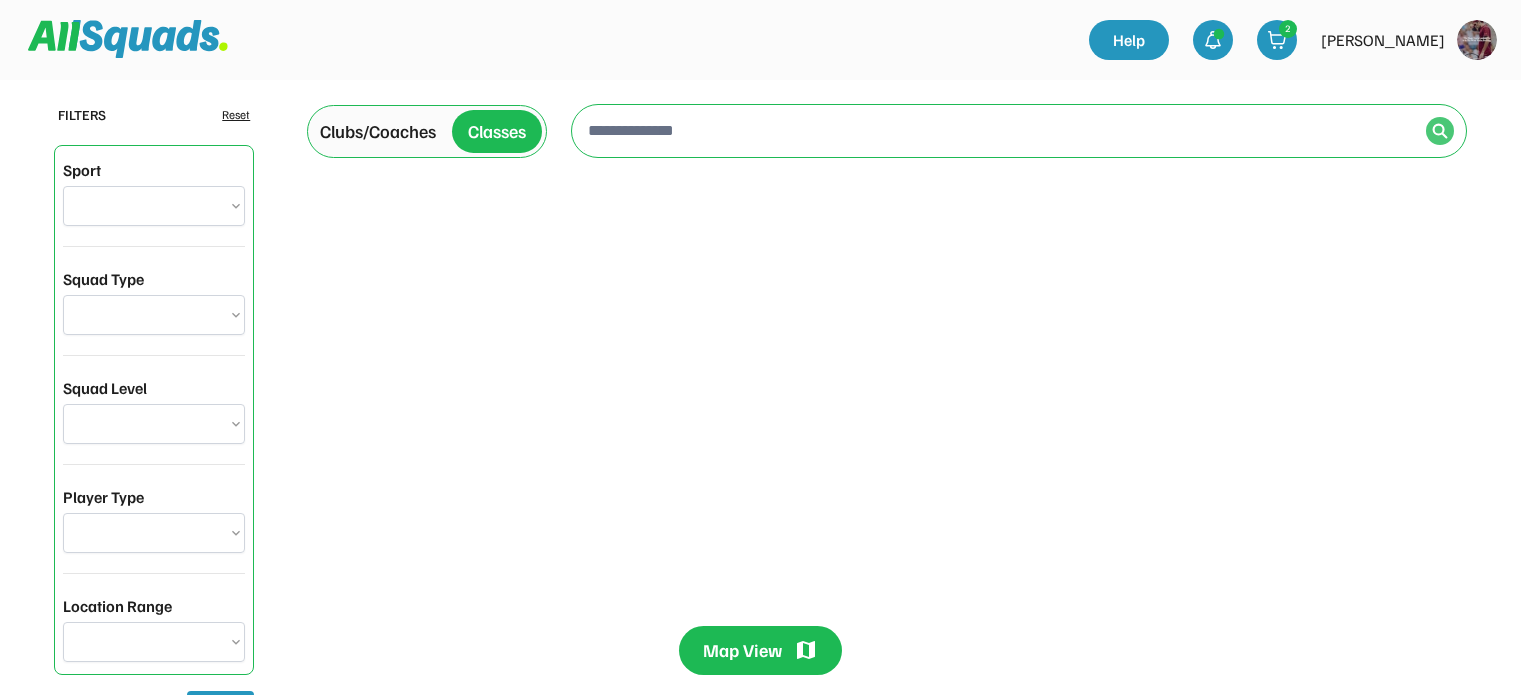 scroll, scrollTop: 0, scrollLeft: 0, axis: both 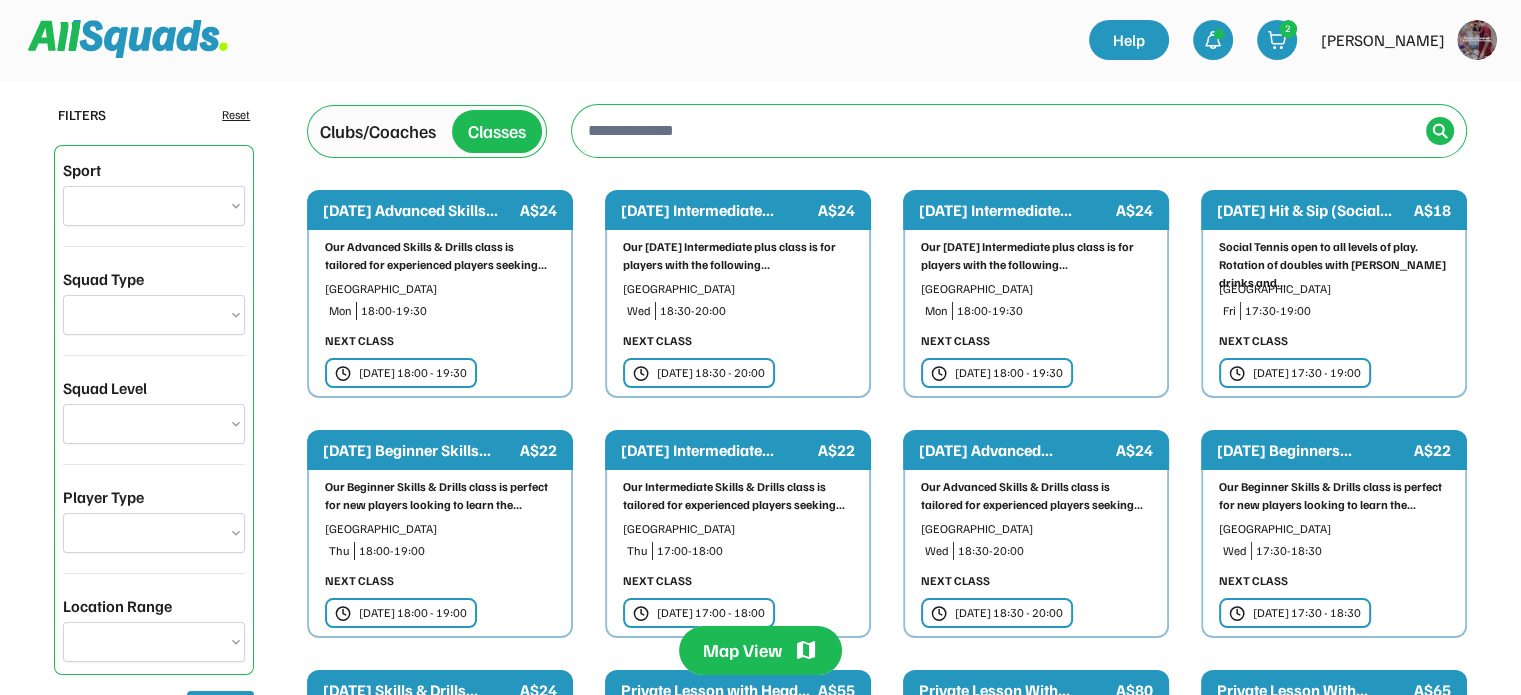 click on "Fri 11 Jul | 17:30 - 19:00" at bounding box center [1307, 373] 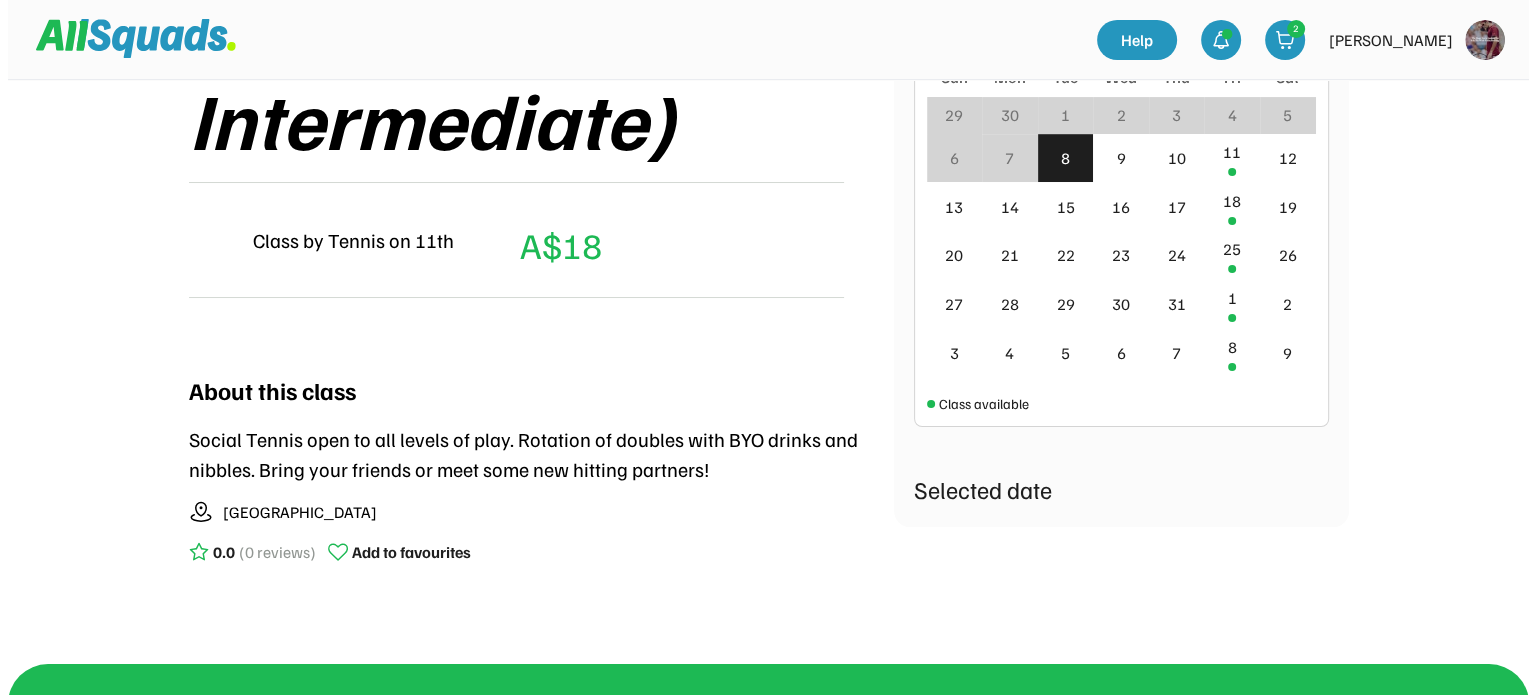 scroll, scrollTop: 600, scrollLeft: 0, axis: vertical 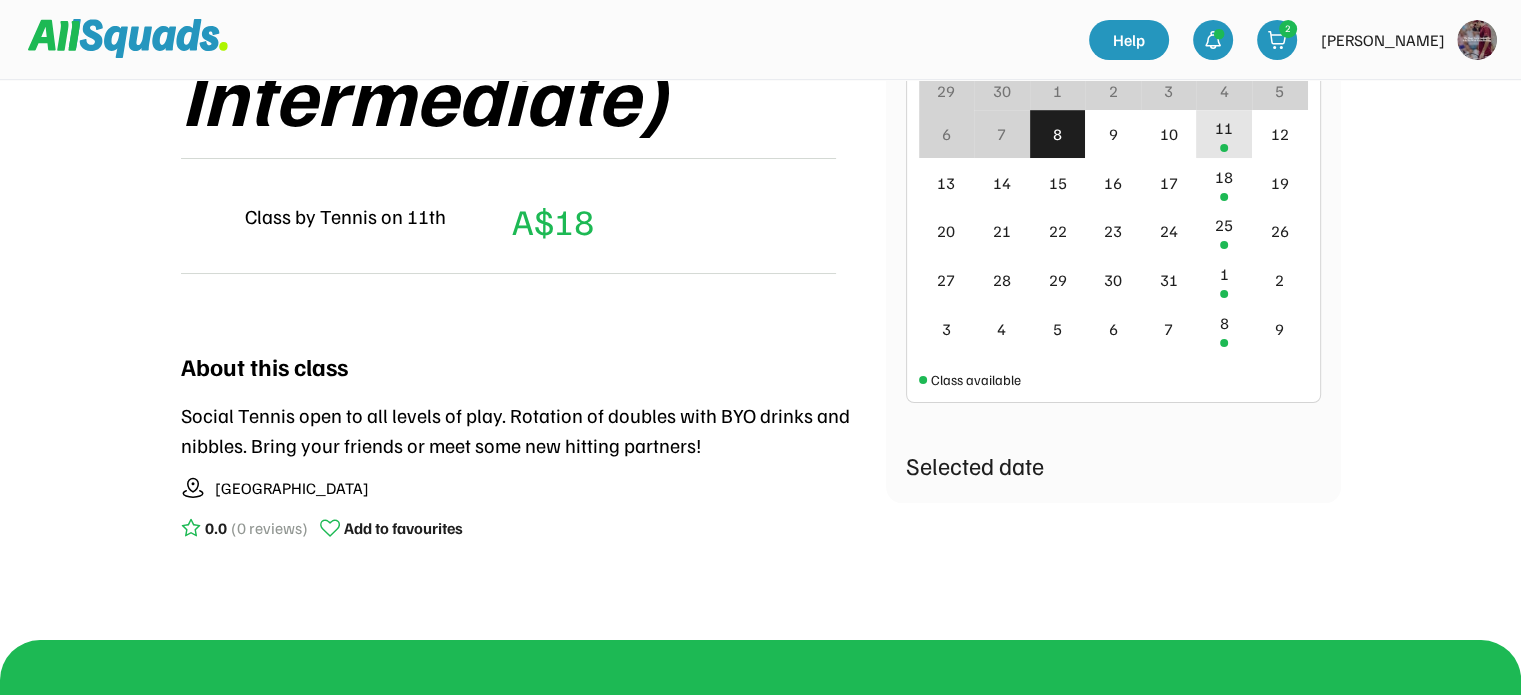 click on "11" at bounding box center (1224, 128) 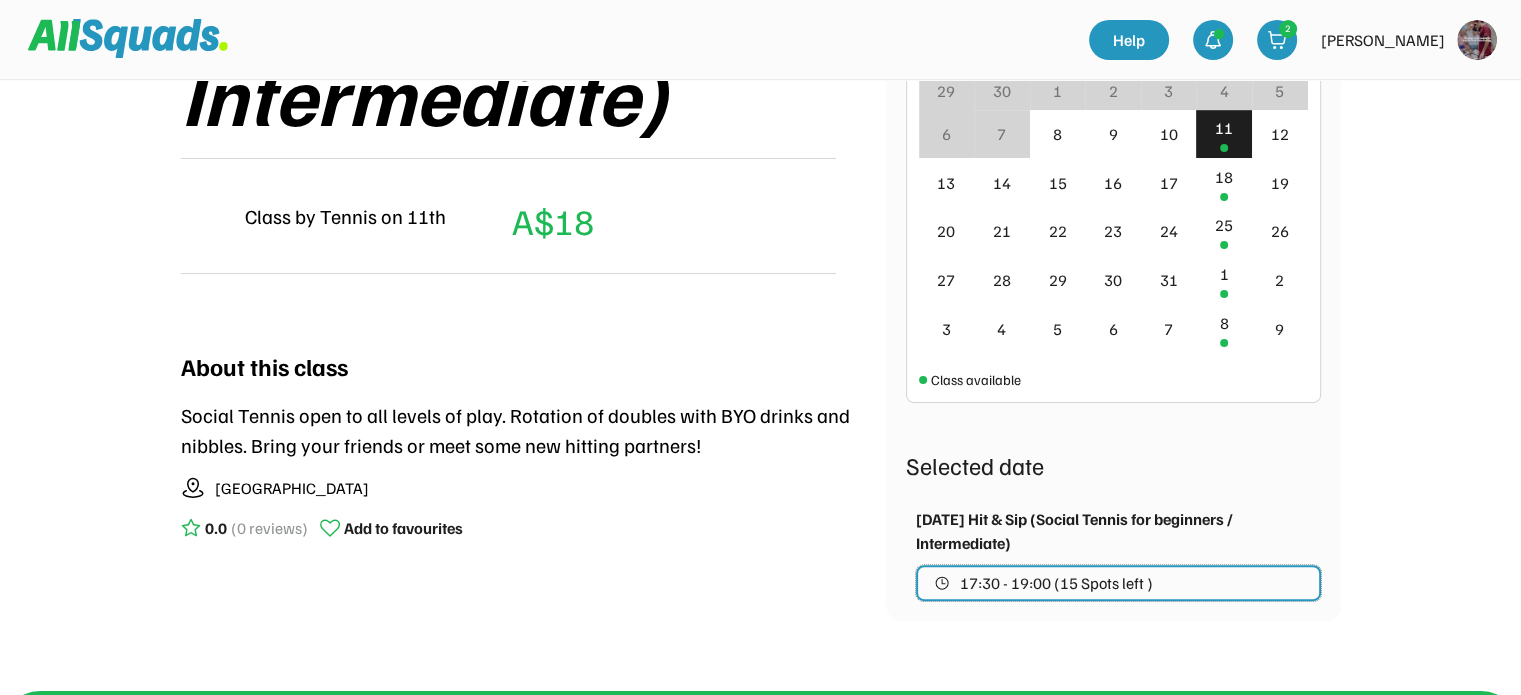 click on "17:30 - 19:00 (15 Spots left )" at bounding box center [1056, 583] 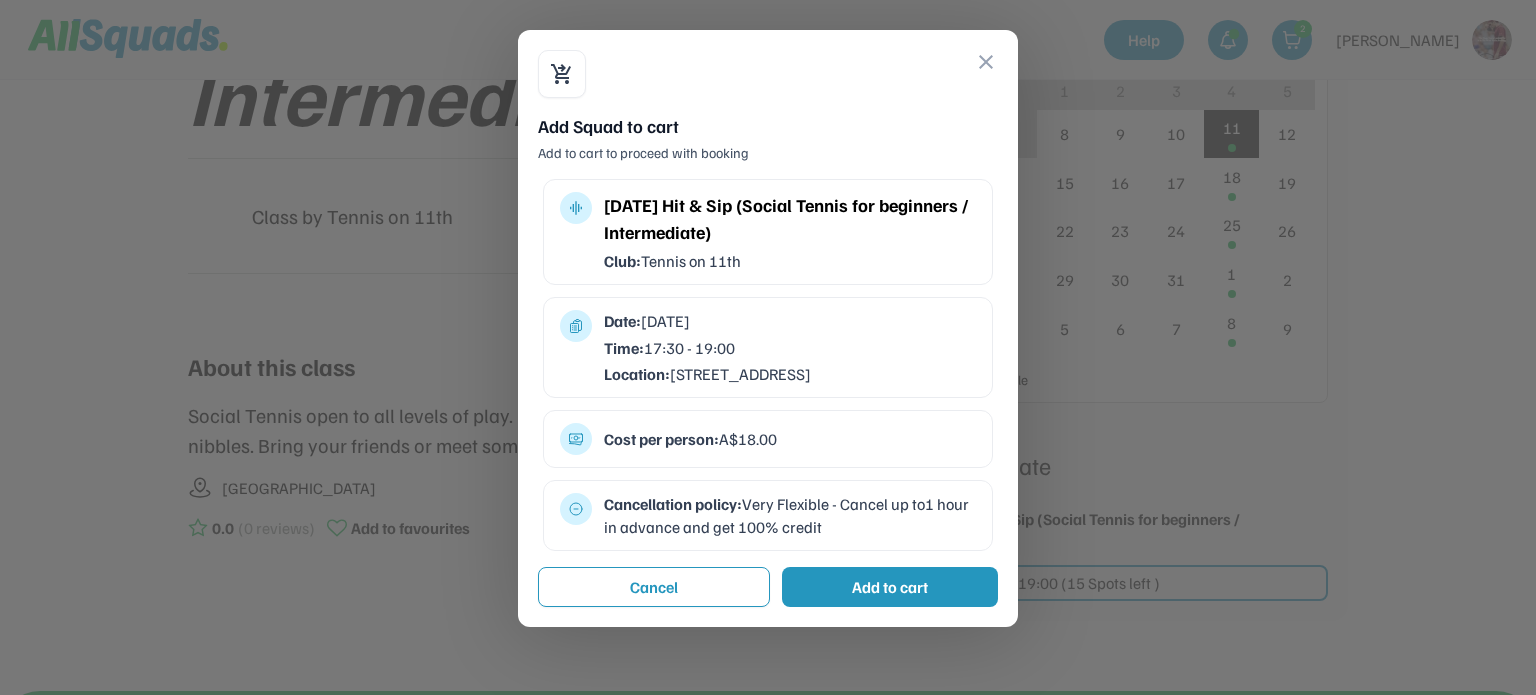 click on "Add to cart" at bounding box center [890, 587] 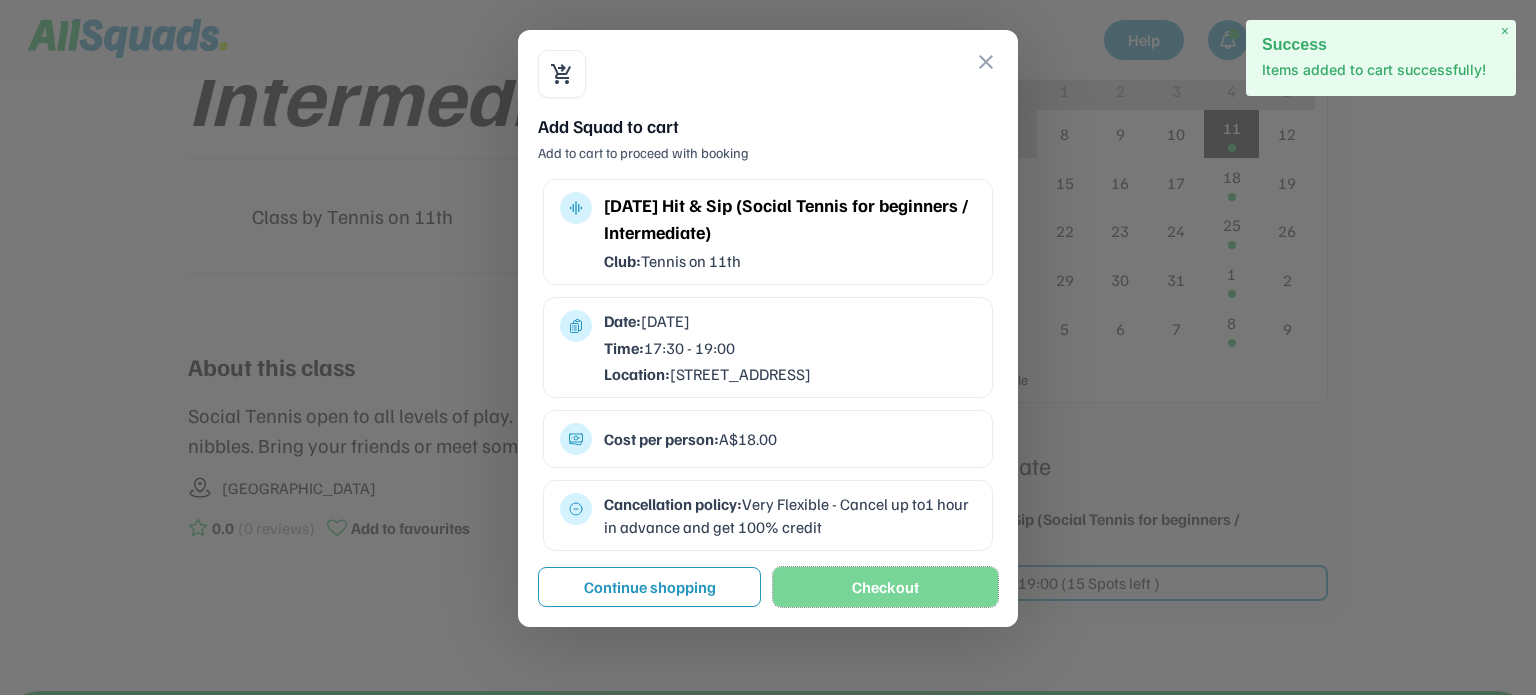 click on "Checkout" at bounding box center (885, 587) 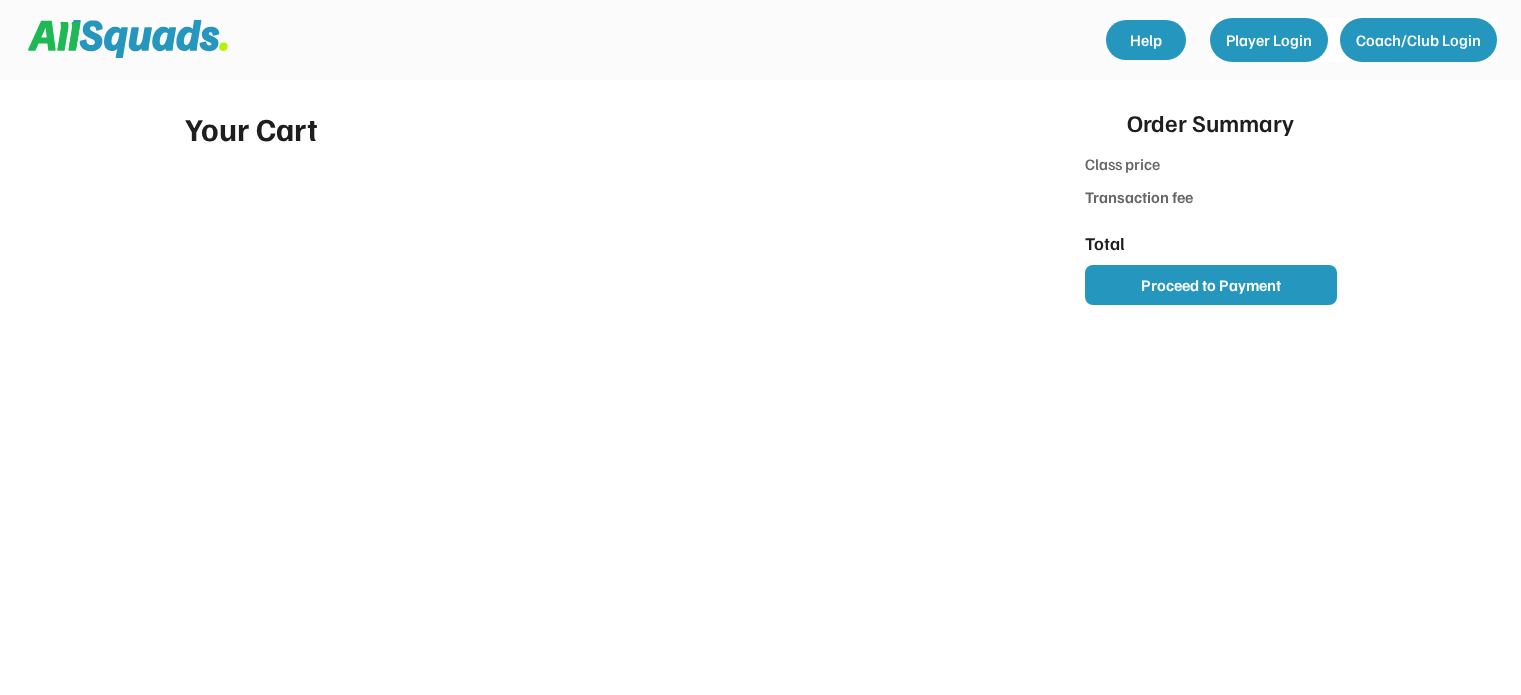 scroll, scrollTop: 0, scrollLeft: 0, axis: both 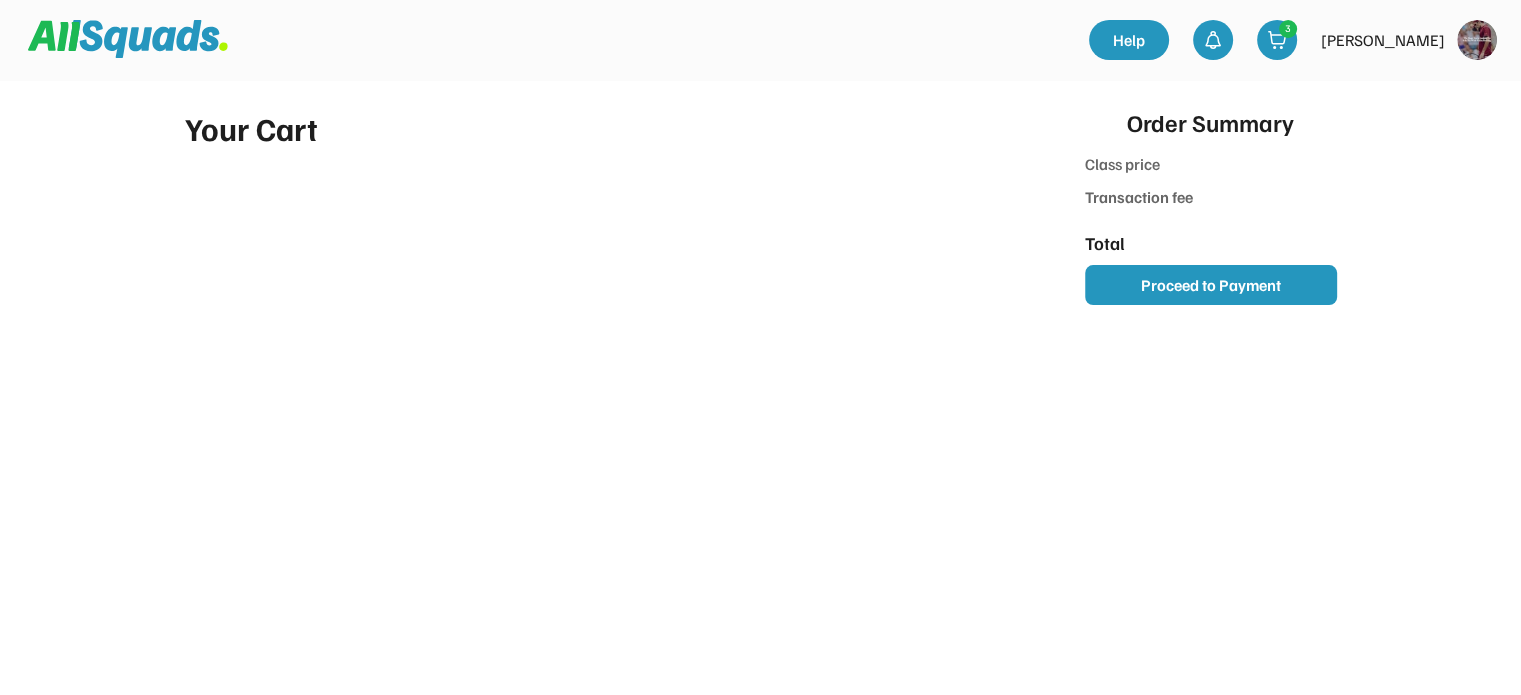 type on "********" 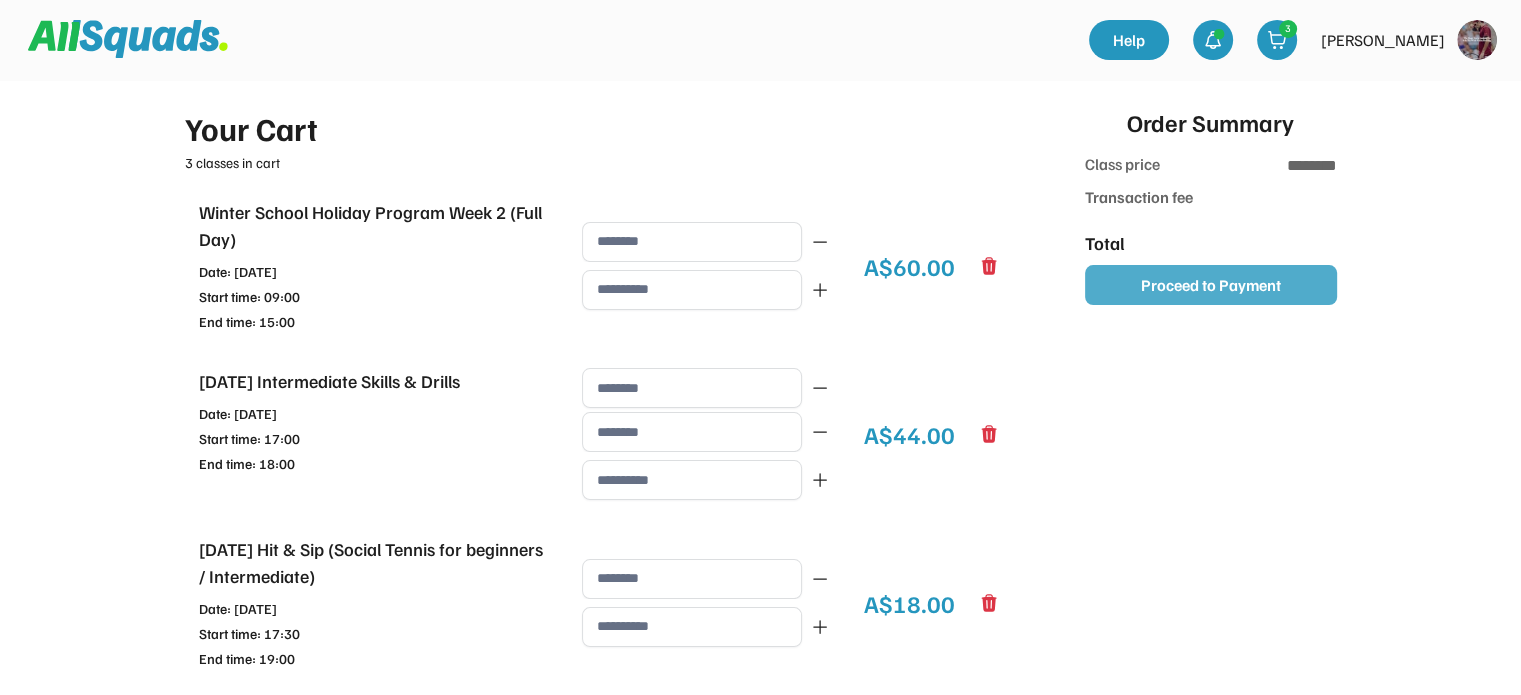 type on "******" 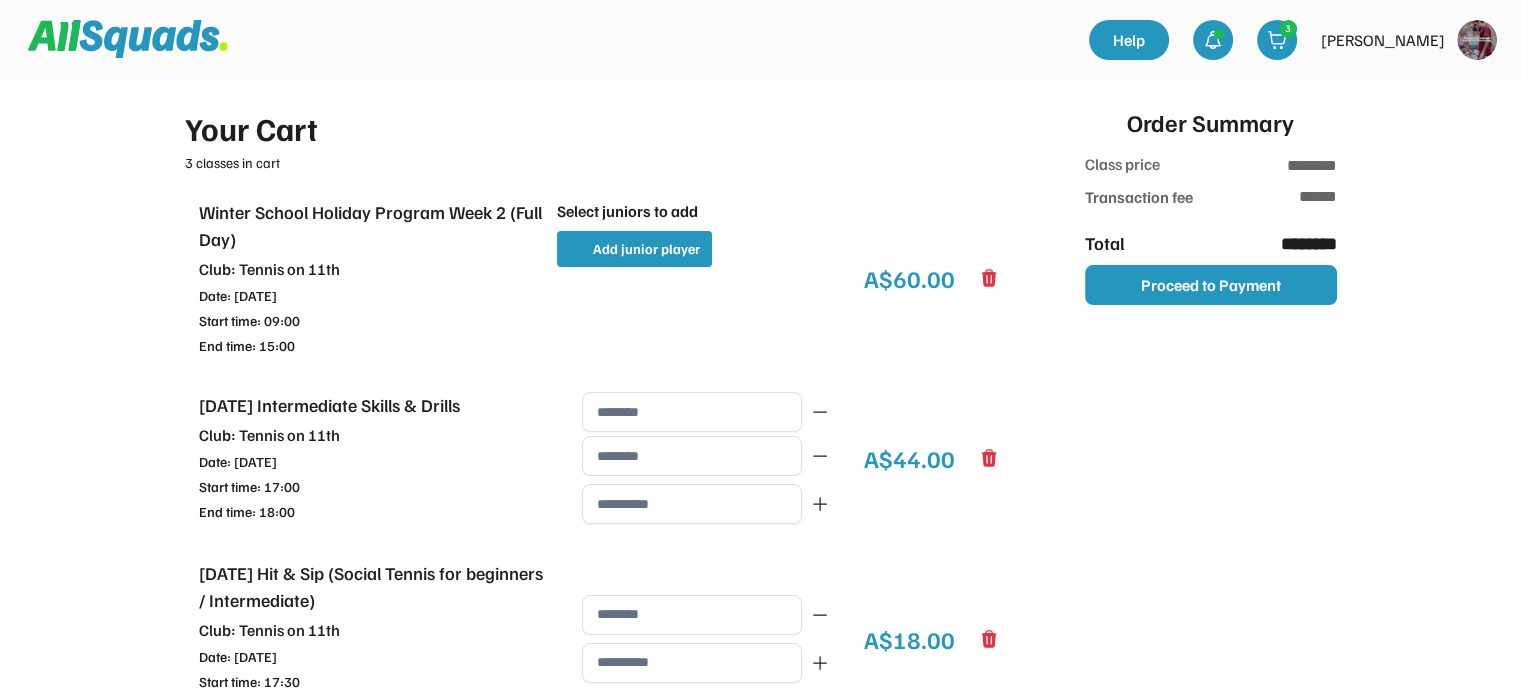 type on "**********" 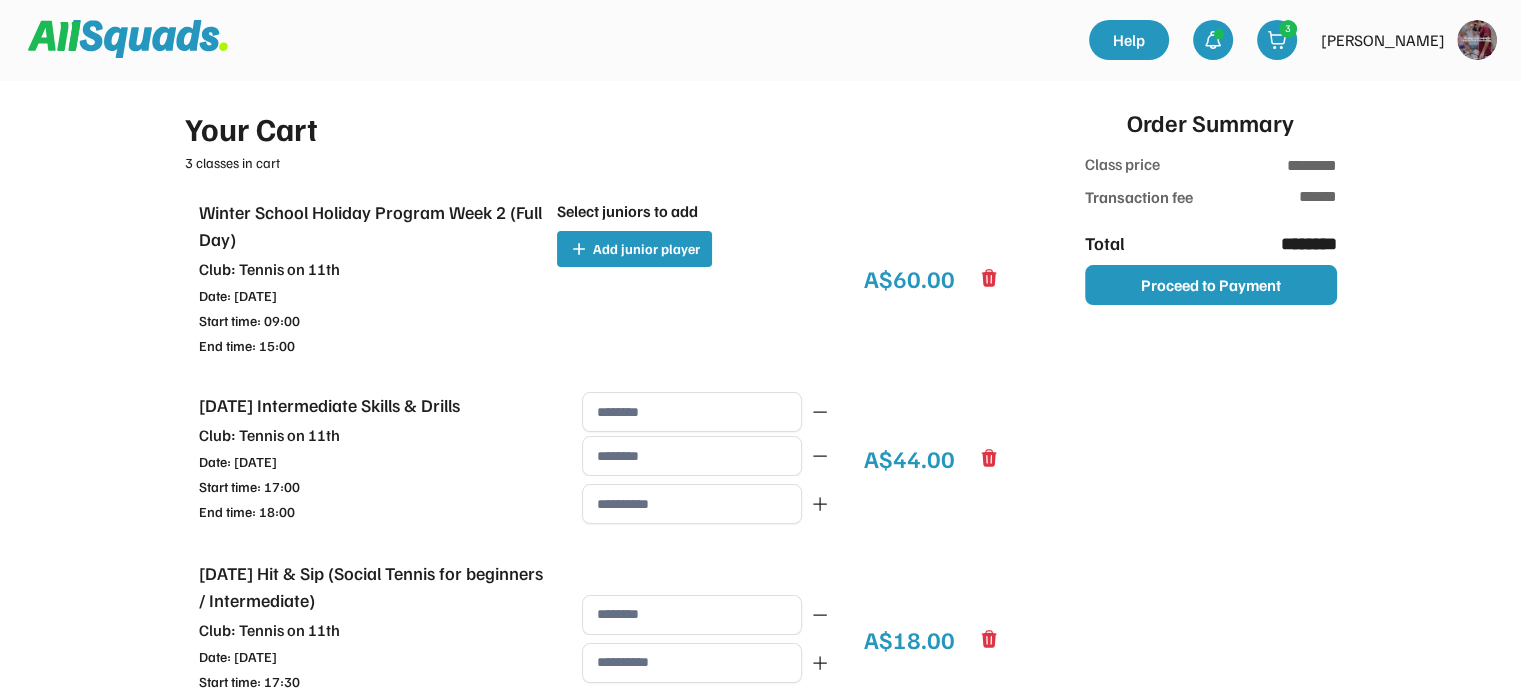 type on "**********" 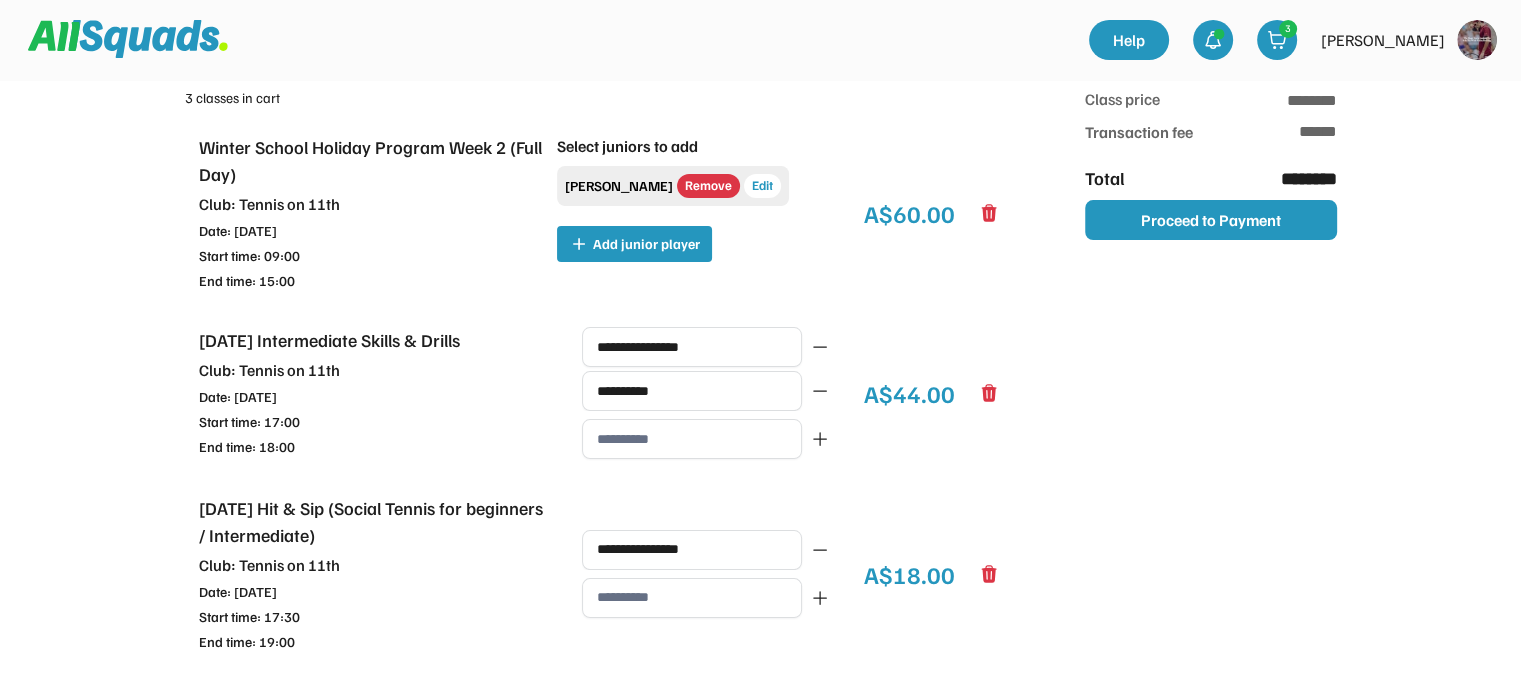 scroll, scrollTop: 100, scrollLeft: 0, axis: vertical 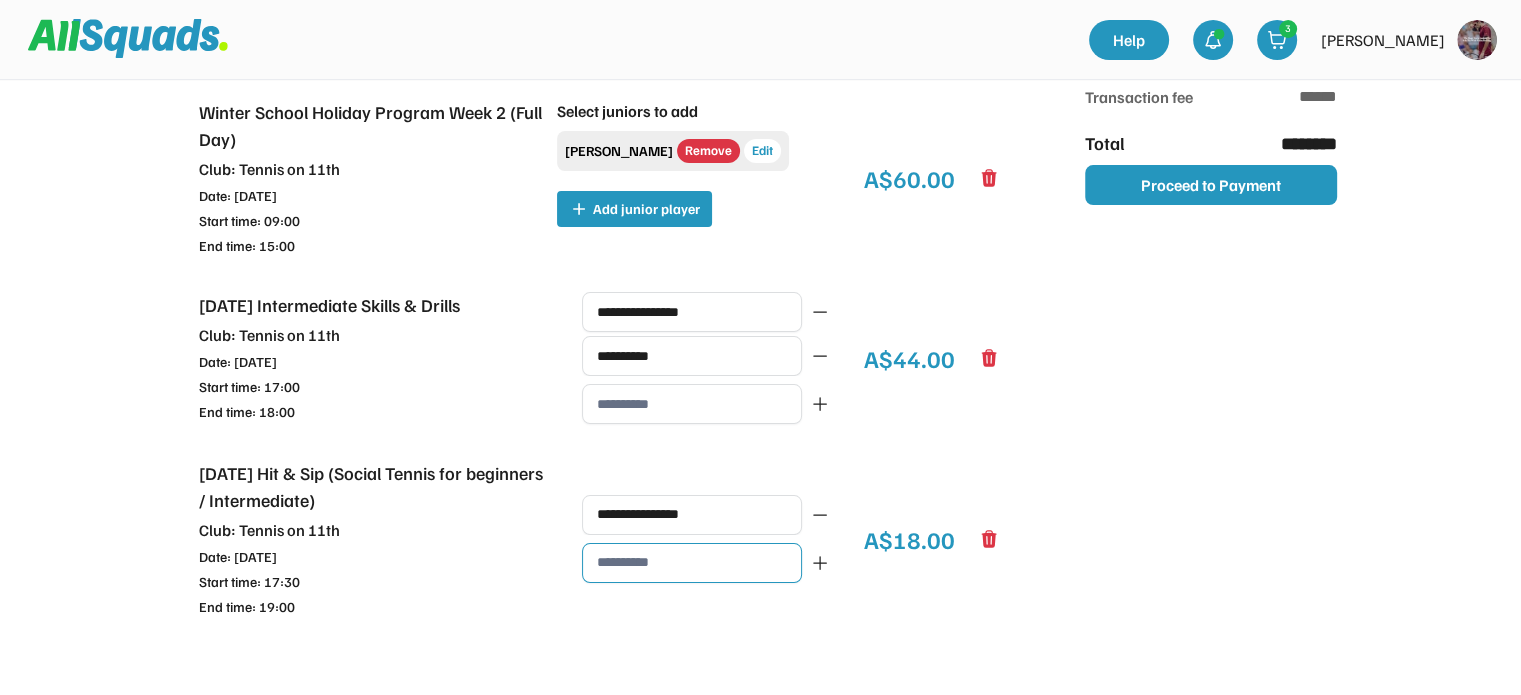 click at bounding box center (692, 563) 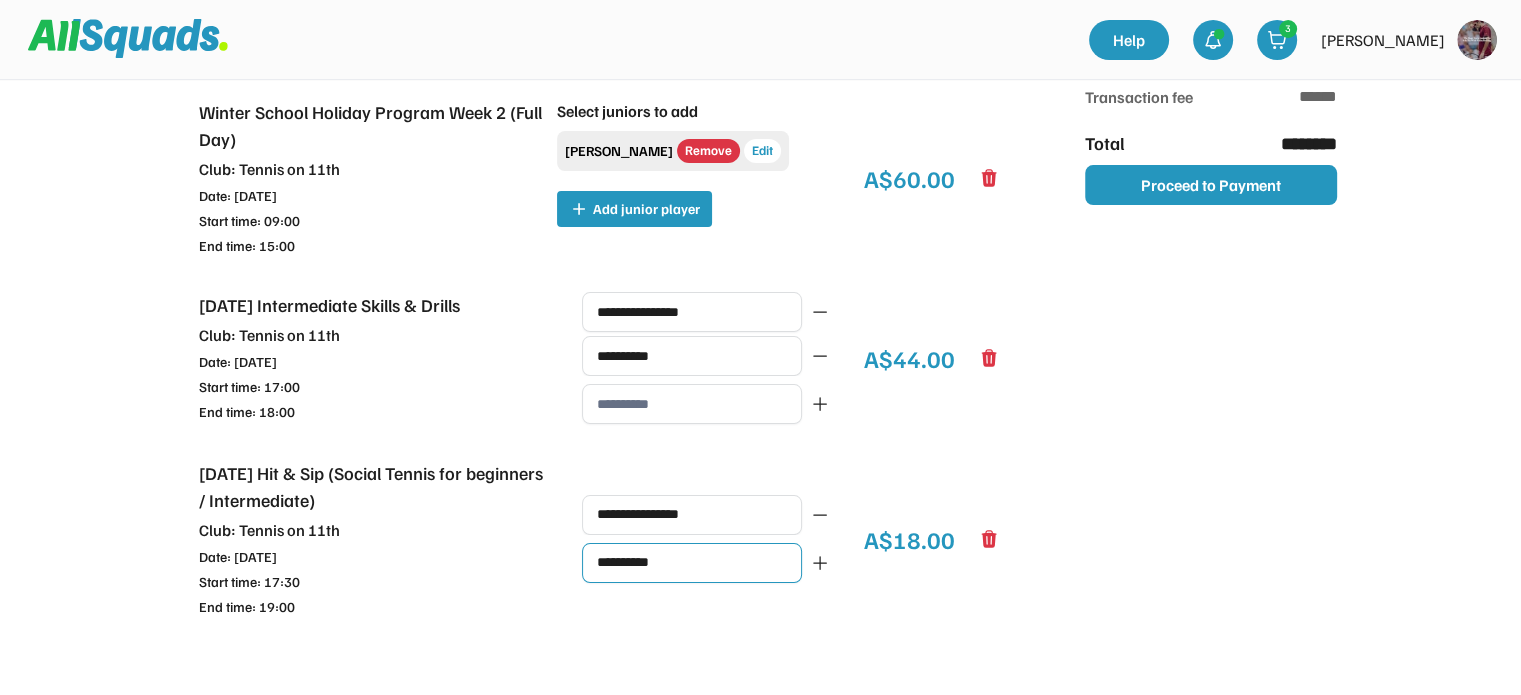 type on "**********" 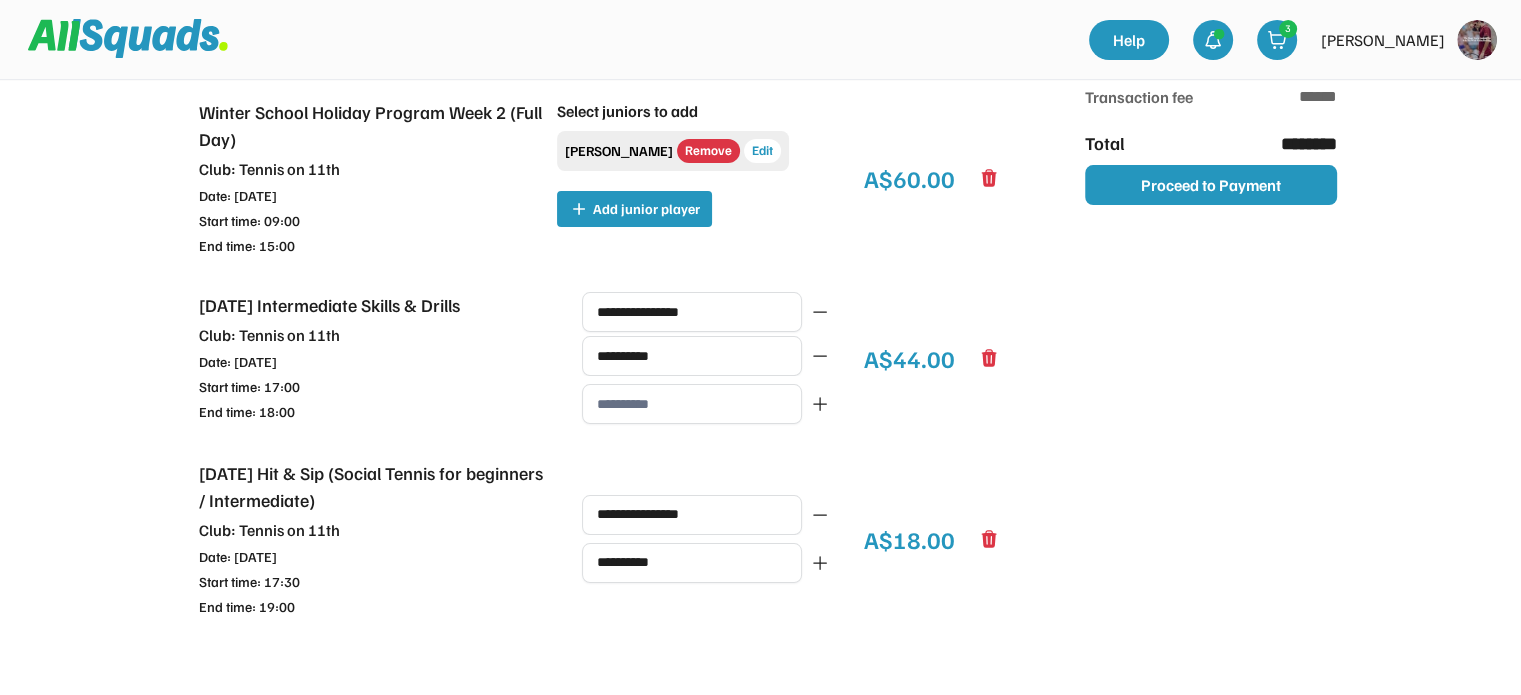 click 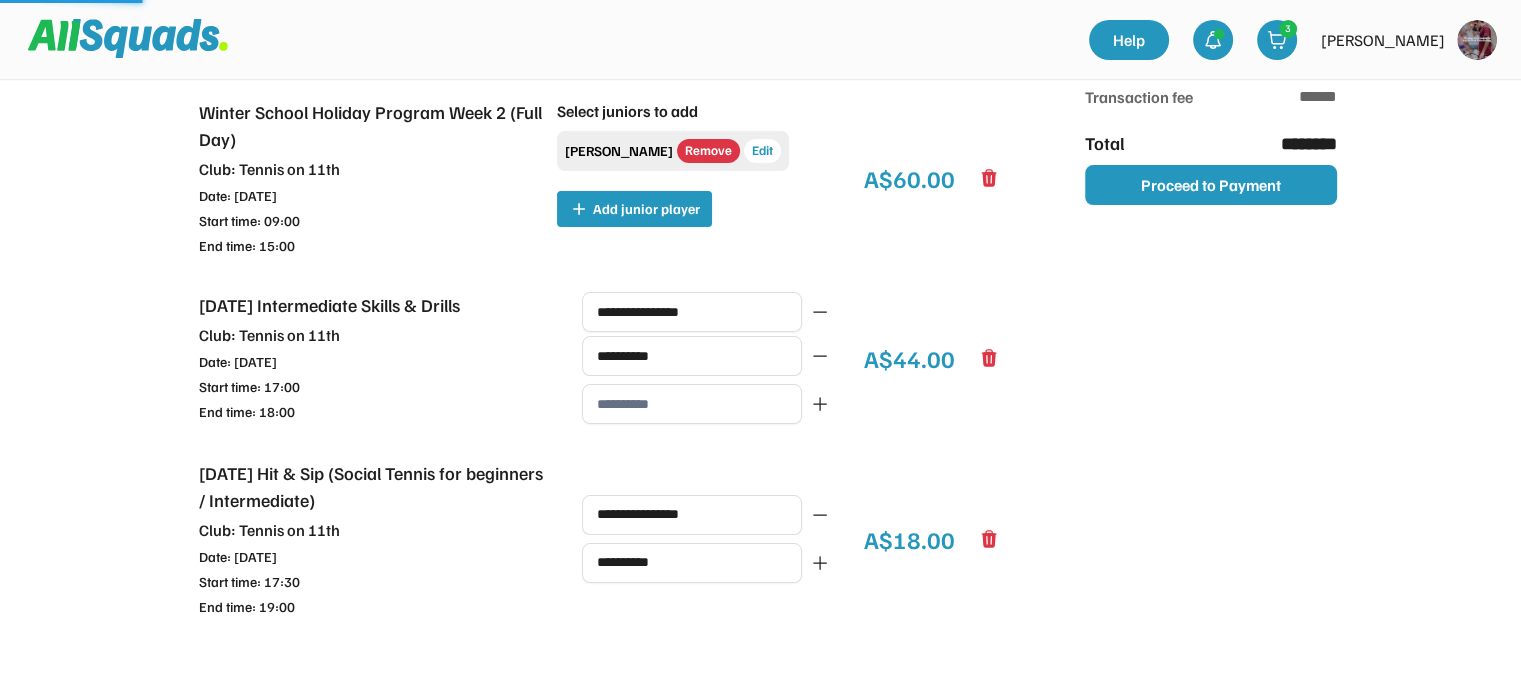 type on "********" 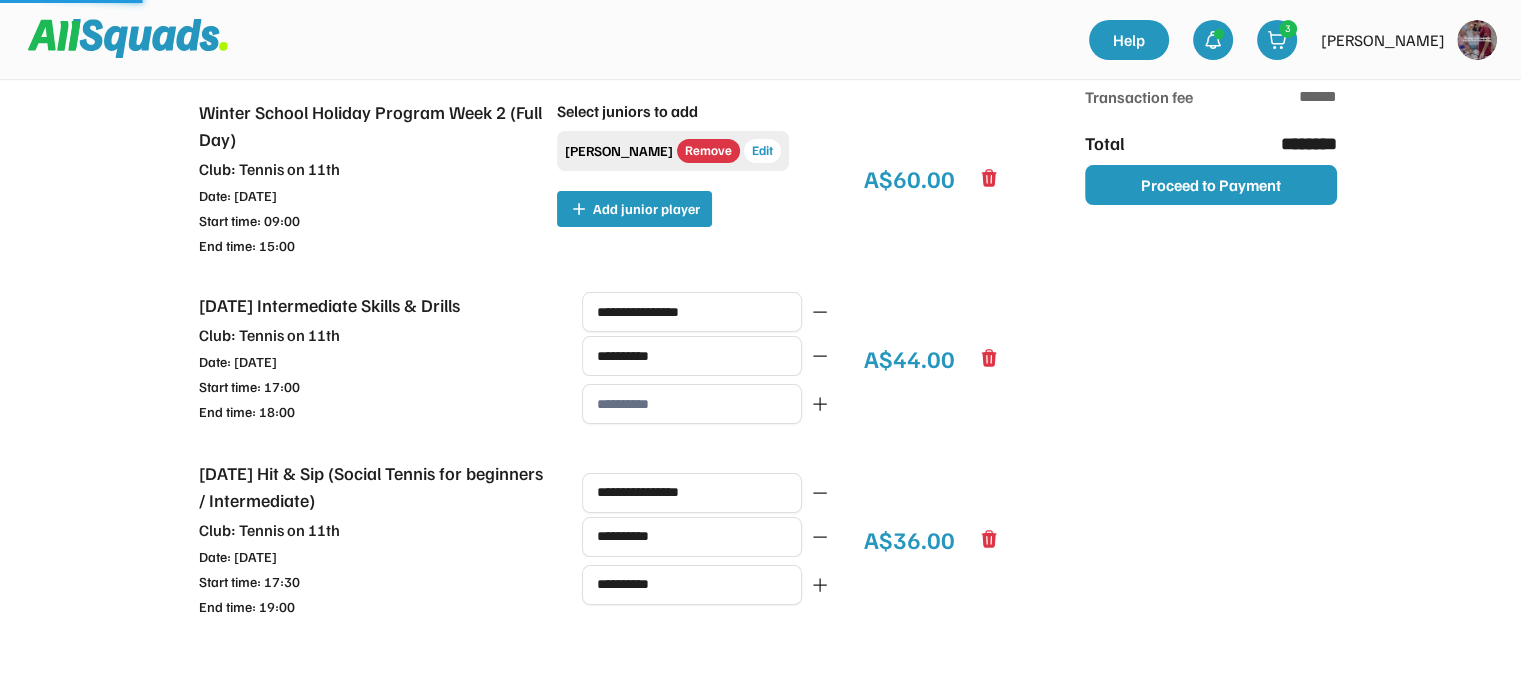type 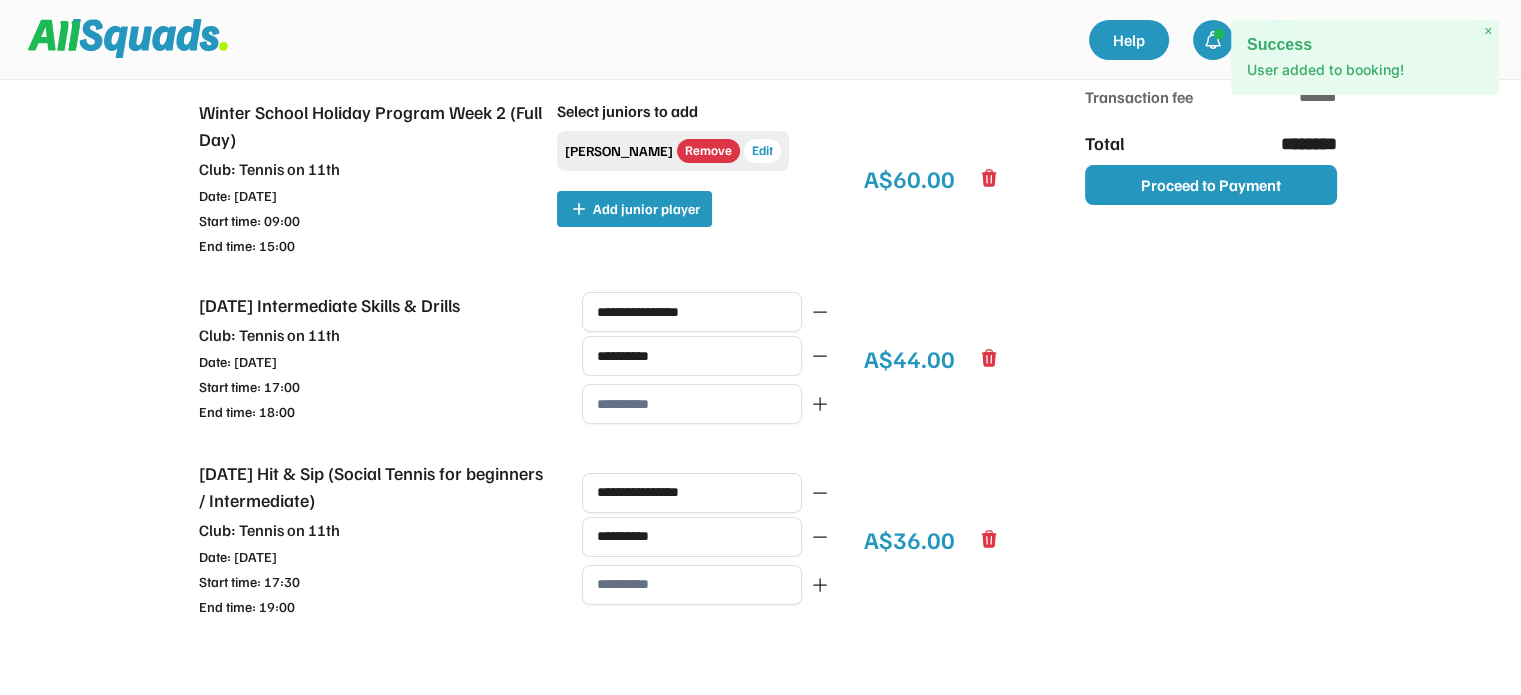 scroll, scrollTop: 0, scrollLeft: 0, axis: both 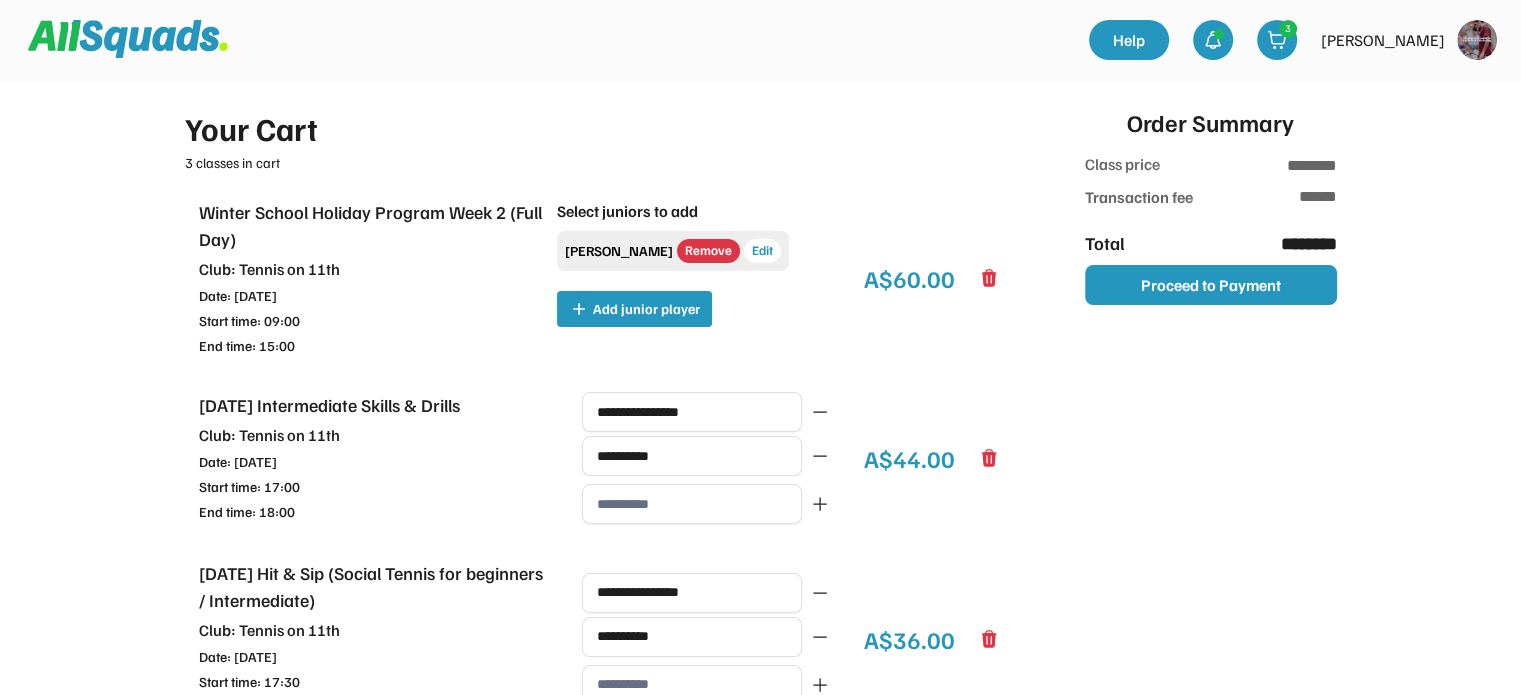 click at bounding box center (1477, 40) 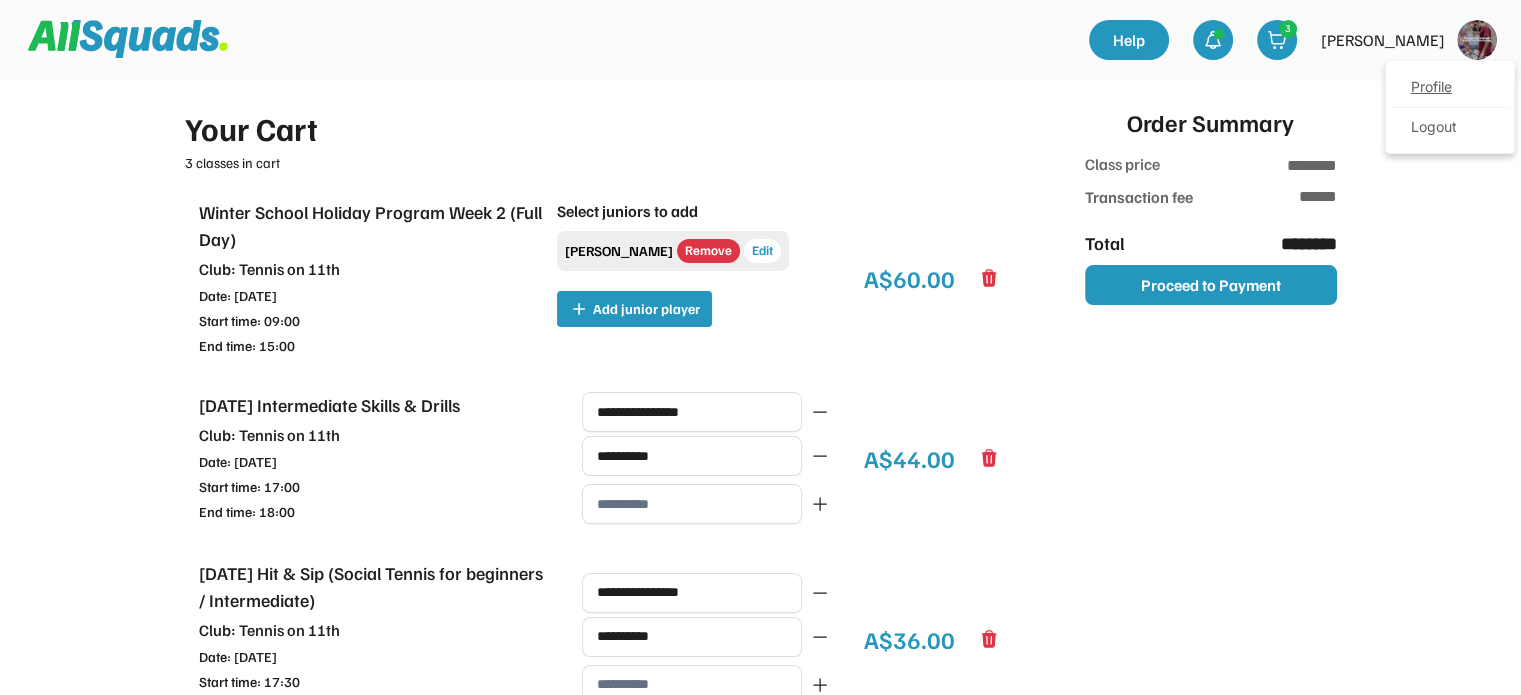 click on "Profile" at bounding box center [1450, 88] 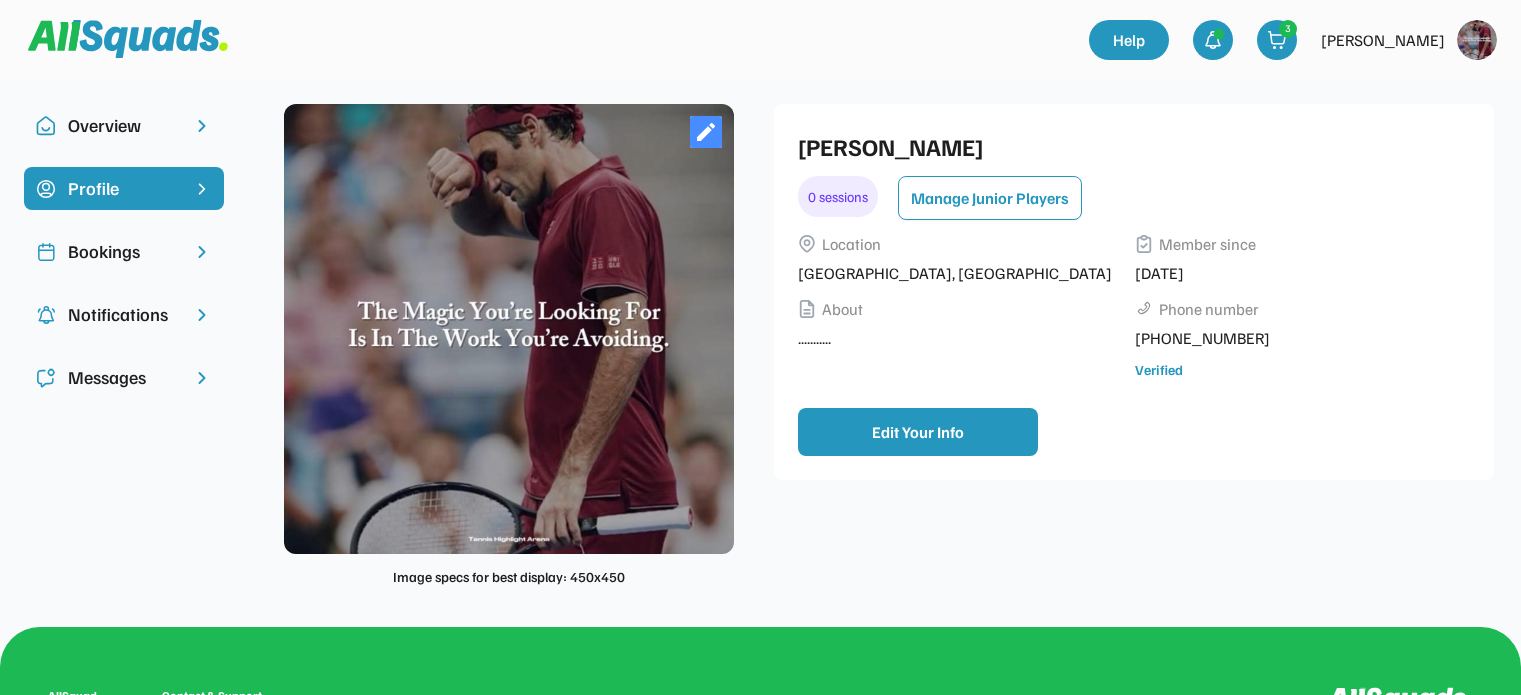 scroll, scrollTop: 0, scrollLeft: 0, axis: both 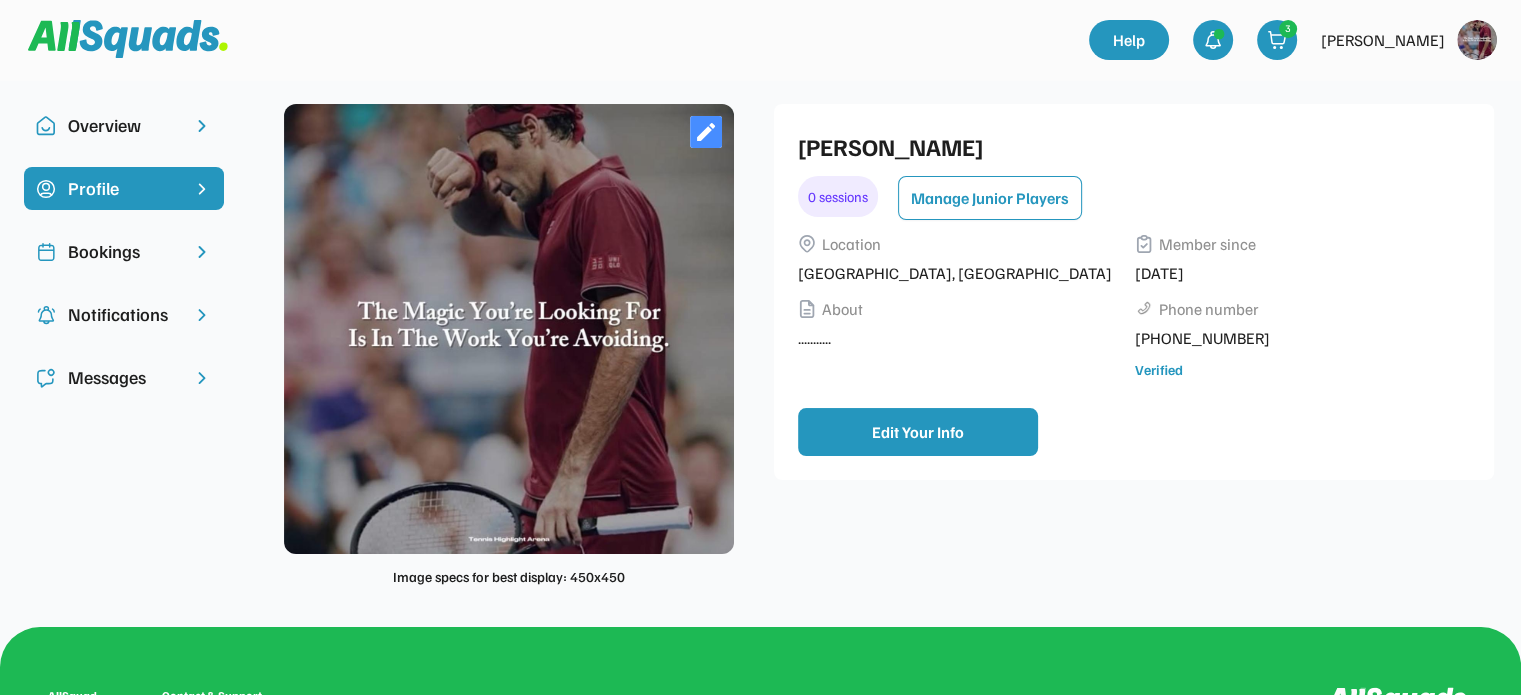 click at bounding box center (202, 252) 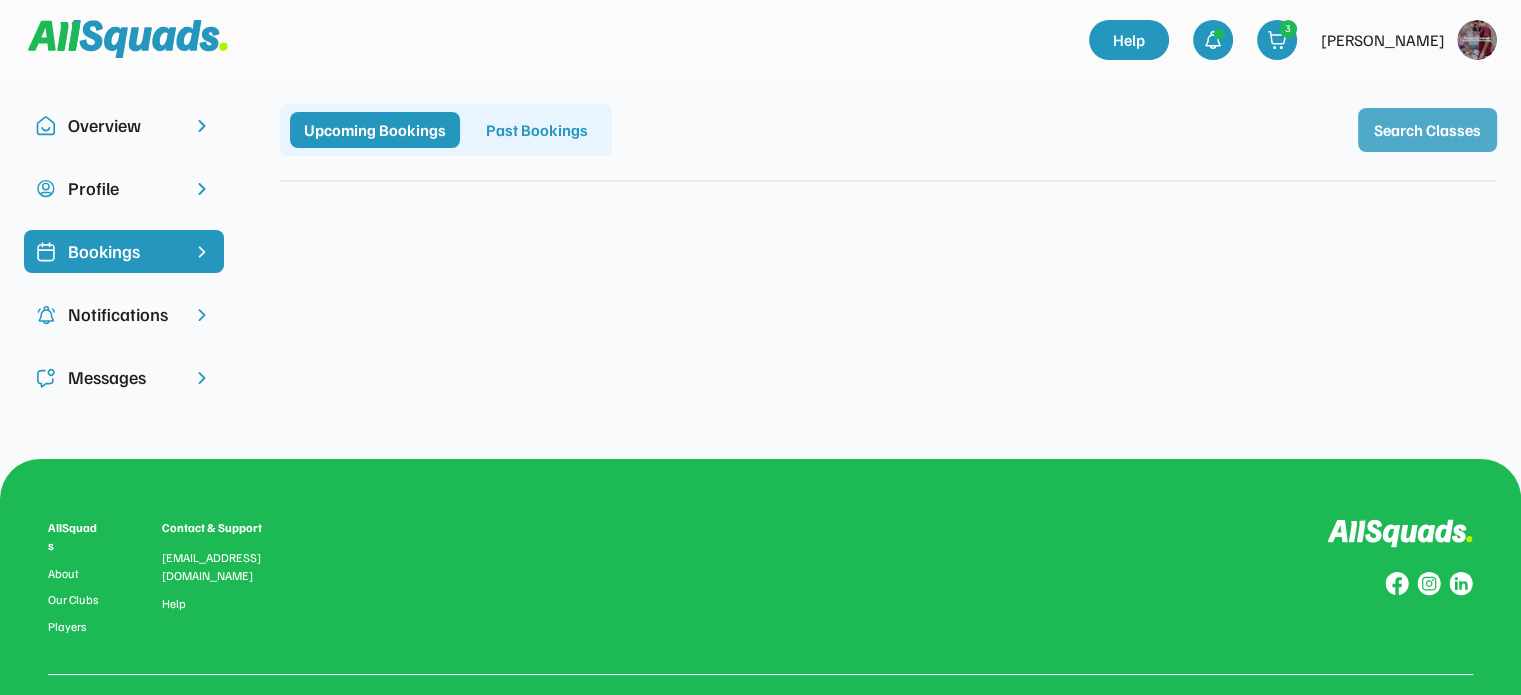 click on "Search Classes" at bounding box center (1427, 130) 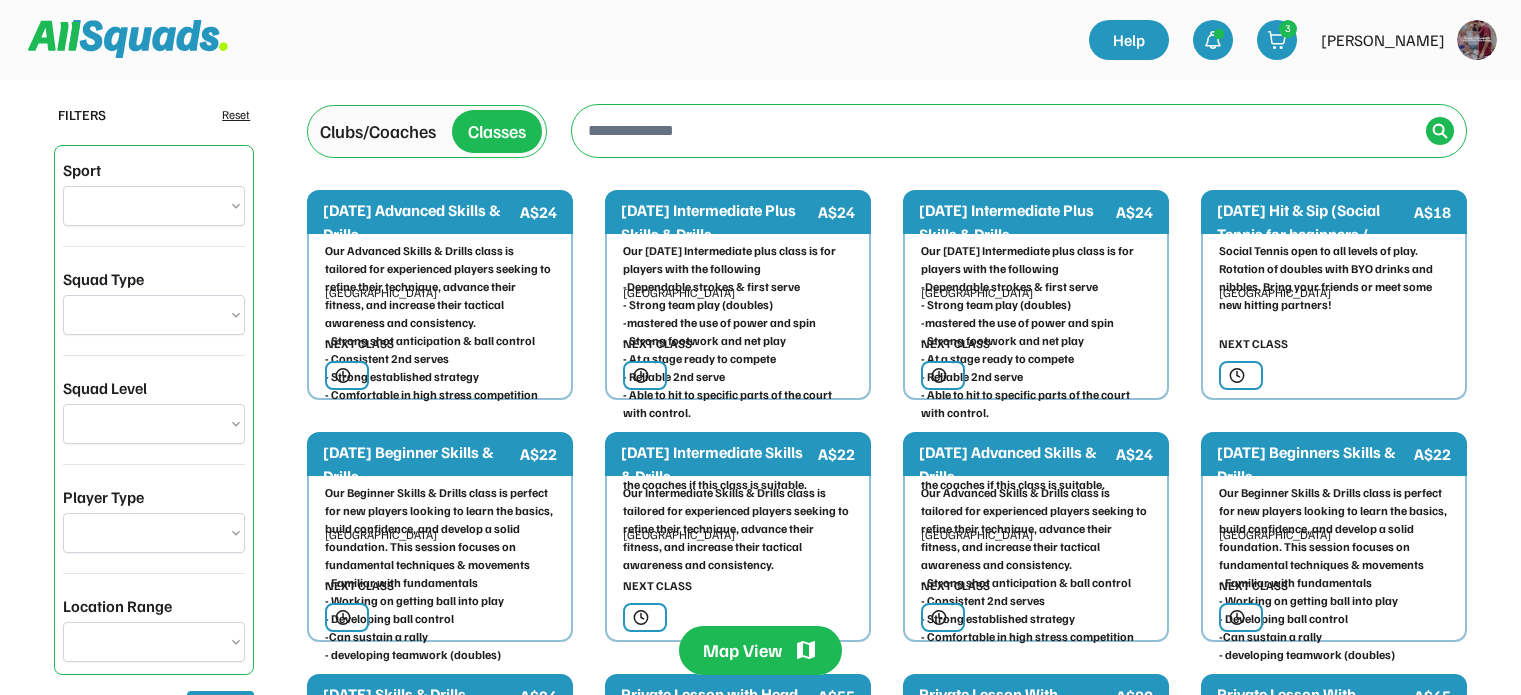 scroll, scrollTop: 0, scrollLeft: 0, axis: both 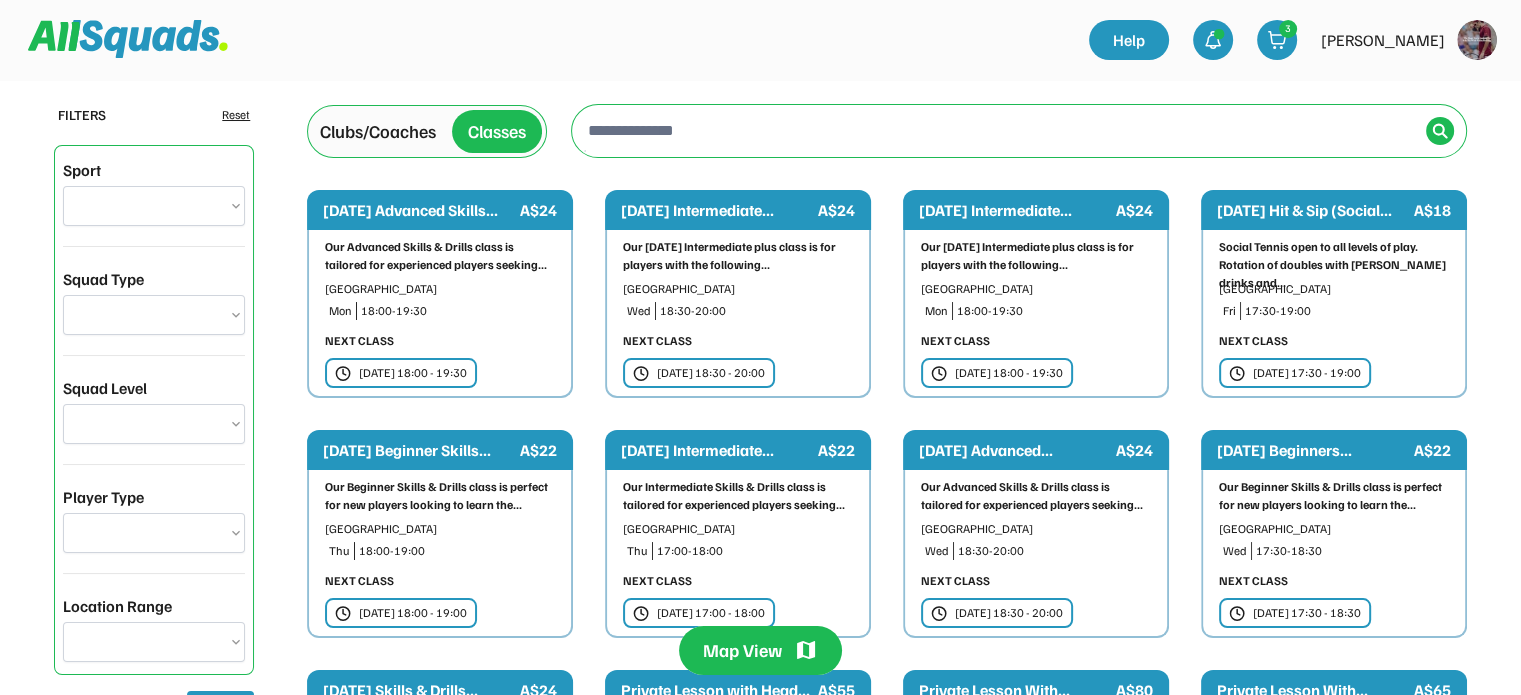 click at bounding box center (1001, 130) 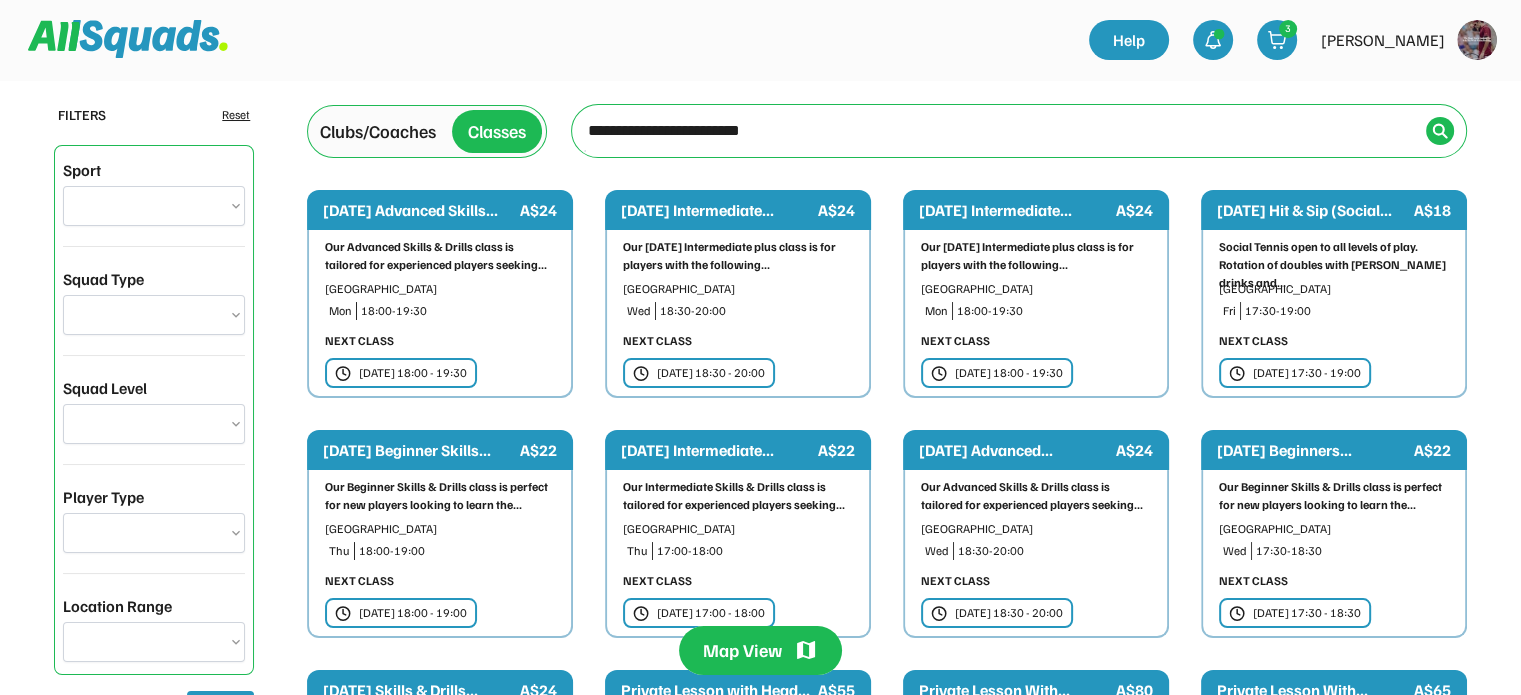 type on "**********" 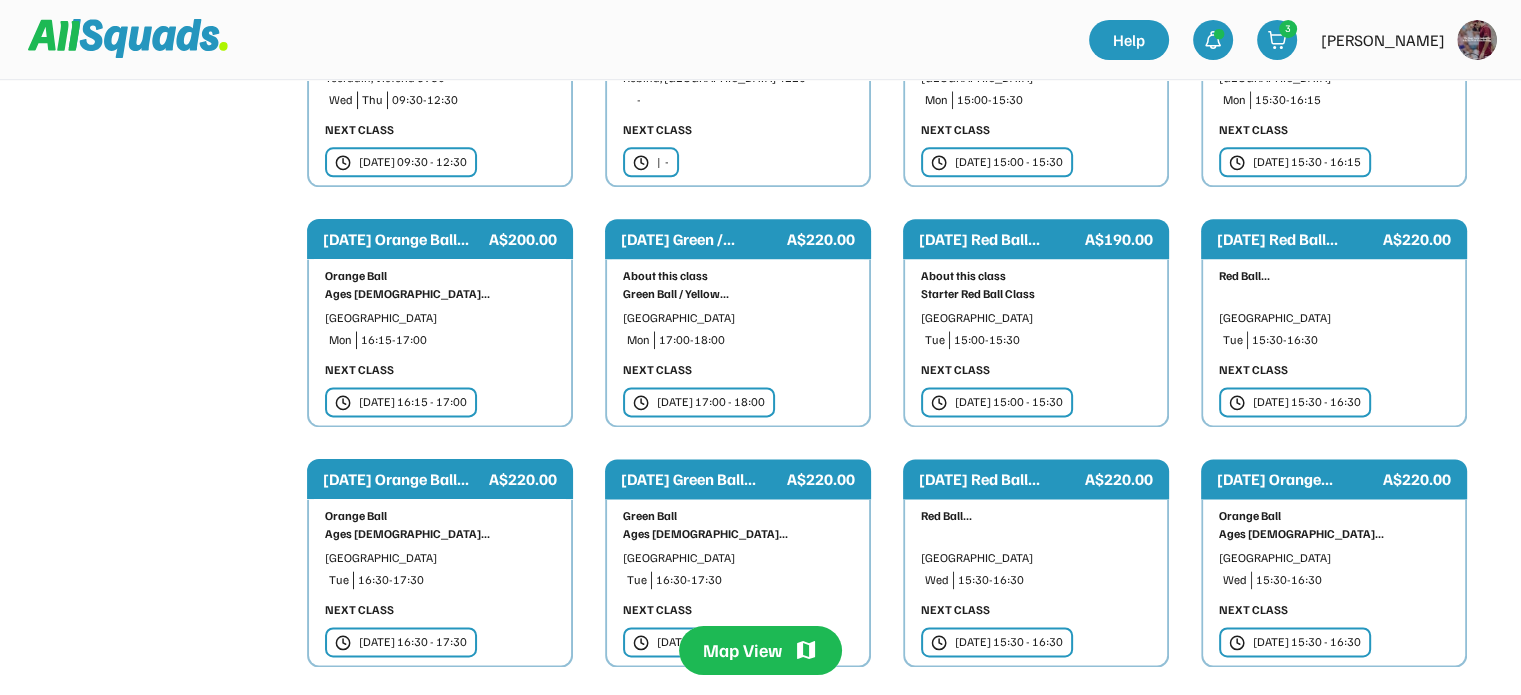 scroll, scrollTop: 2500, scrollLeft: 0, axis: vertical 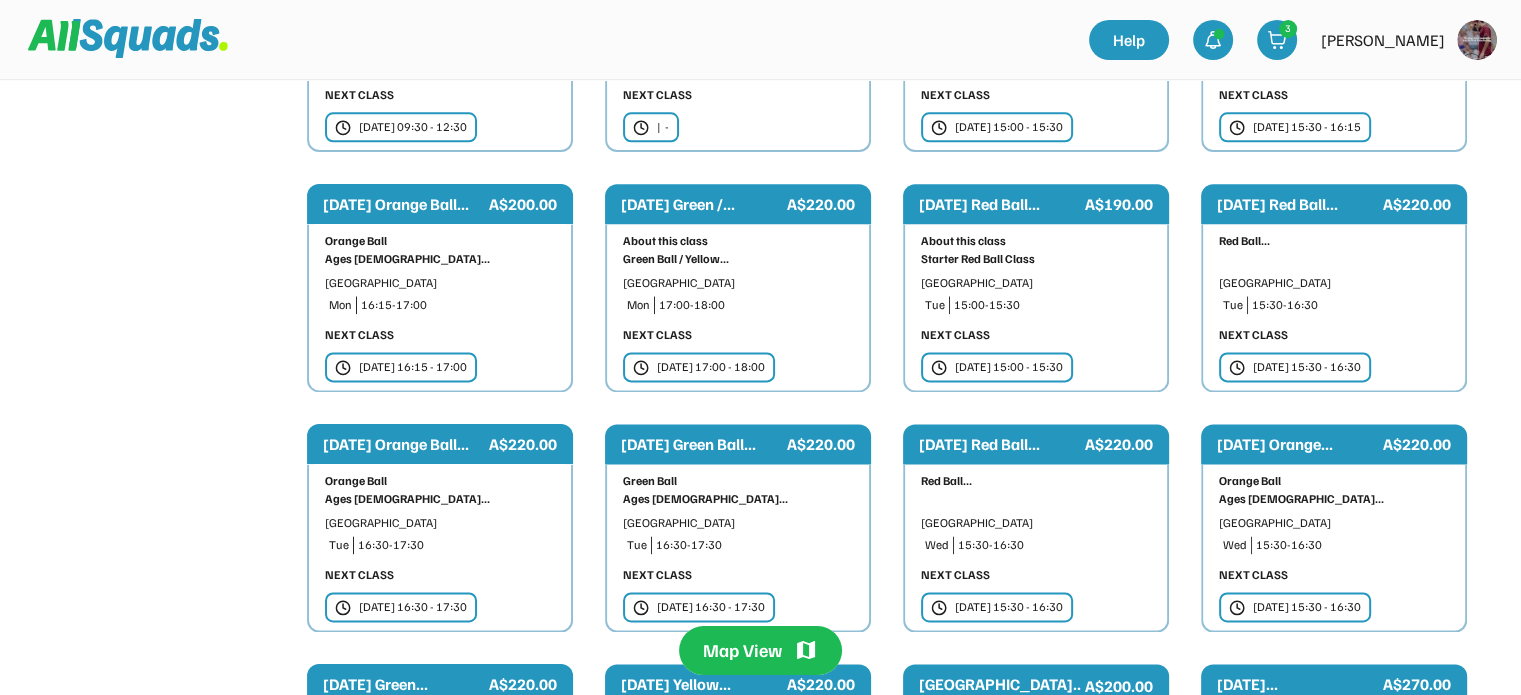 click on "Tue 15 Jul | 16:30 - 17:30" at bounding box center [711, 607] 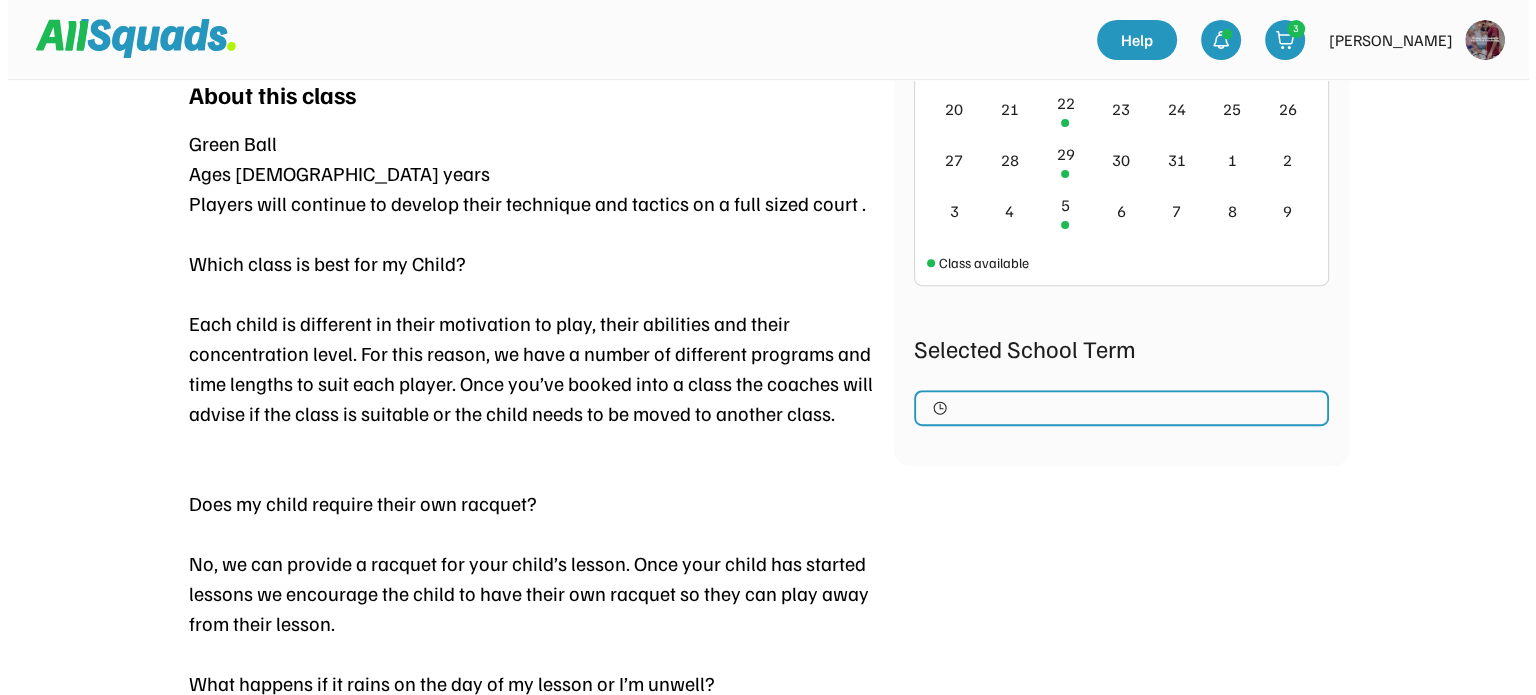 scroll, scrollTop: 700, scrollLeft: 0, axis: vertical 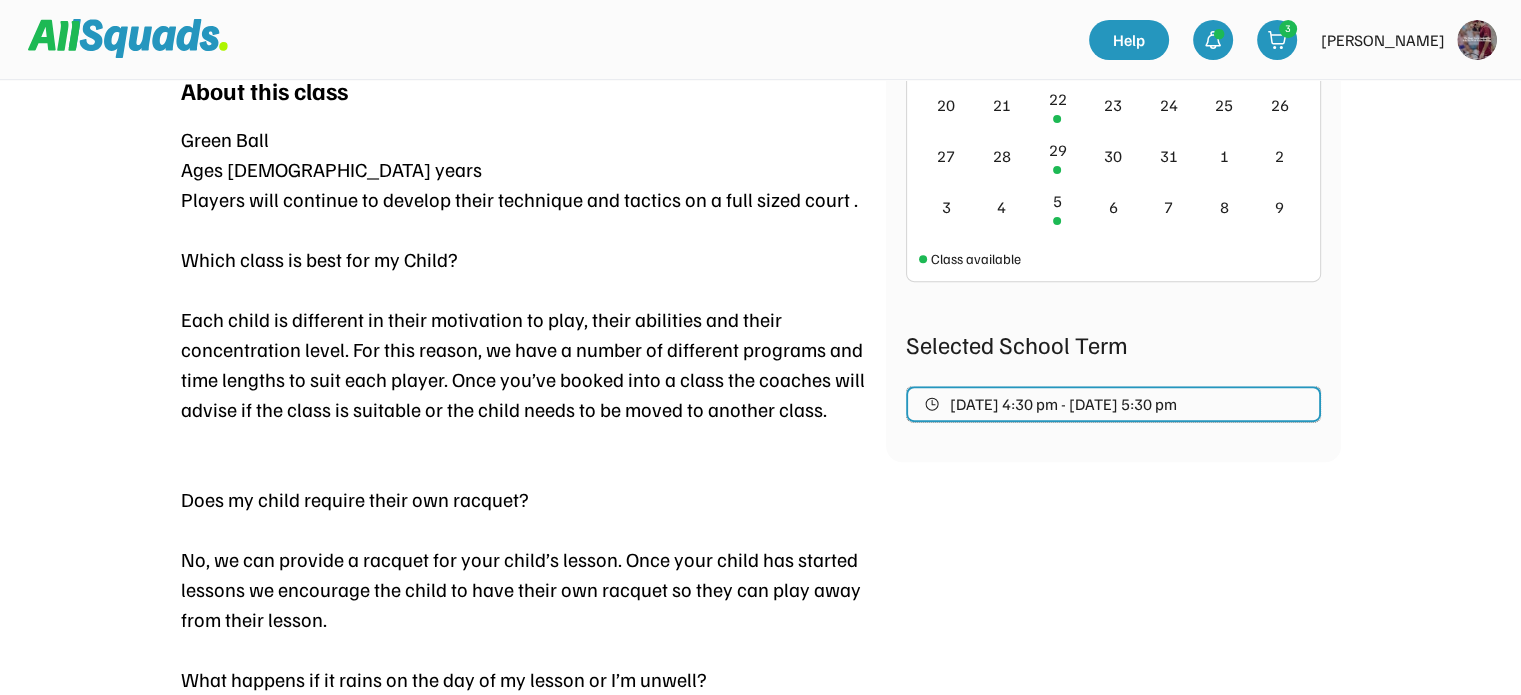 click on "[DATE] 4:30 pm - [DATE] 5:30 pm" at bounding box center (1063, 404) 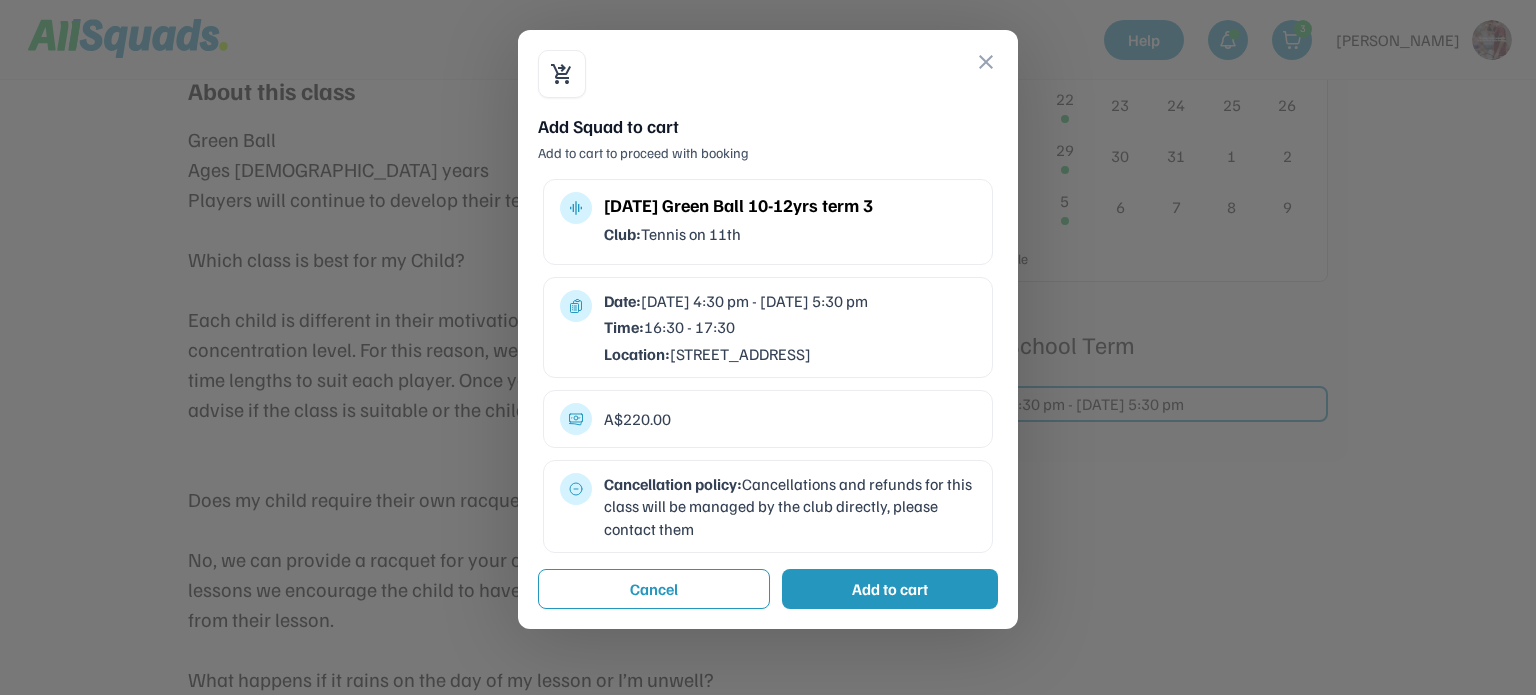 click on "Add to cart" at bounding box center (890, 589) 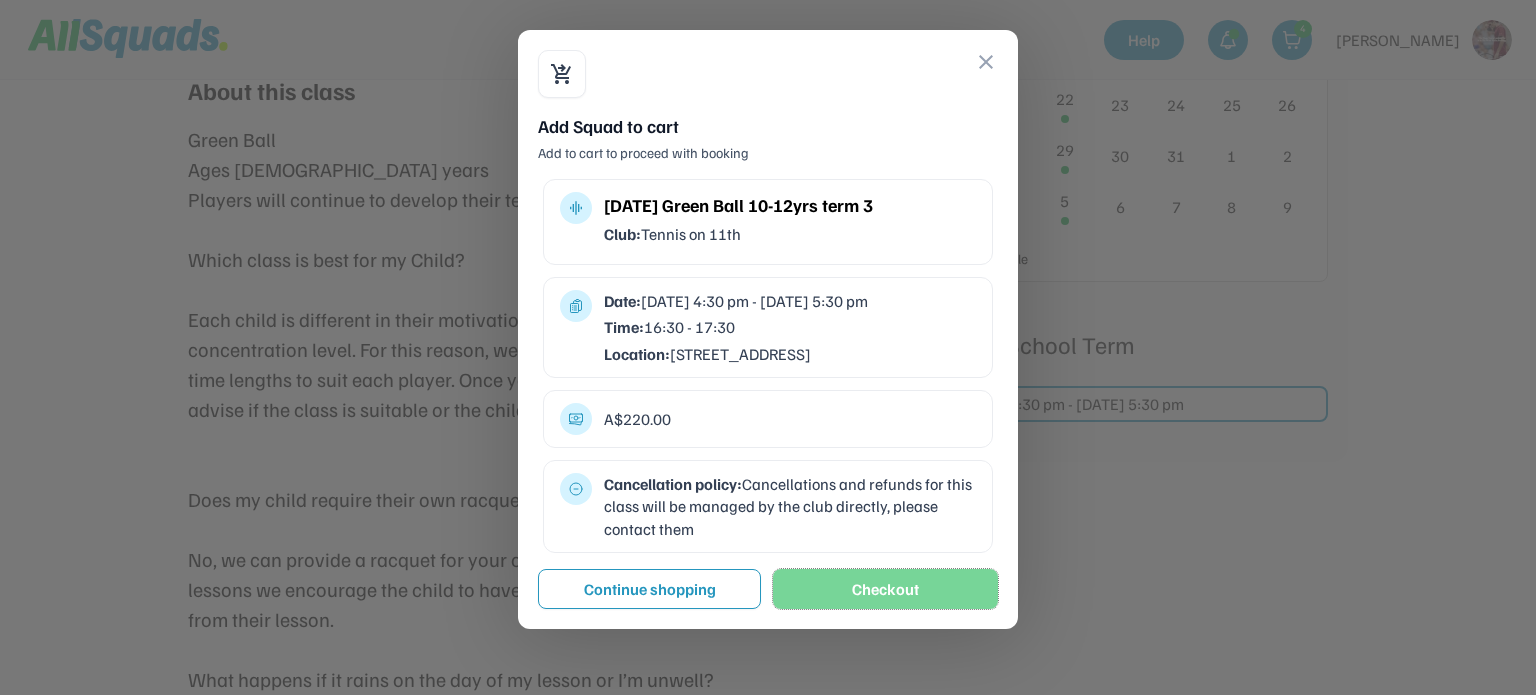 click on "Checkout" at bounding box center [885, 589] 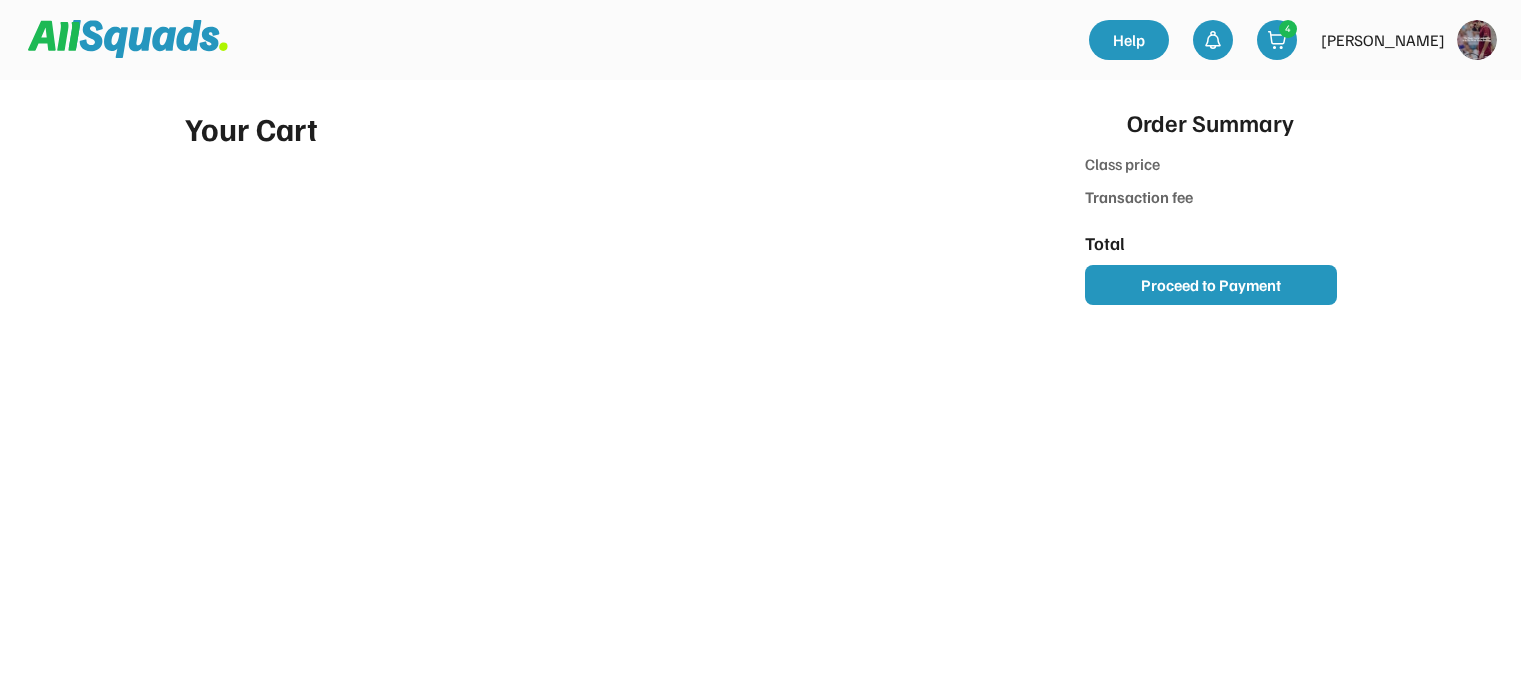 scroll, scrollTop: 0, scrollLeft: 0, axis: both 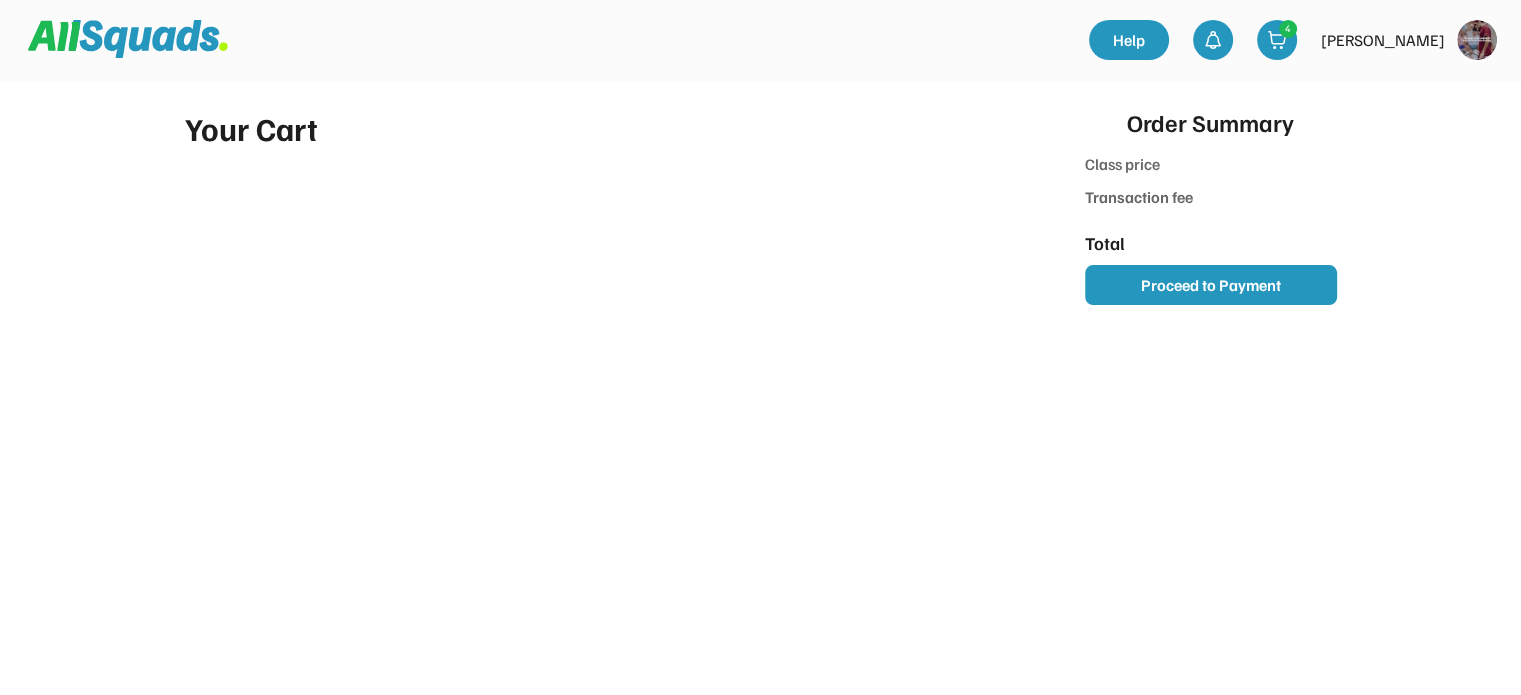 type on "********" 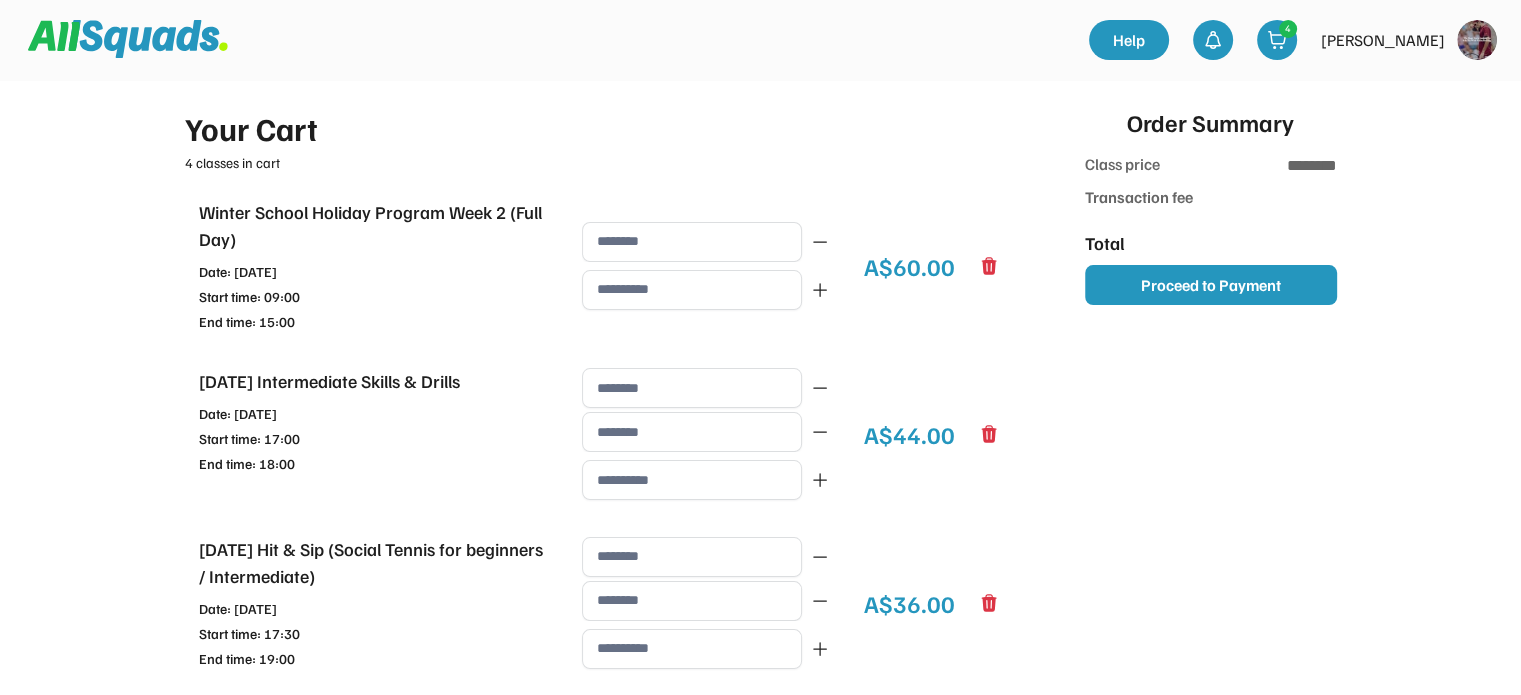 type on "******" 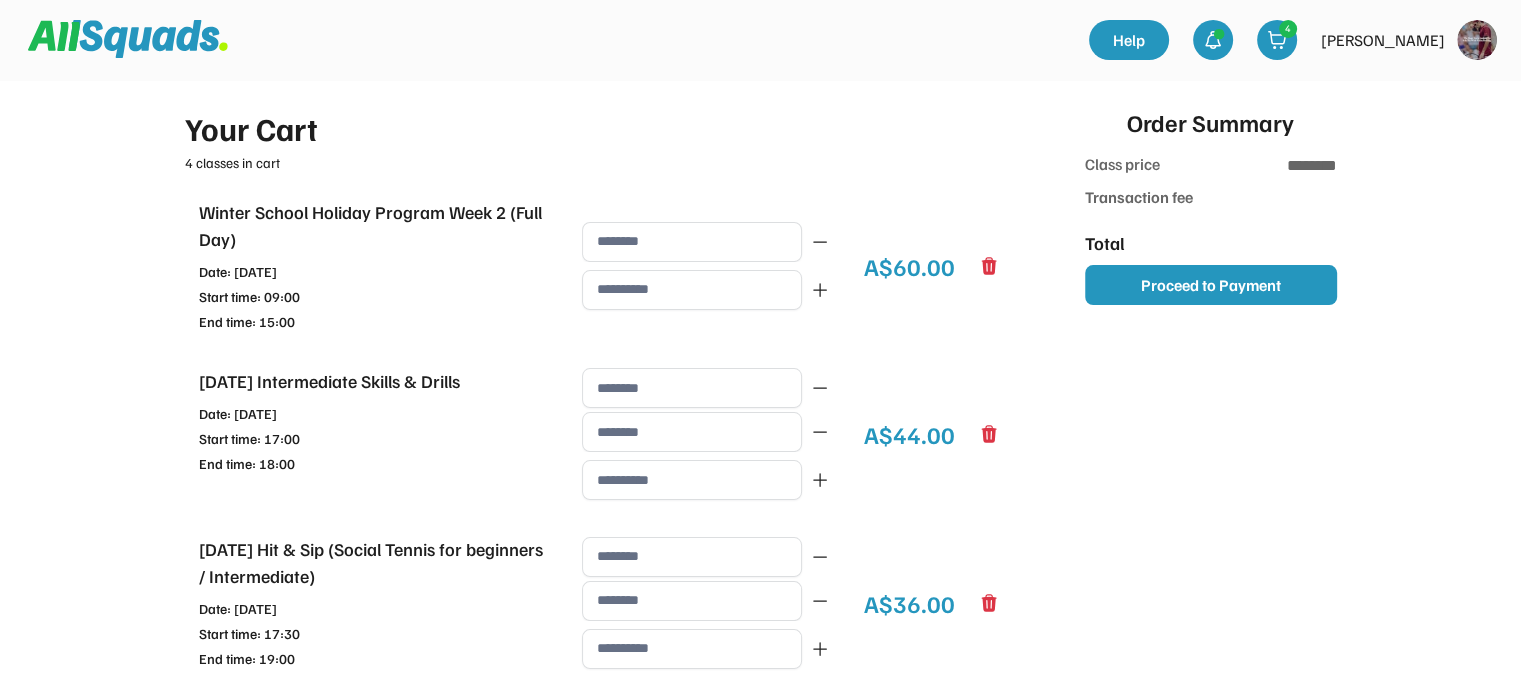 type on "********" 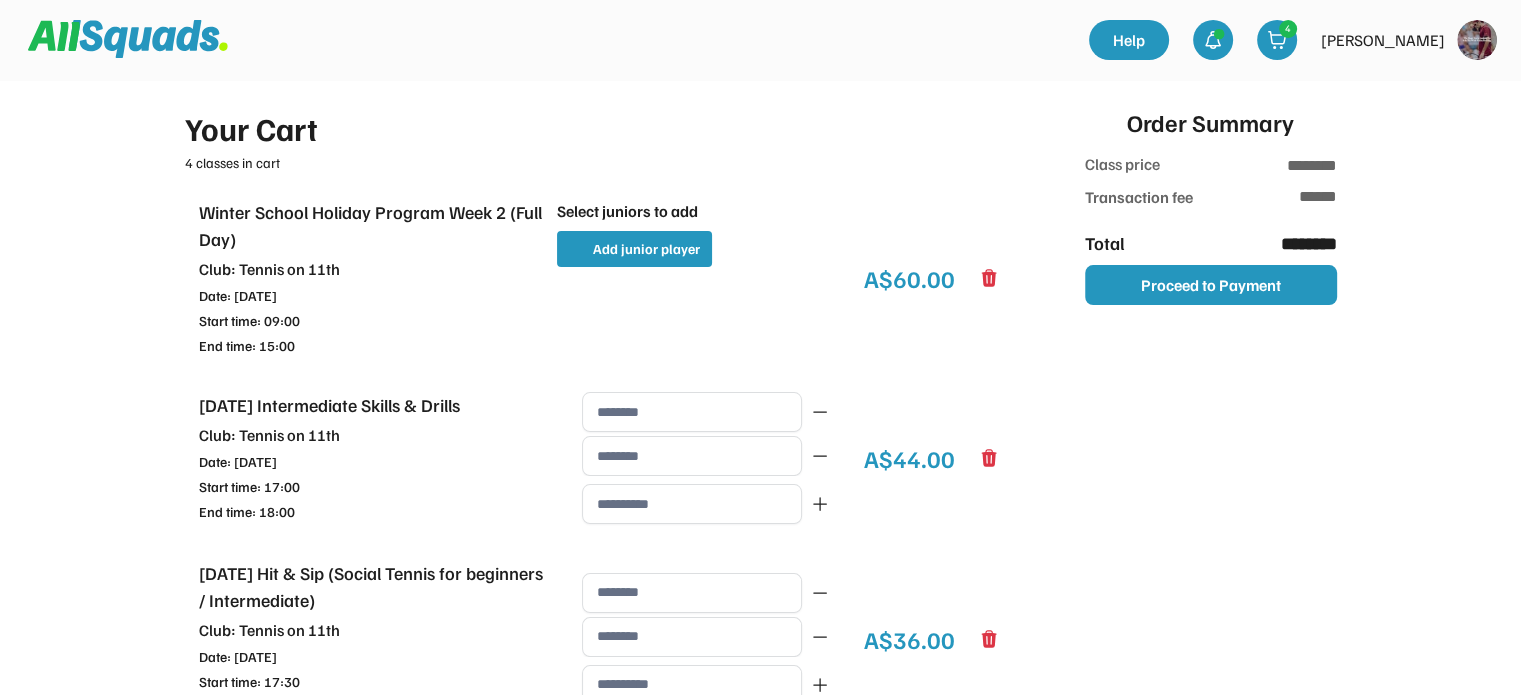 type on "**********" 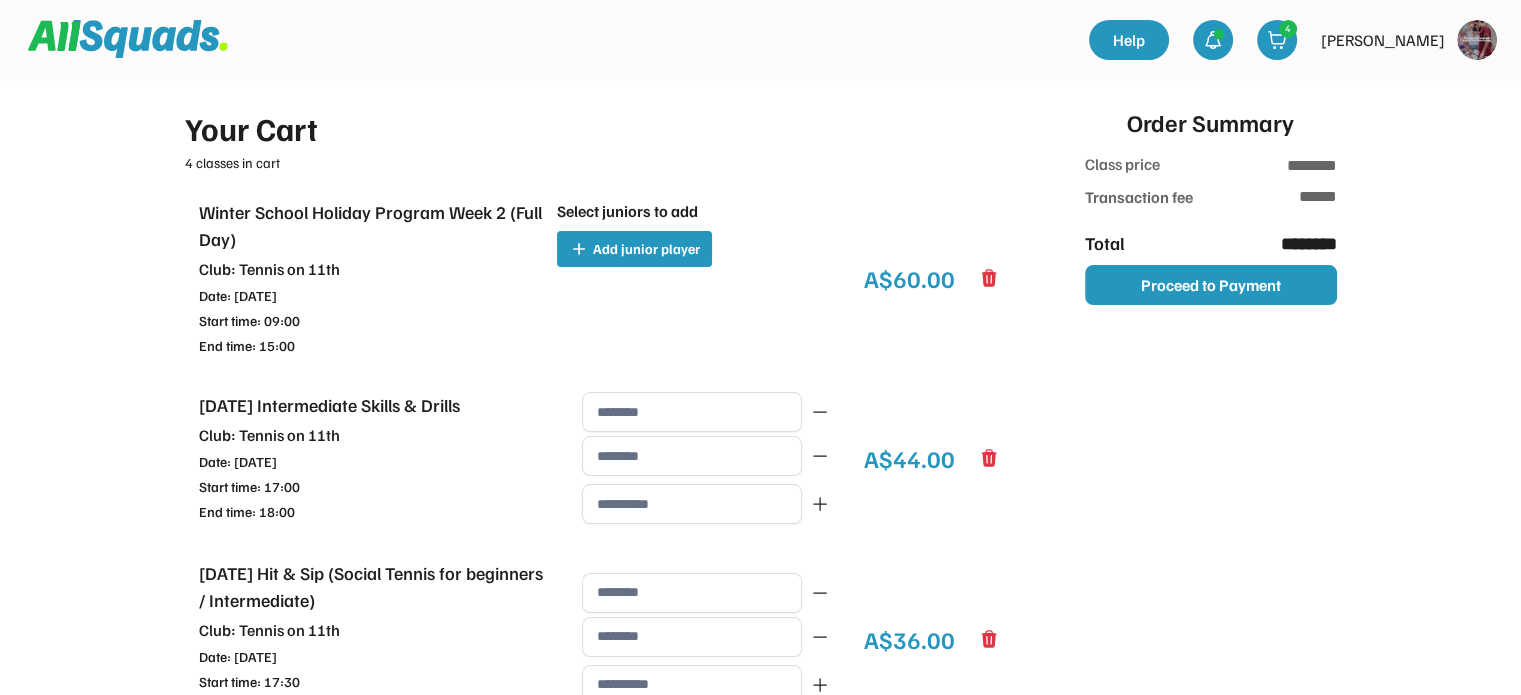 type on "**********" 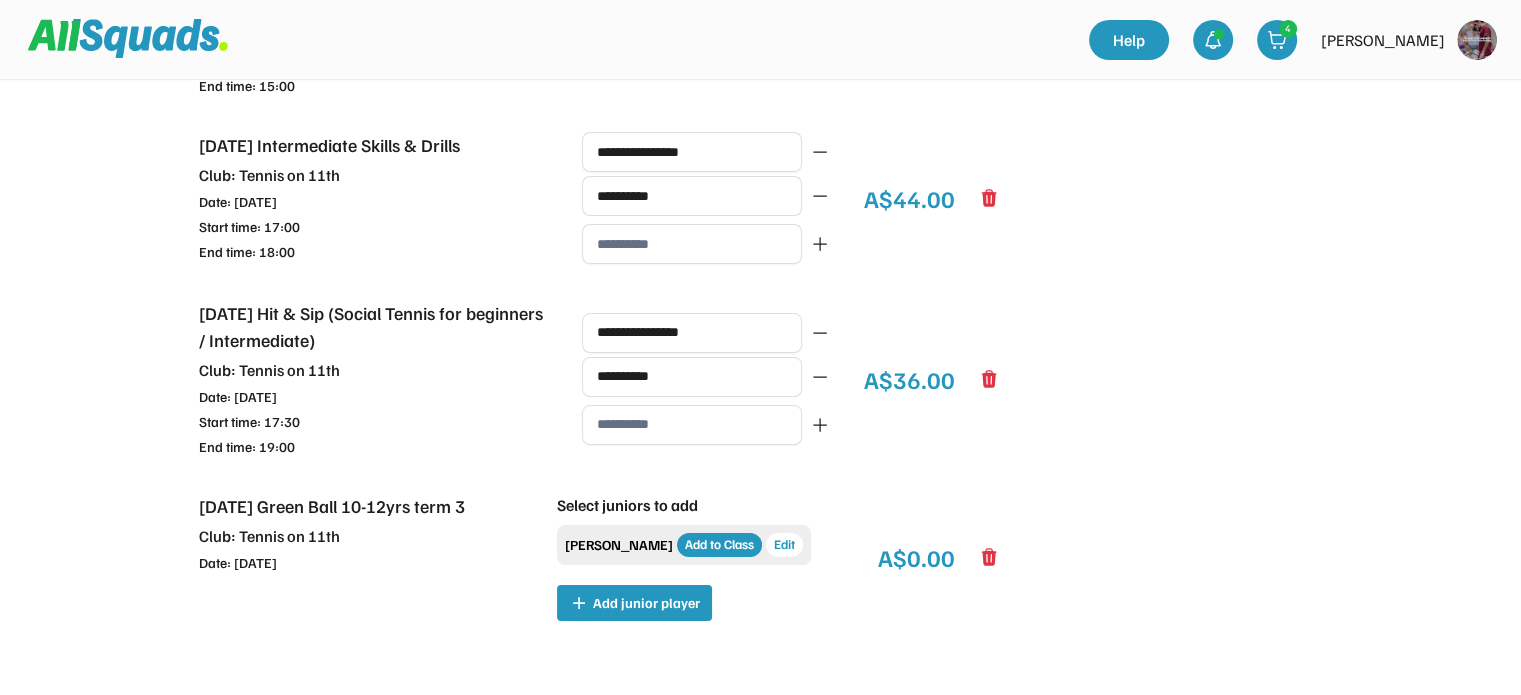 scroll, scrollTop: 275, scrollLeft: 0, axis: vertical 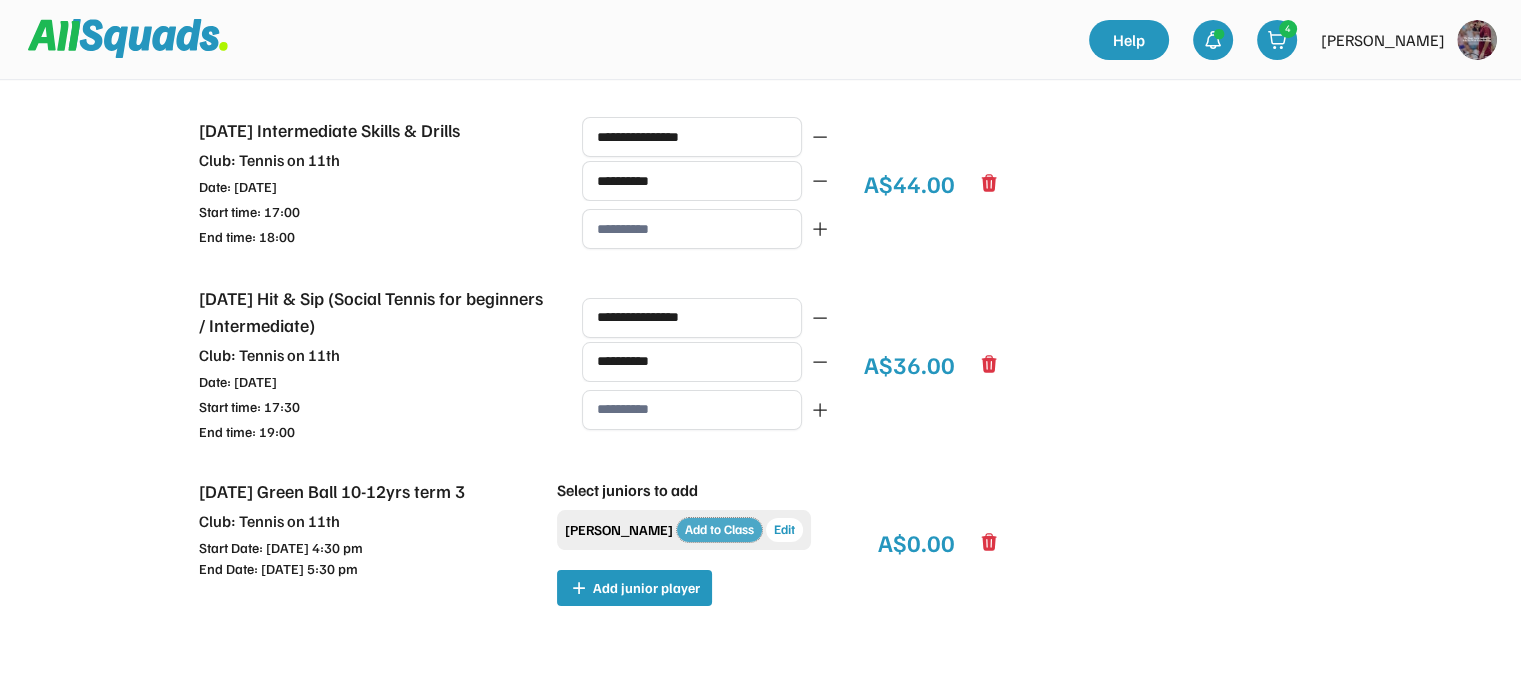 click on "Add to Class" at bounding box center (719, 530) 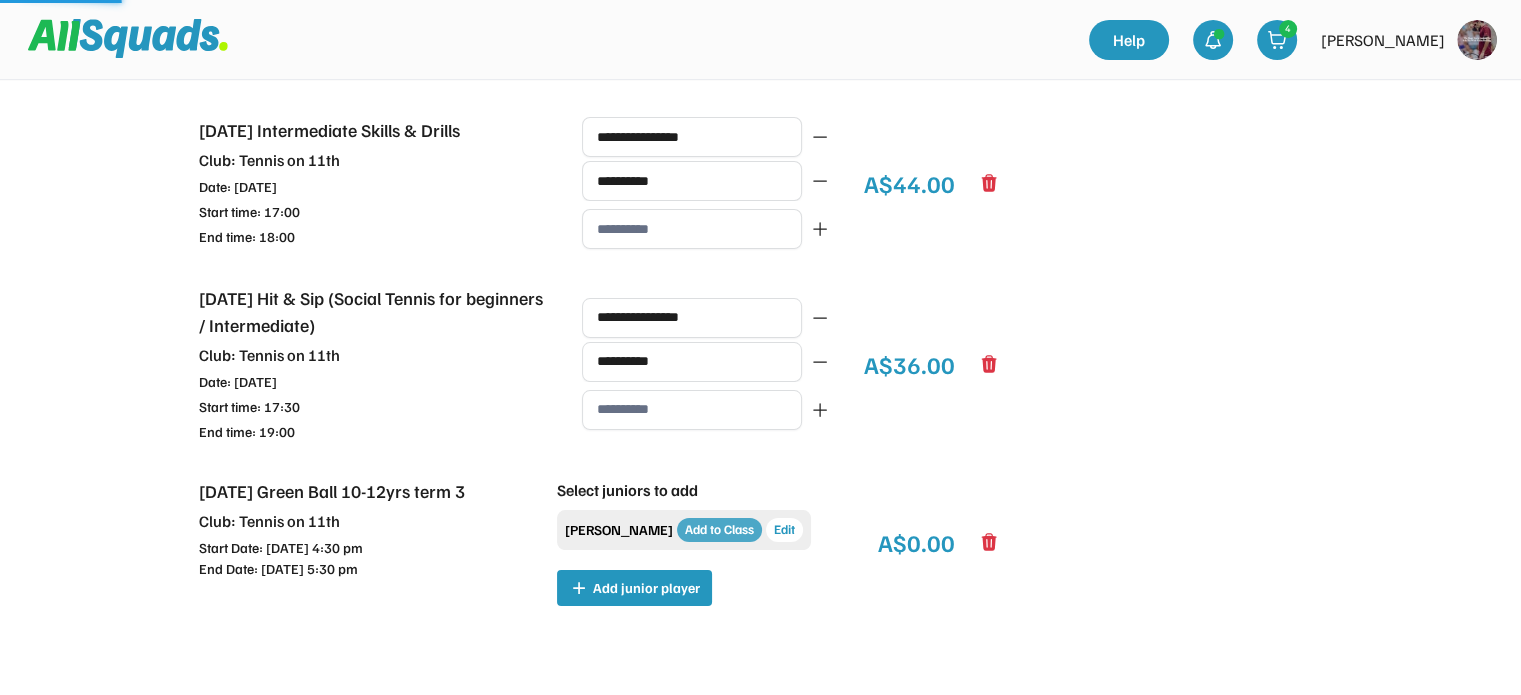 type on "********" 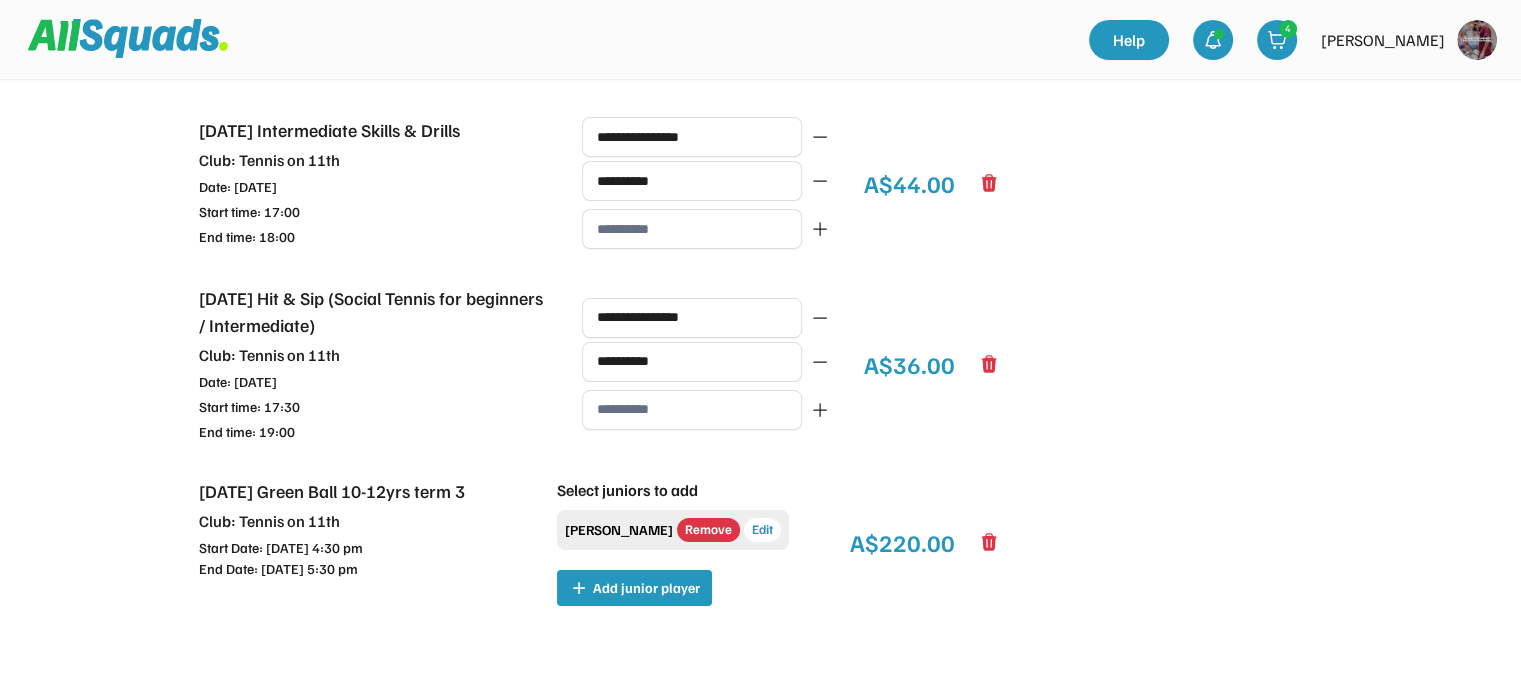 click at bounding box center (1477, 40) 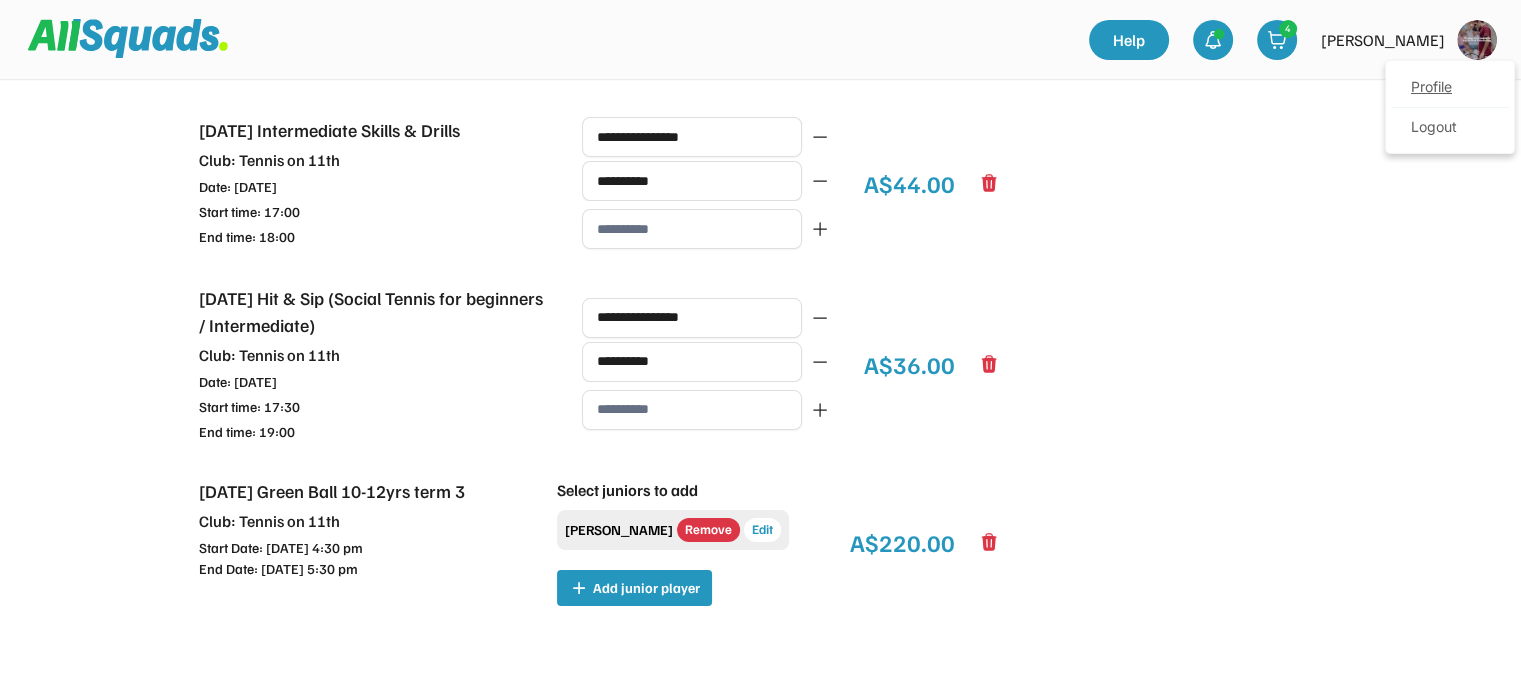 click on "Profile" at bounding box center [1450, 88] 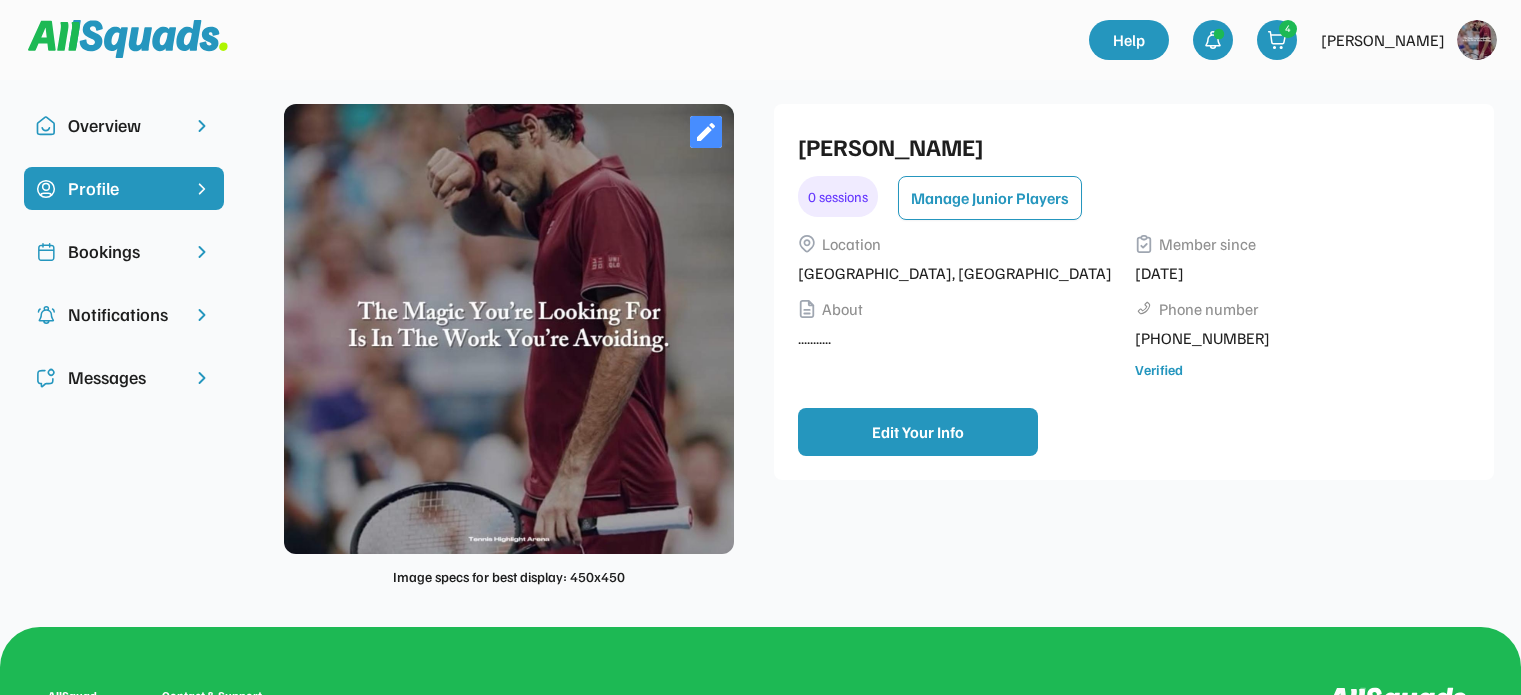 scroll, scrollTop: 0, scrollLeft: 0, axis: both 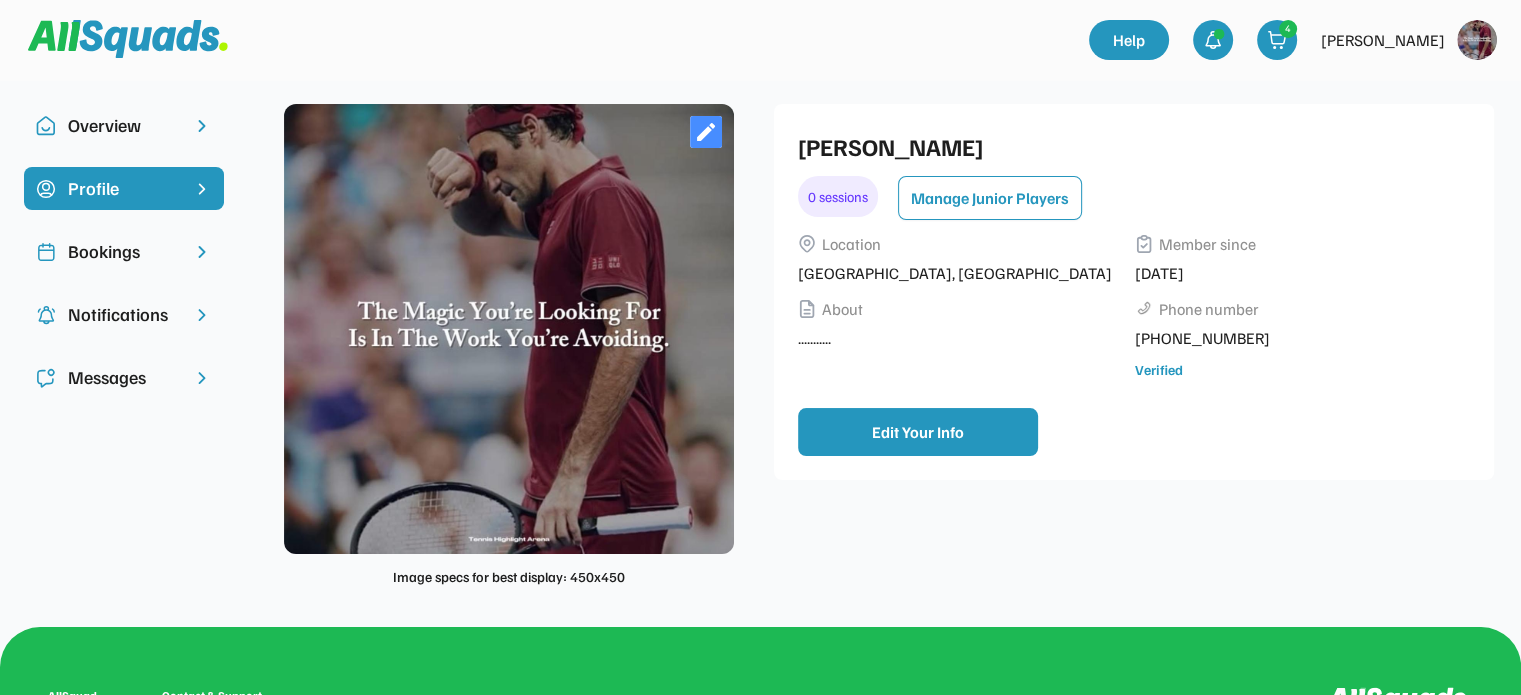 click at bounding box center [202, 252] 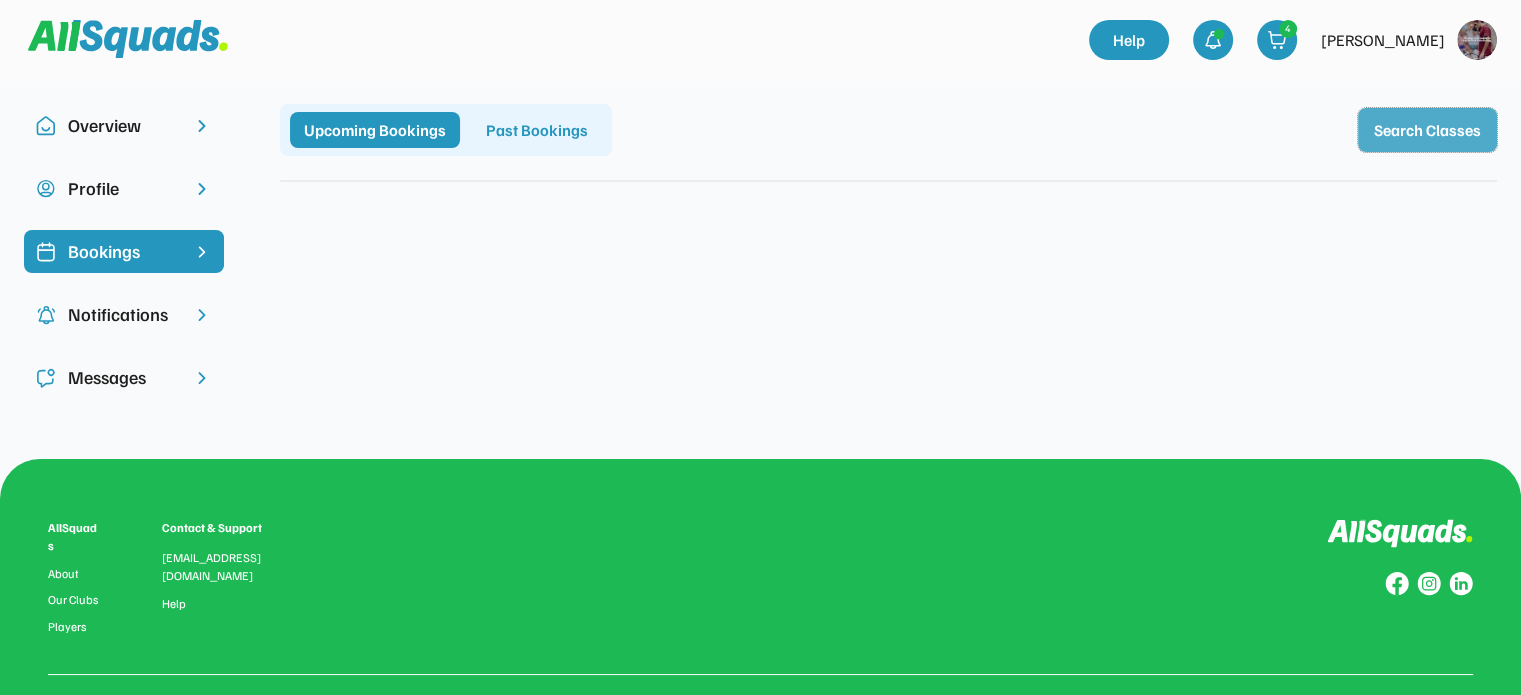click on "Search Classes" at bounding box center [1427, 130] 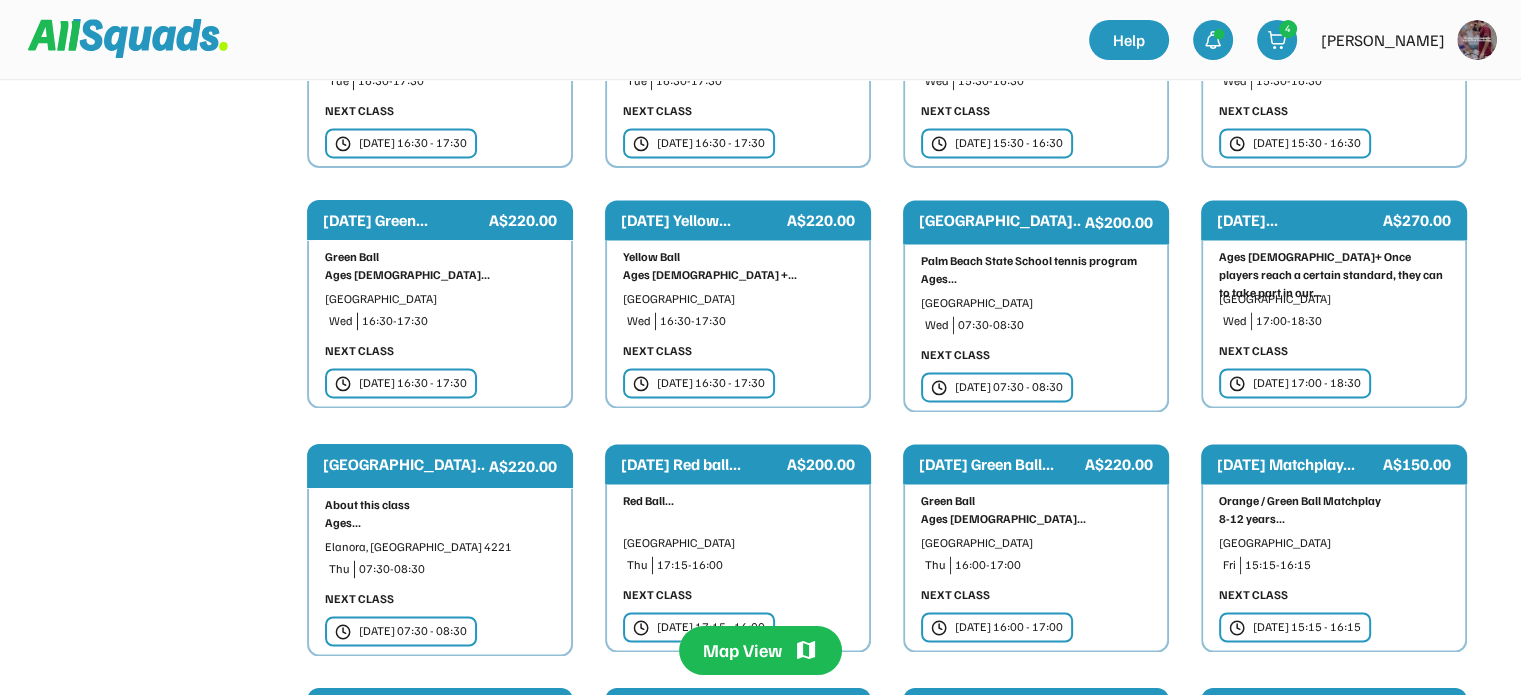 scroll, scrollTop: 3000, scrollLeft: 0, axis: vertical 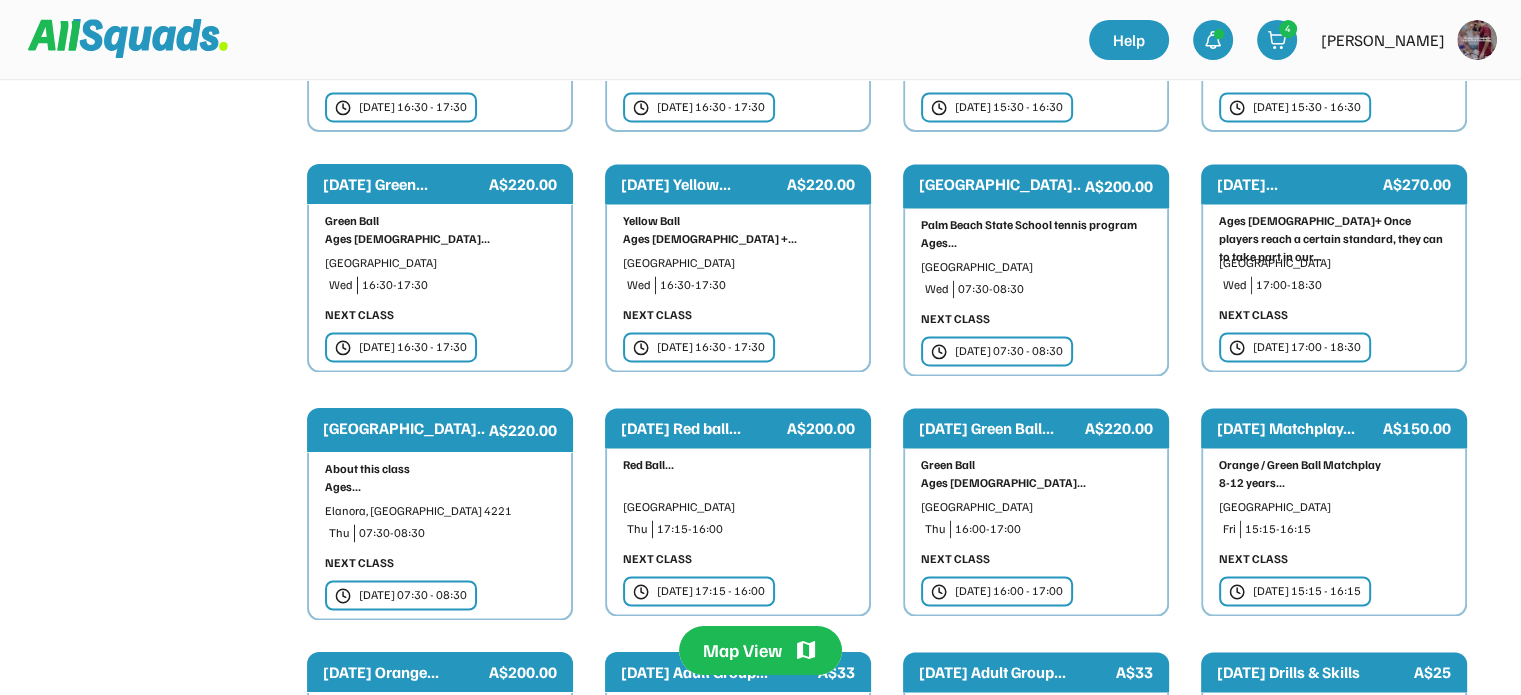 click on "Fri 18 Jul | 15:15 - 16:15" at bounding box center [1307, 591] 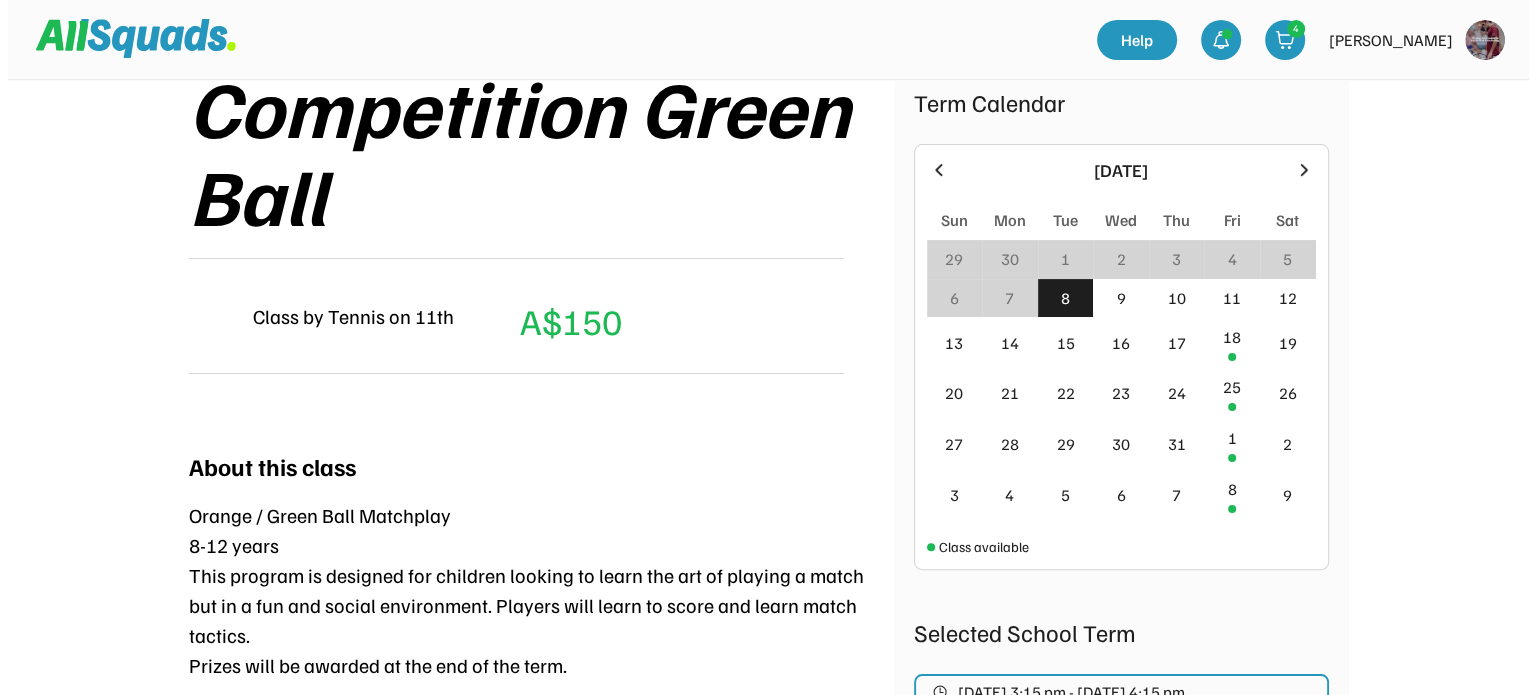 scroll, scrollTop: 500, scrollLeft: 0, axis: vertical 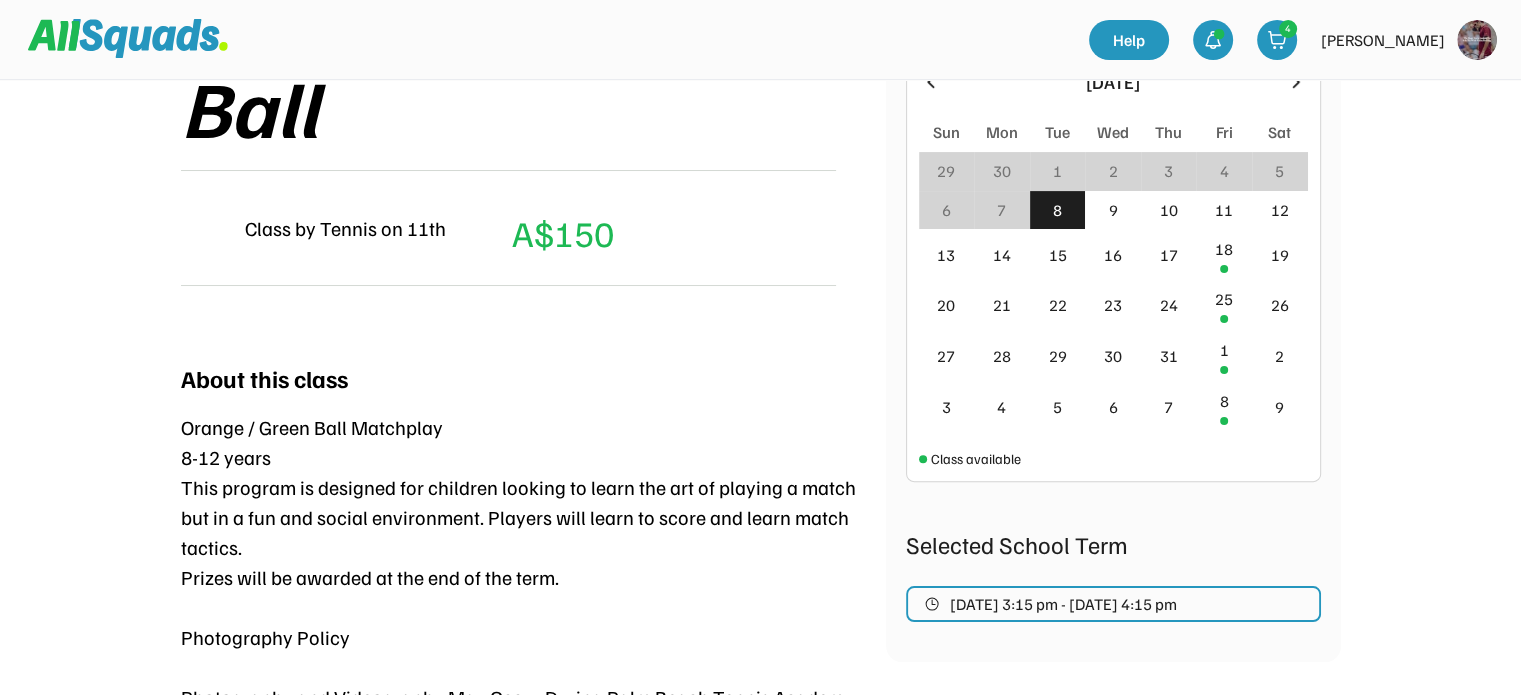 click on "[DATE] 3:15 pm - [DATE] 4:15 pm" at bounding box center (1063, 604) 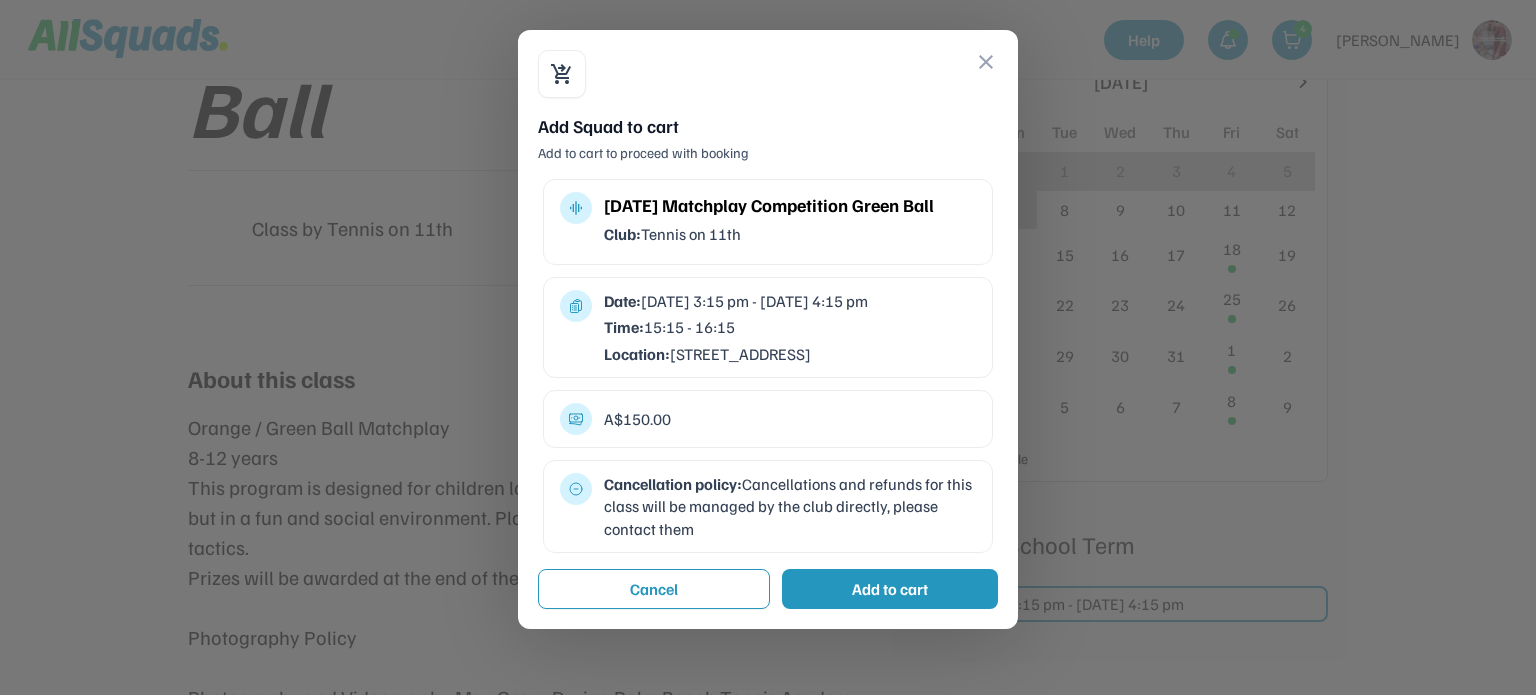 click on "Add to cart" at bounding box center (890, 589) 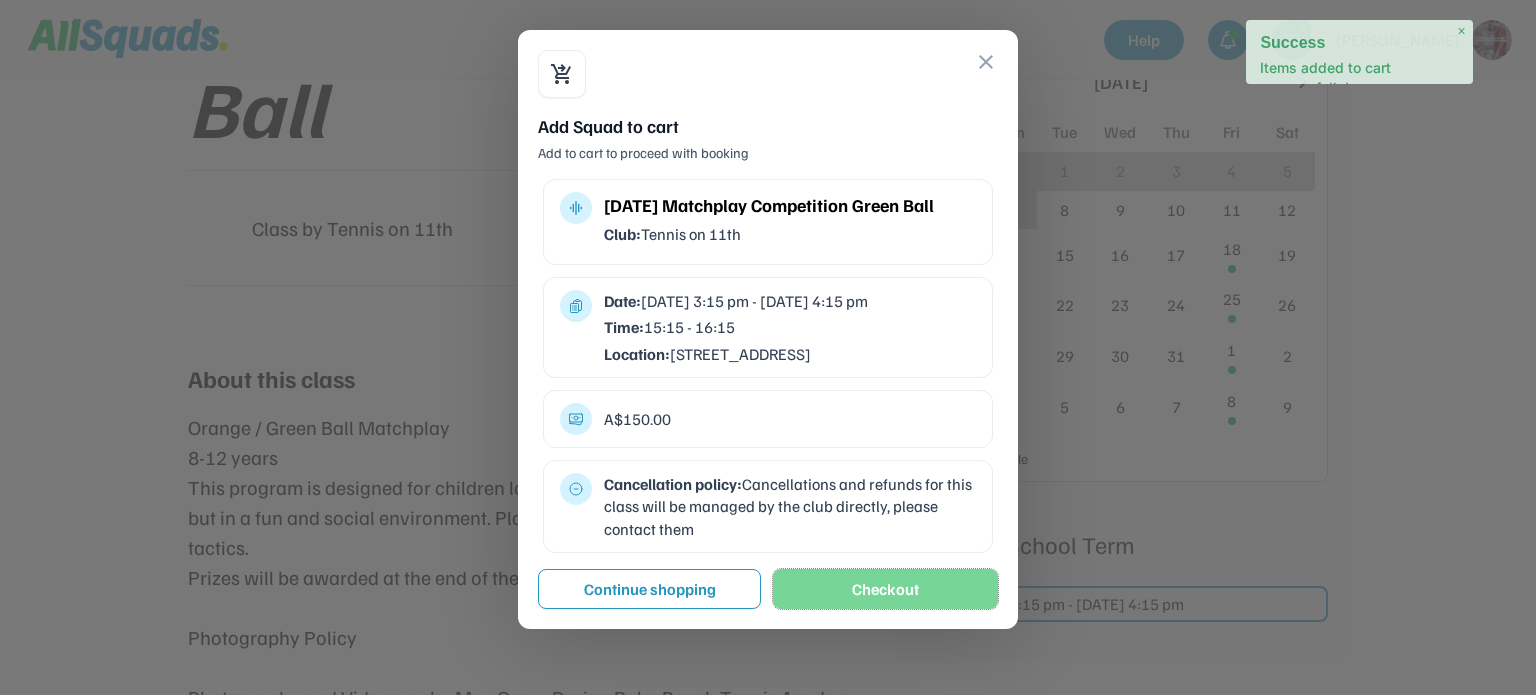 click on "Checkout" at bounding box center [885, 589] 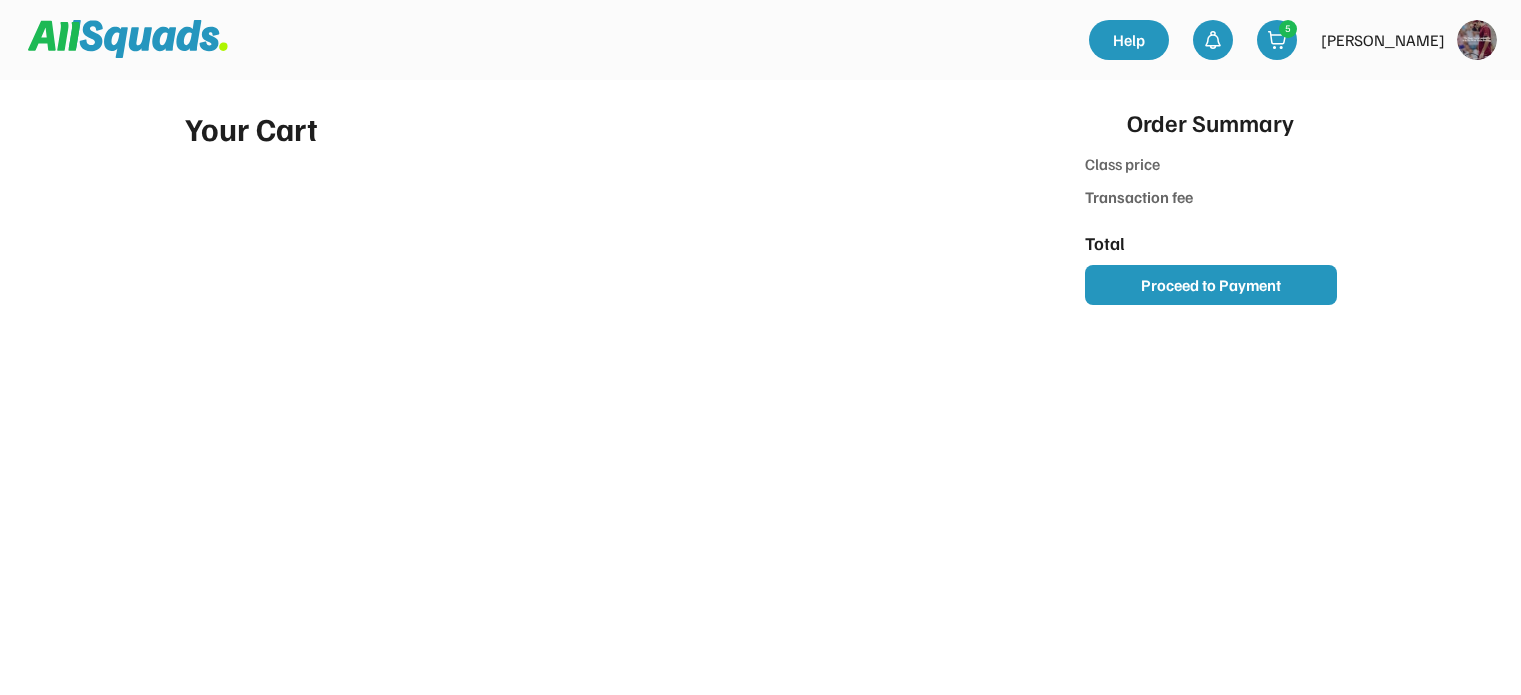 scroll, scrollTop: 0, scrollLeft: 0, axis: both 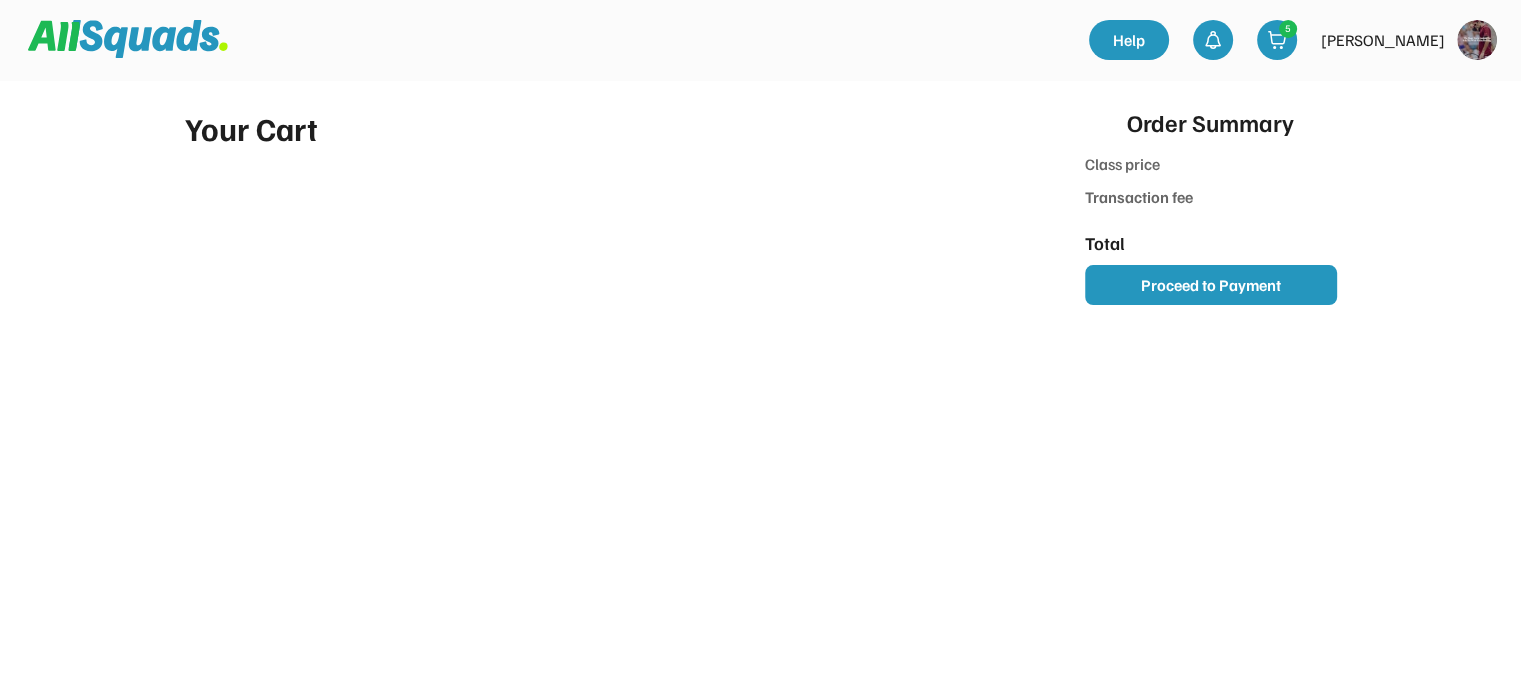 type on "********" 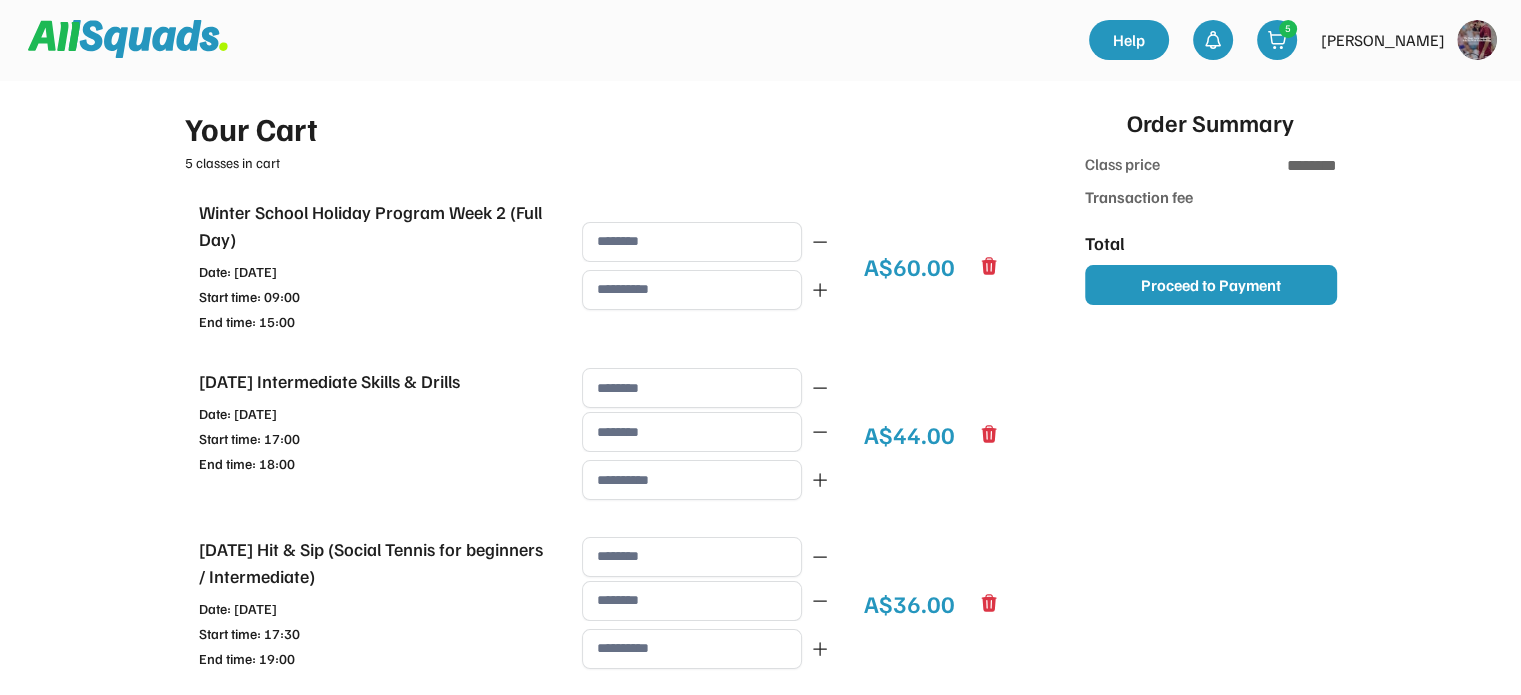 type on "******" 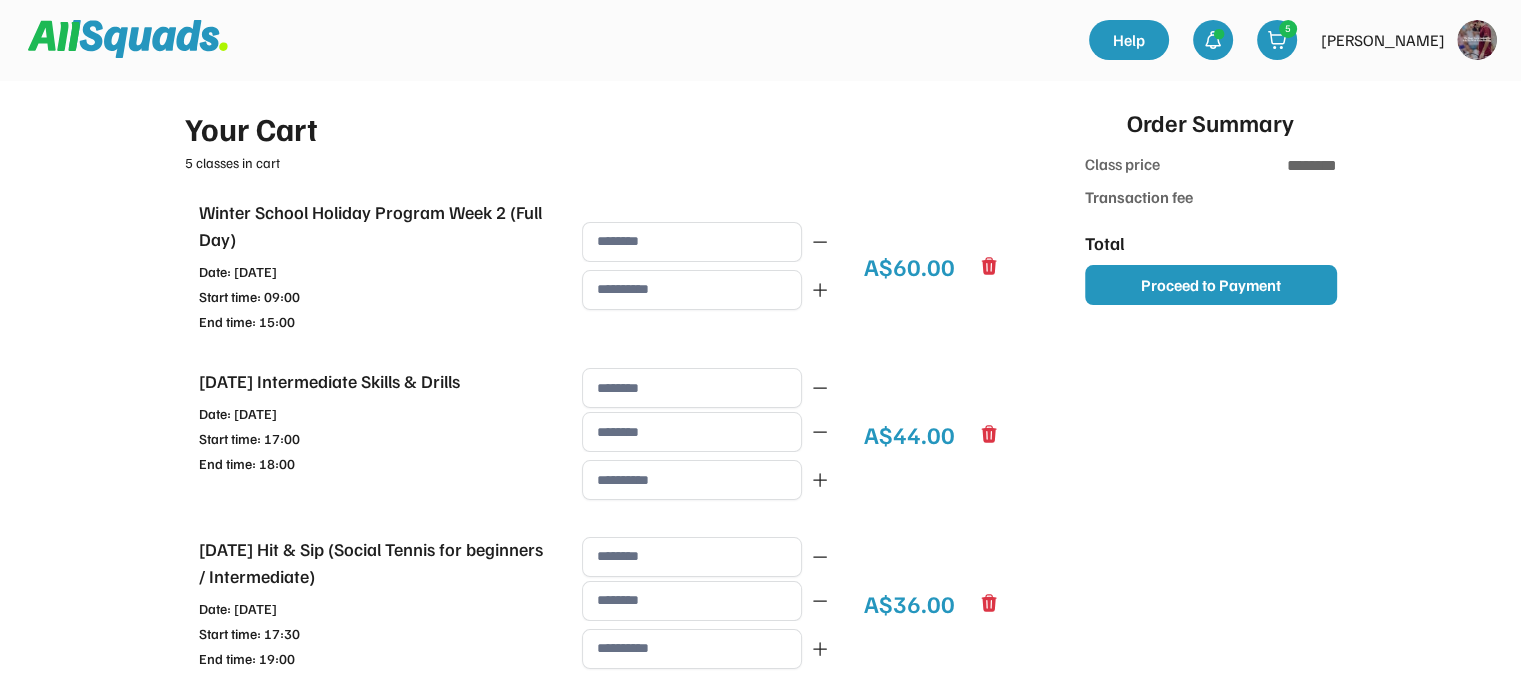 type on "********" 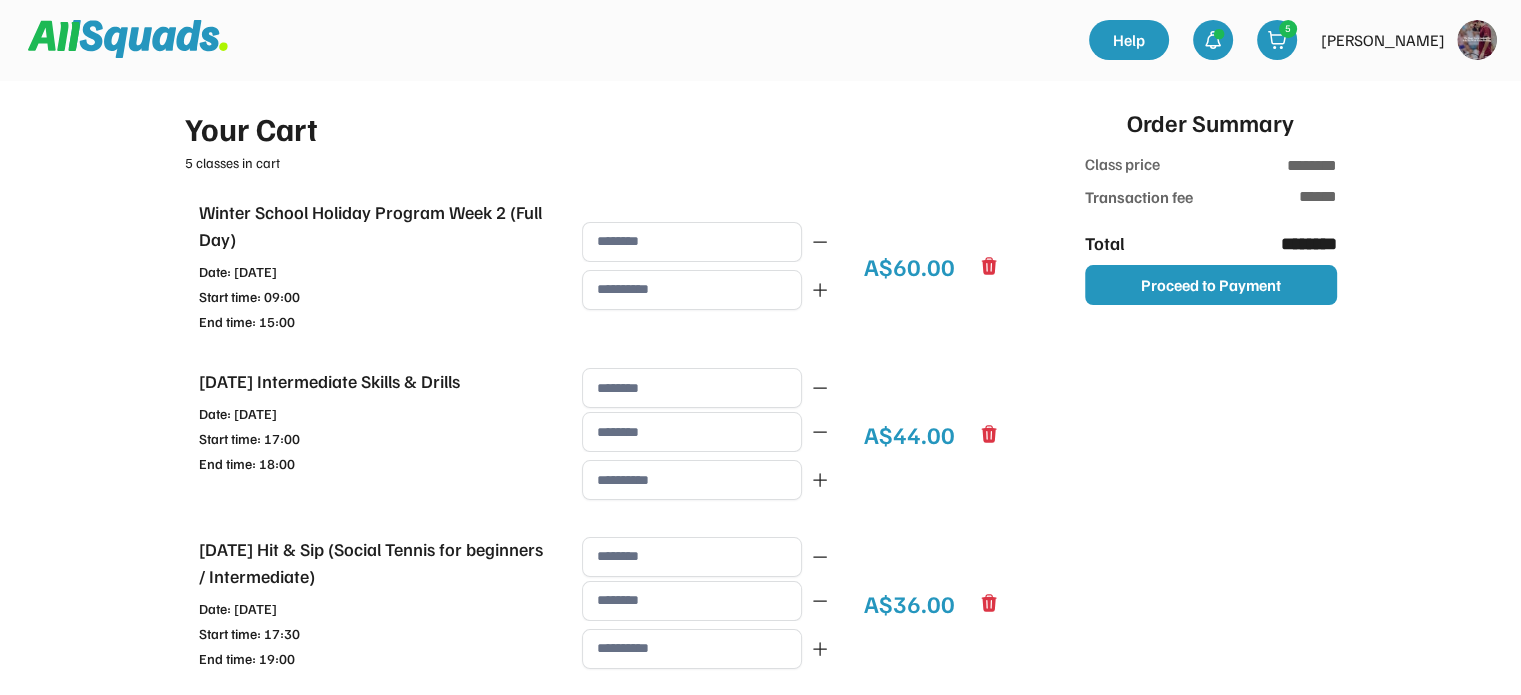 type on "**********" 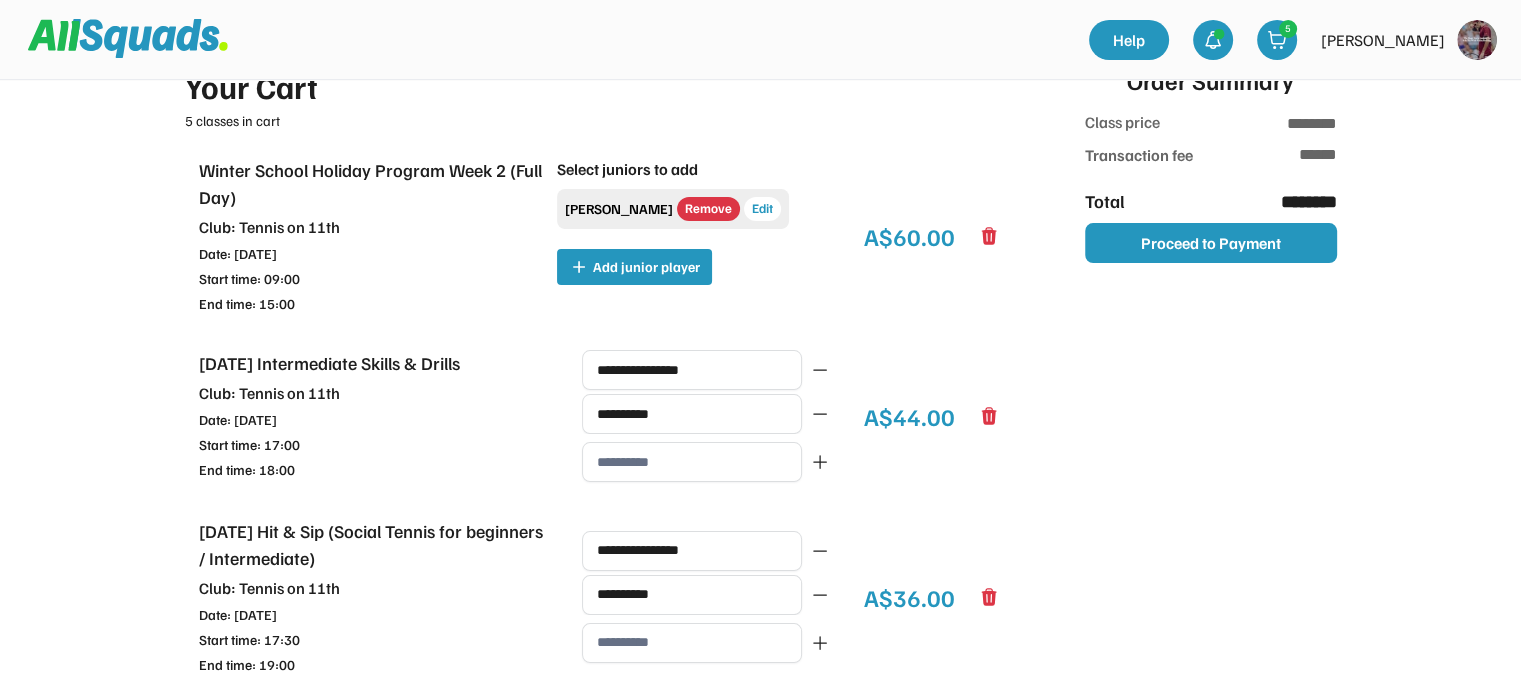 scroll, scrollTop: 39, scrollLeft: 0, axis: vertical 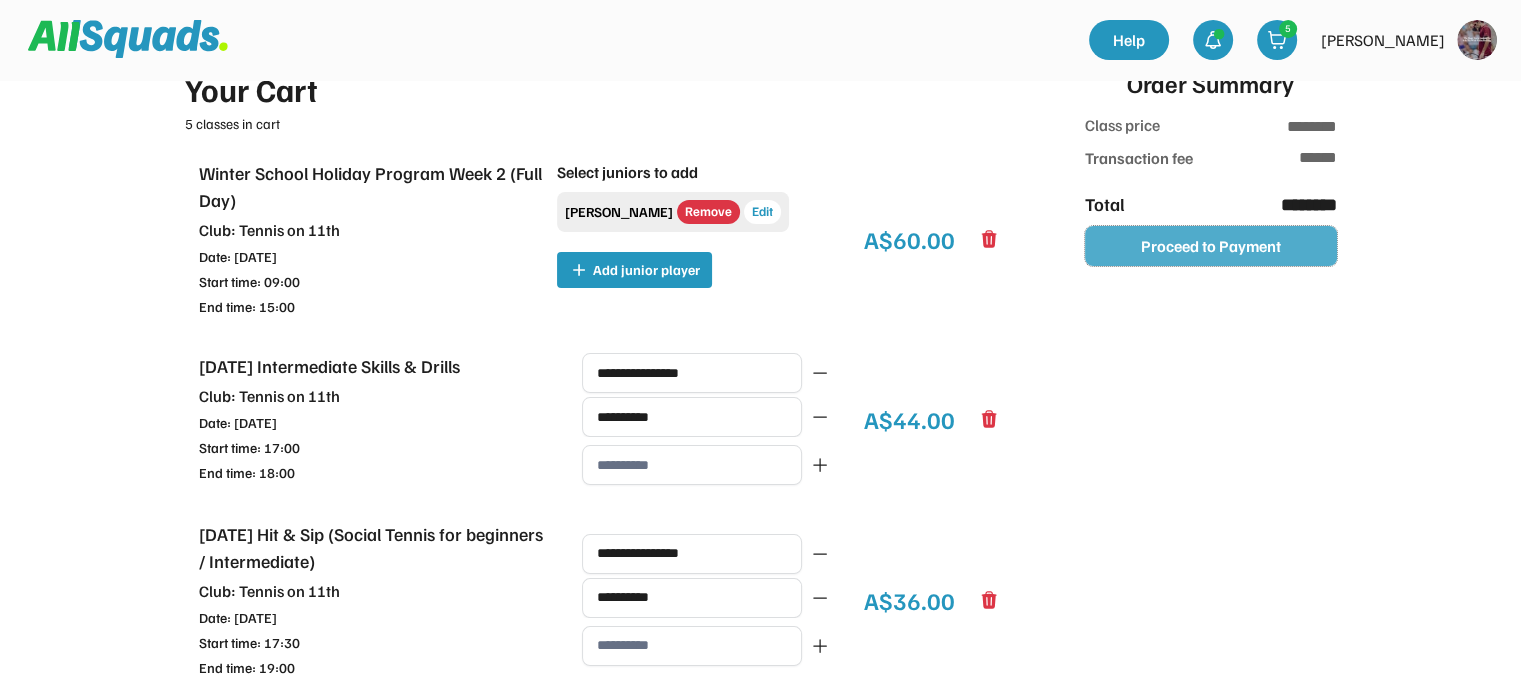 click on "Proceed to Payment" at bounding box center [1211, 246] 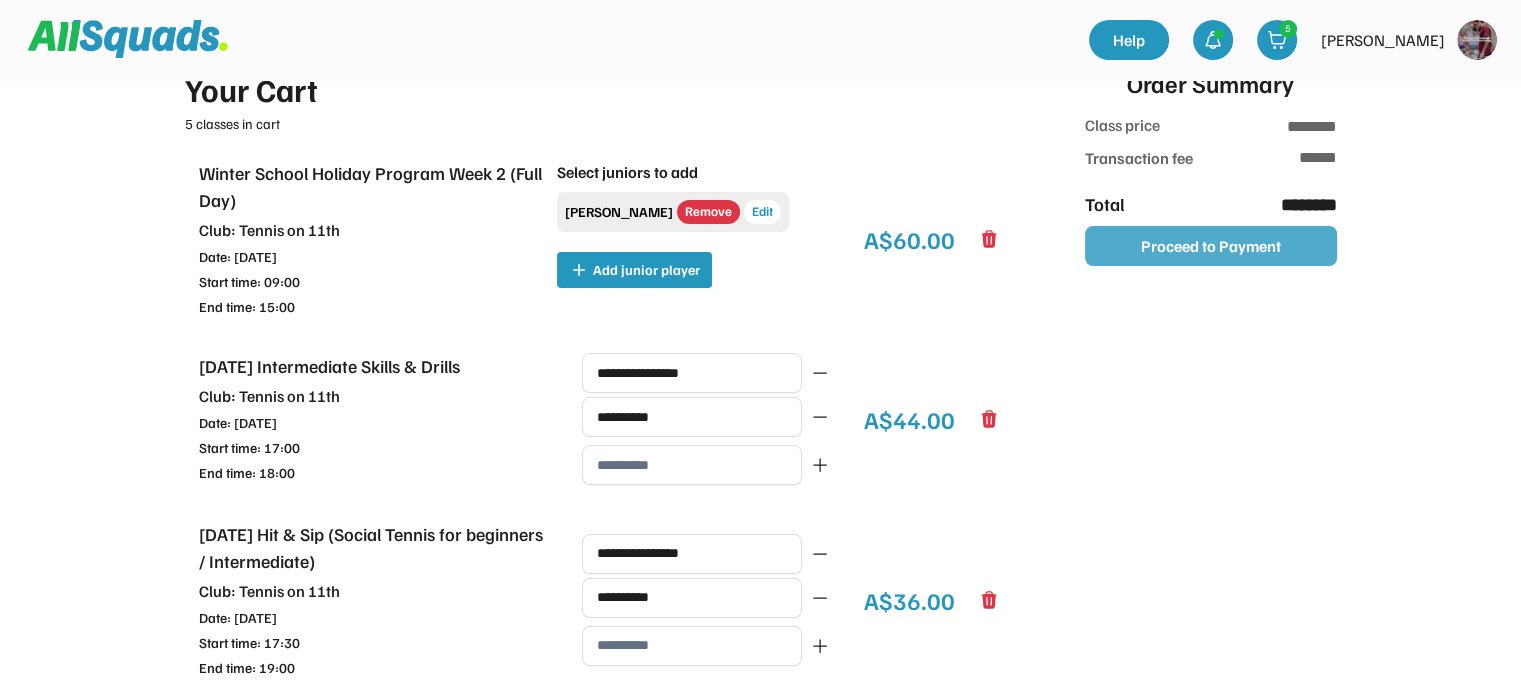 click on "Proceed to Payment" at bounding box center (1211, 246) 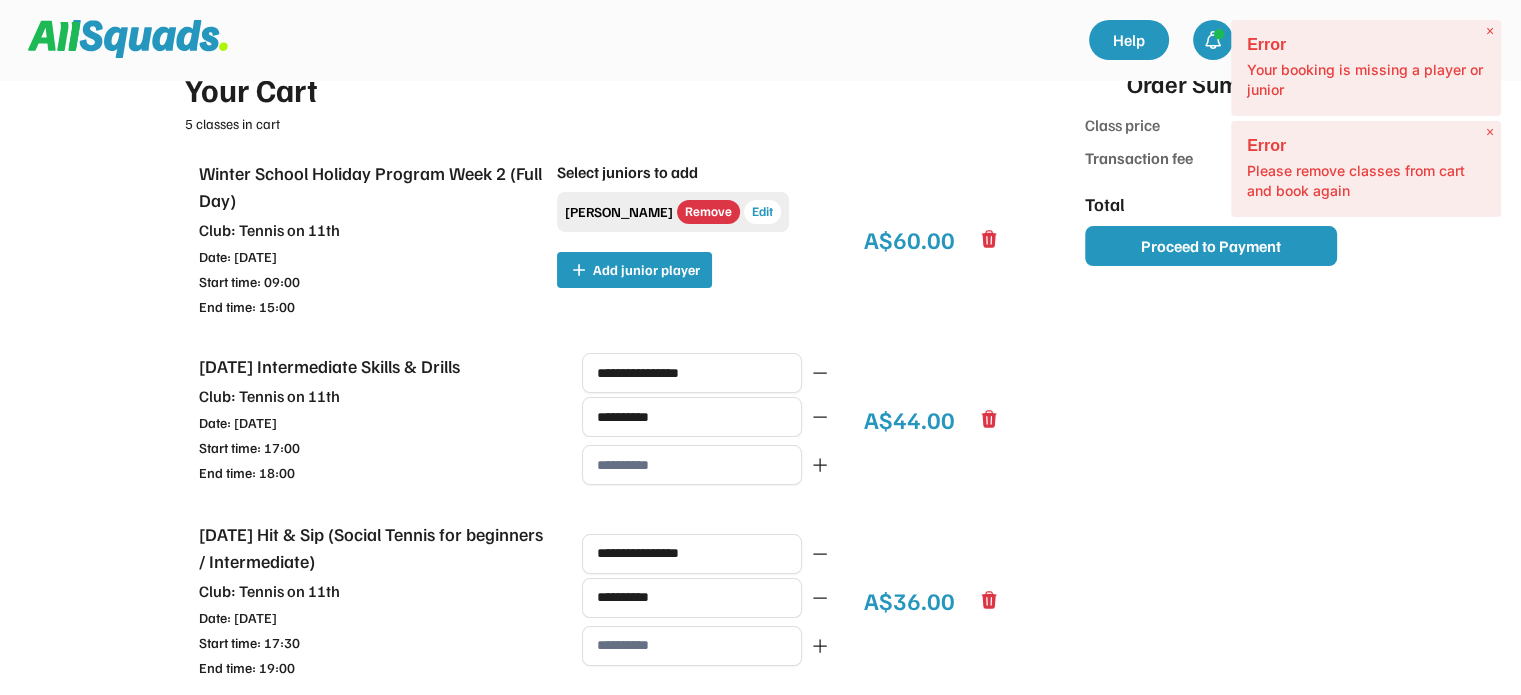 click on "Your Cart 5 classes in cart Winter School Holiday Program Week 2 (Full Day) Club: Tennis on 11th  Date: Thu 10 July, 2025 Start time: 09:00 End time: 15:00       Select juniors to add Samuel Stansfield Remove Edit Add junior player A$60.00    Thursday Intermediate Skills & Drills Club: Tennis on 11th  Date: Thu 10 July, 2025 Start time: 17:00 End time: 18:00          A$44.00    Friday Hit & Sip (Social Tennis for beginners / Intermediate) Club: Tennis on 11th  Date: Fri 11 July, 2025 Start time: 17:30 End time: 19:00          A$36.00    Tuesday Green Ball 10-12yrs term 3 Club: Tennis on 11th  Start Date: Jul 15, 2025 4:30 pm
End Date: Sep 16, 2025 5:30 pm Start time: 16:30 End time: 17:30       Select juniors to add Samuel Stansfield Remove Edit Add junior player A$220.00    Friday Matchplay Competition Green Ball Club: Tennis on 11th  Start Date: Jul 18, 2025 3:15 pm
End Date: Sep 19, 2025 4:15 pm Start time: 15:15 End time: 16:15       Select juniors to add Samuel Stansfield Add to Class Edit A$0.00" 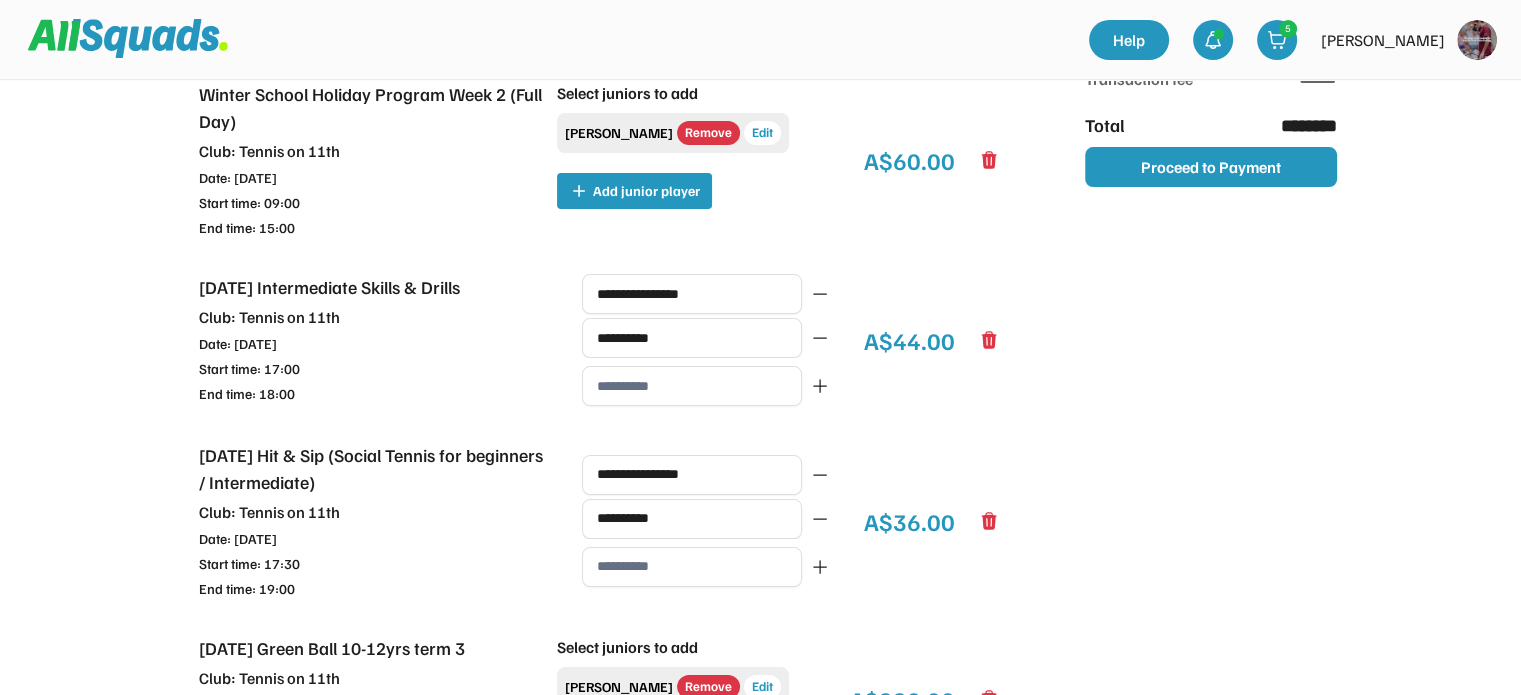 scroll, scrollTop: 439, scrollLeft: 0, axis: vertical 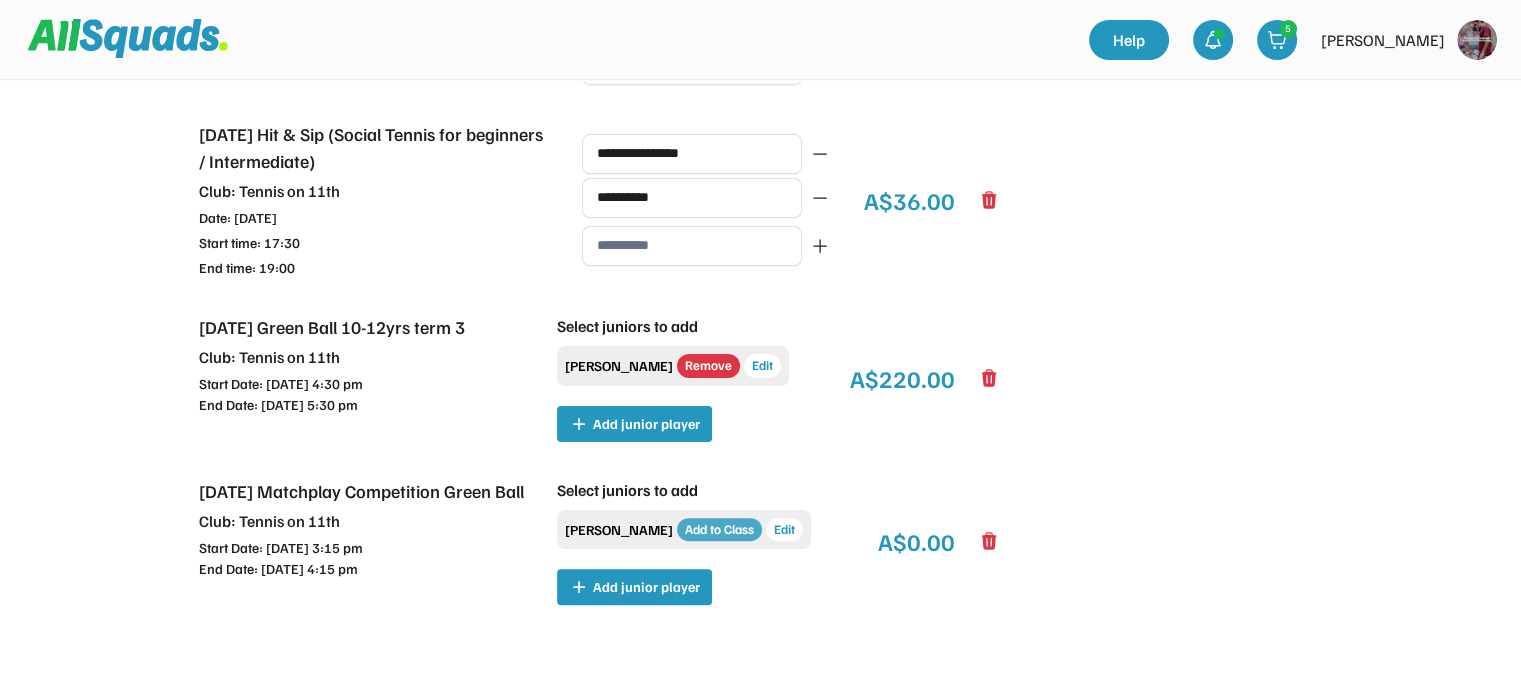 click on "Add to Class" at bounding box center [719, 530] 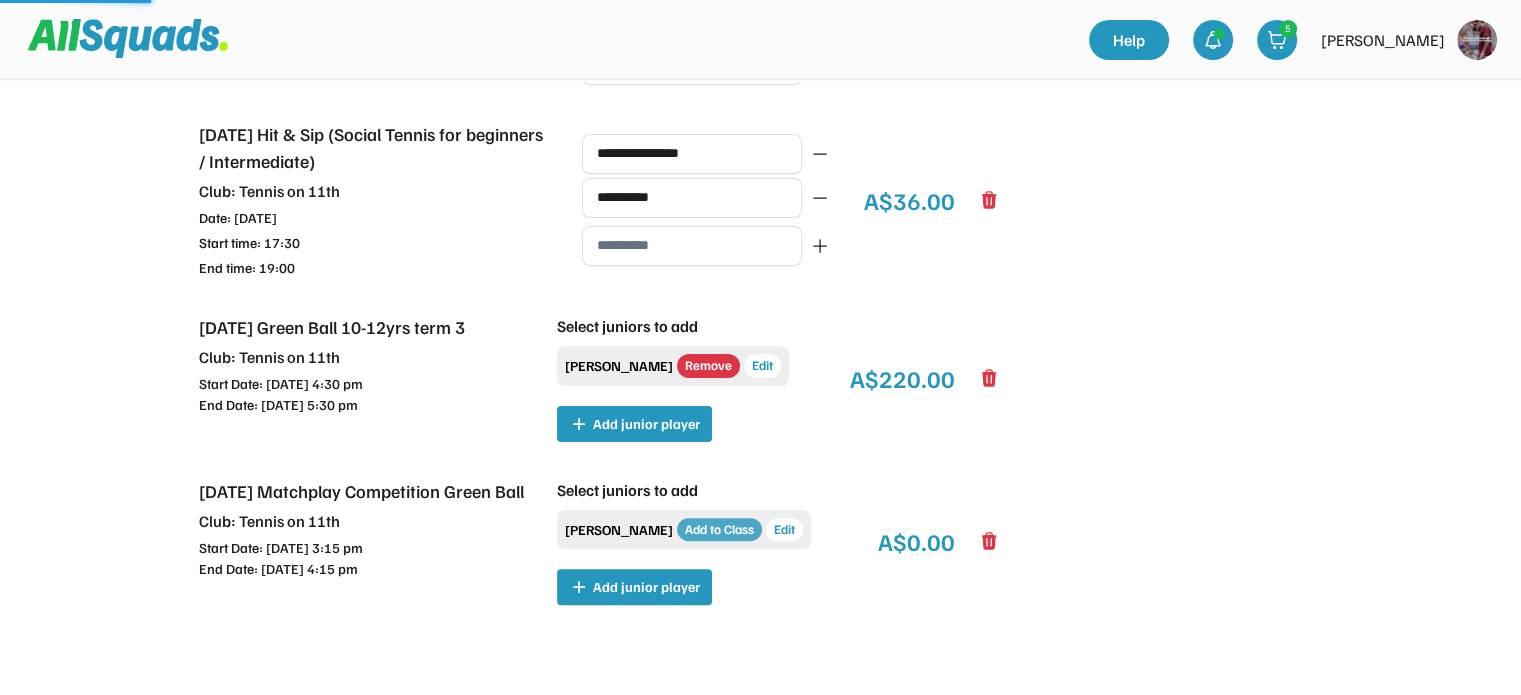 type on "********" 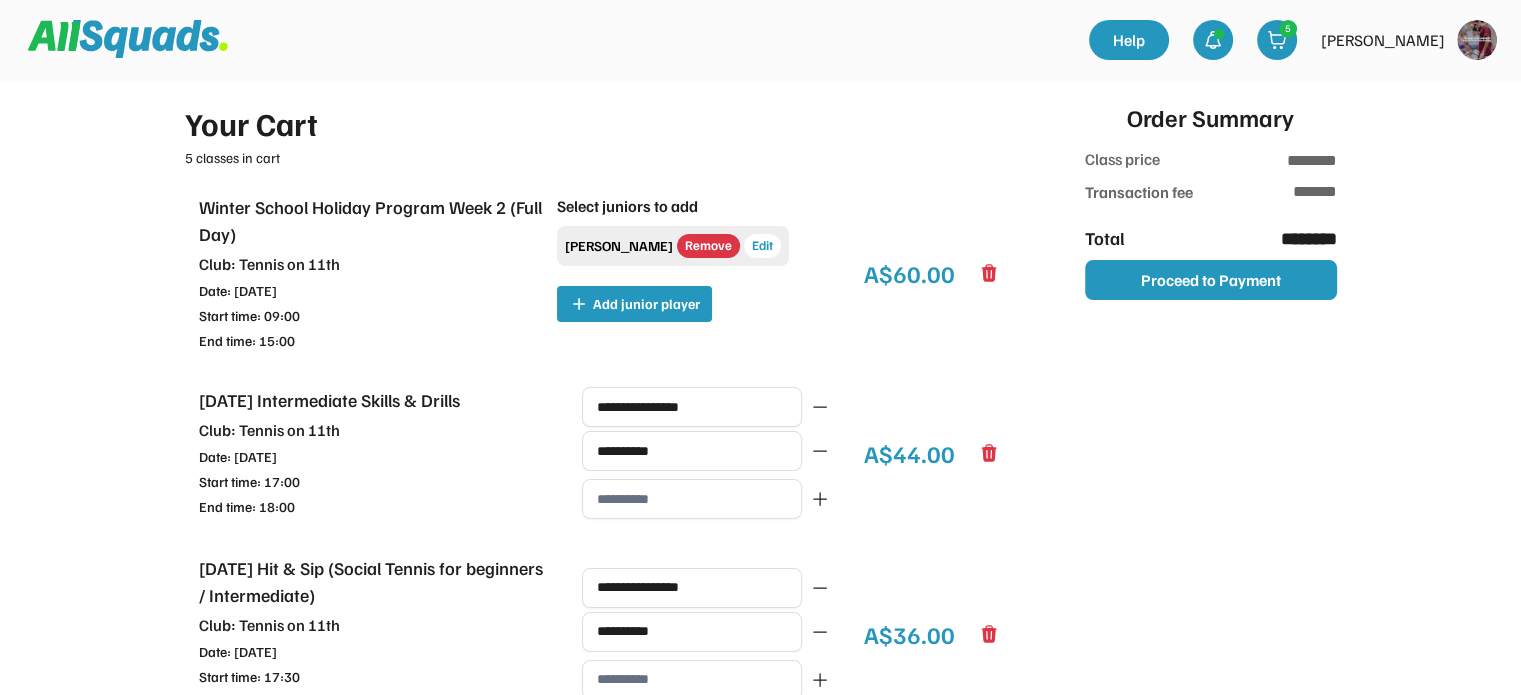 scroll, scrollTop: 0, scrollLeft: 0, axis: both 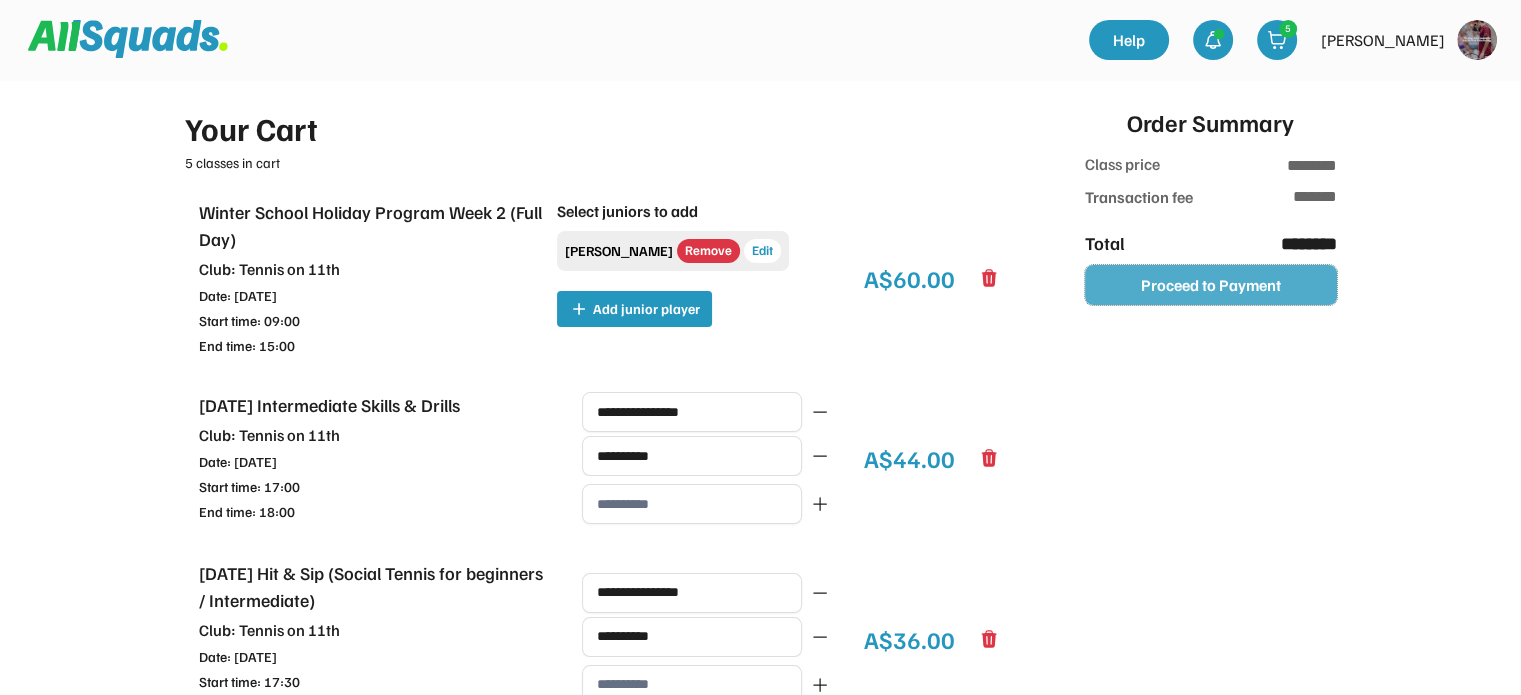 click on "Proceed to Payment" at bounding box center [1211, 285] 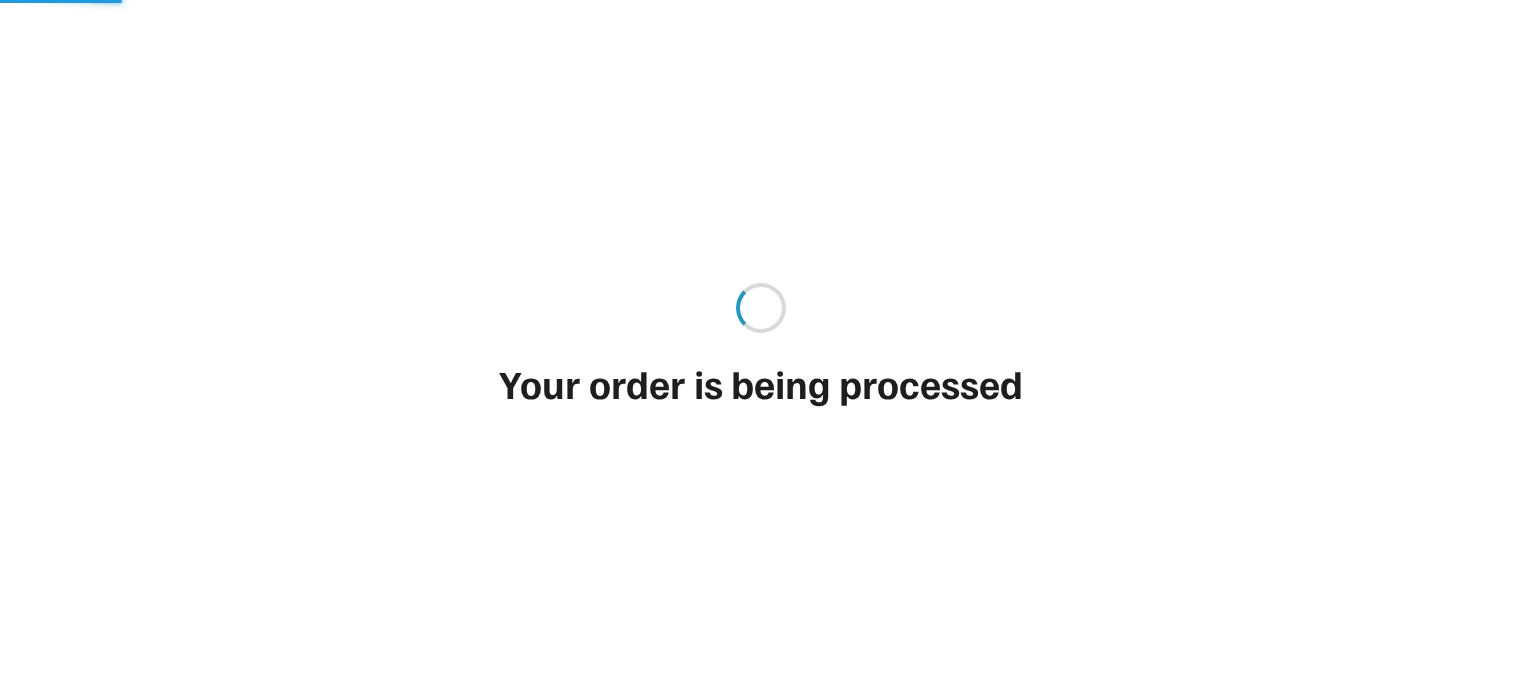 scroll, scrollTop: 0, scrollLeft: 0, axis: both 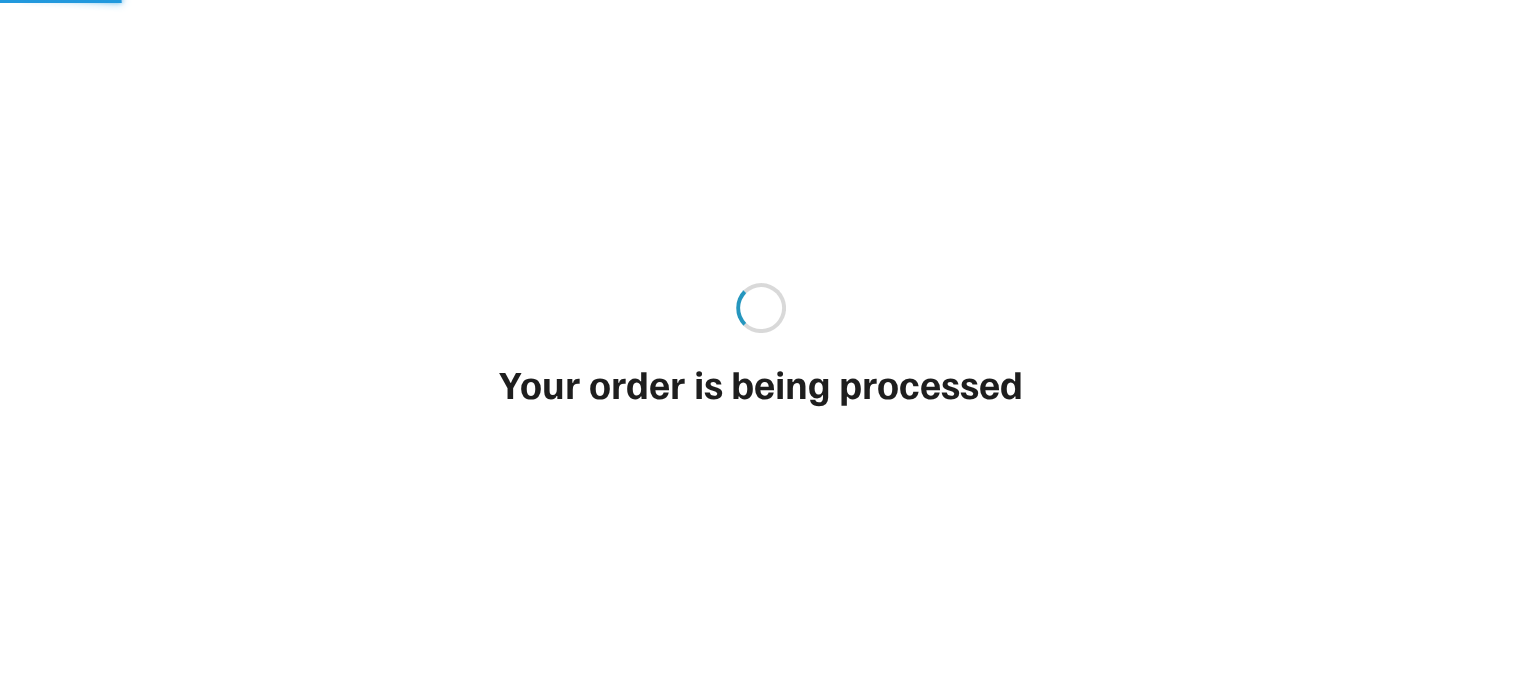 type on "********" 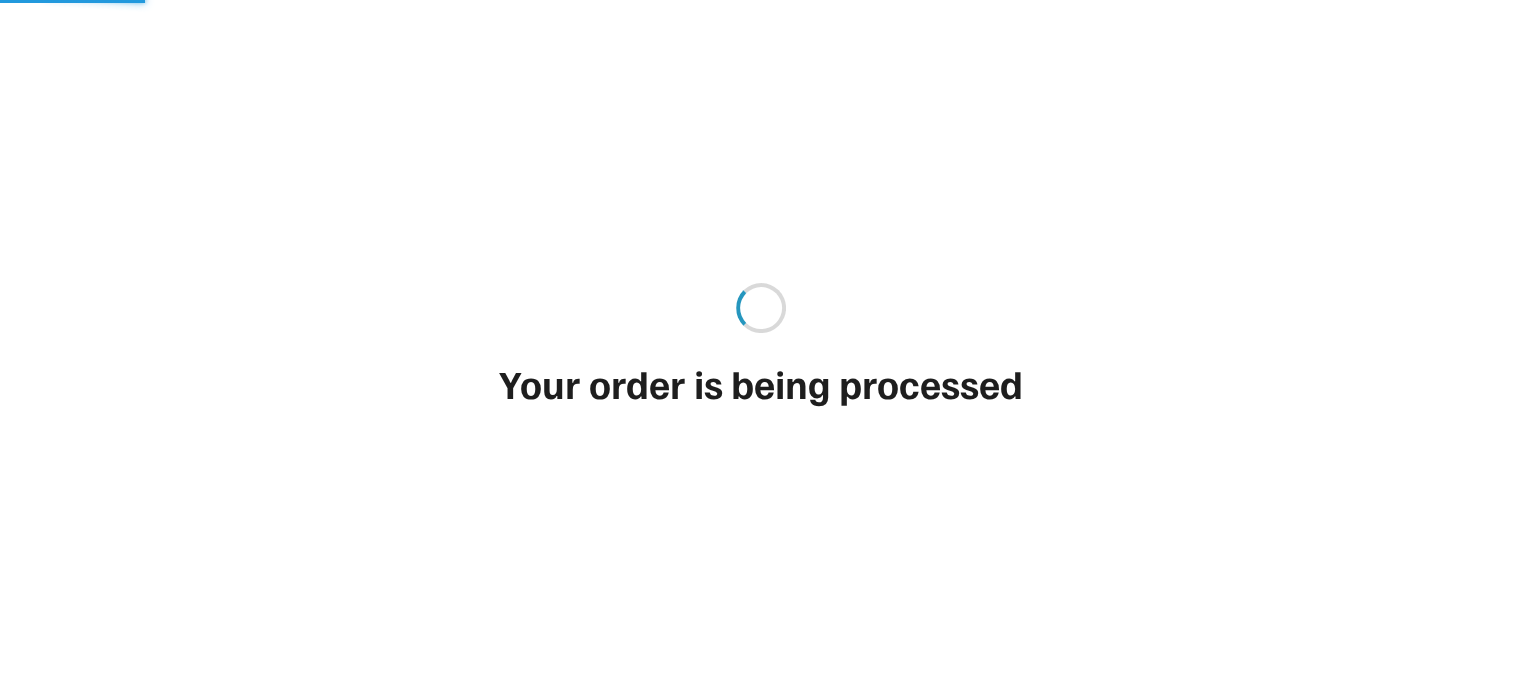 type on "*******" 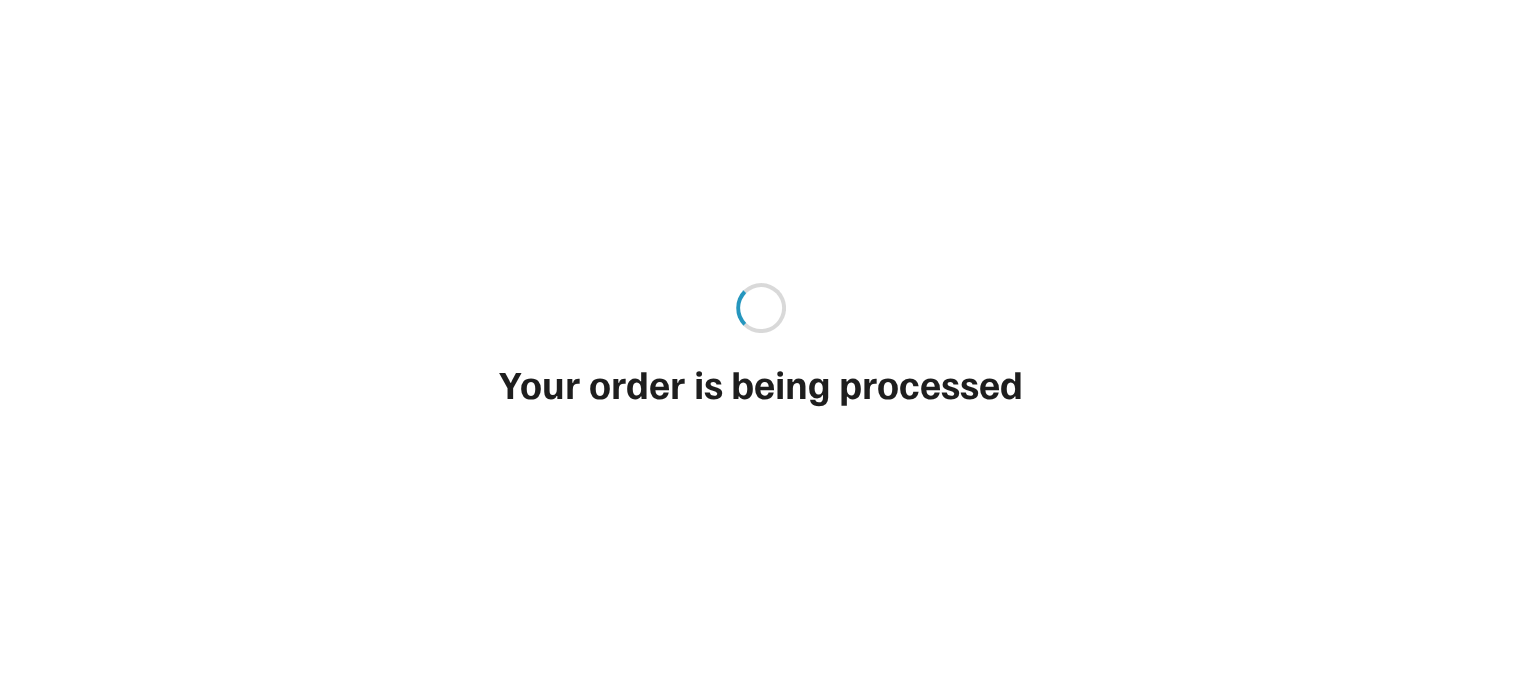 type on "**" 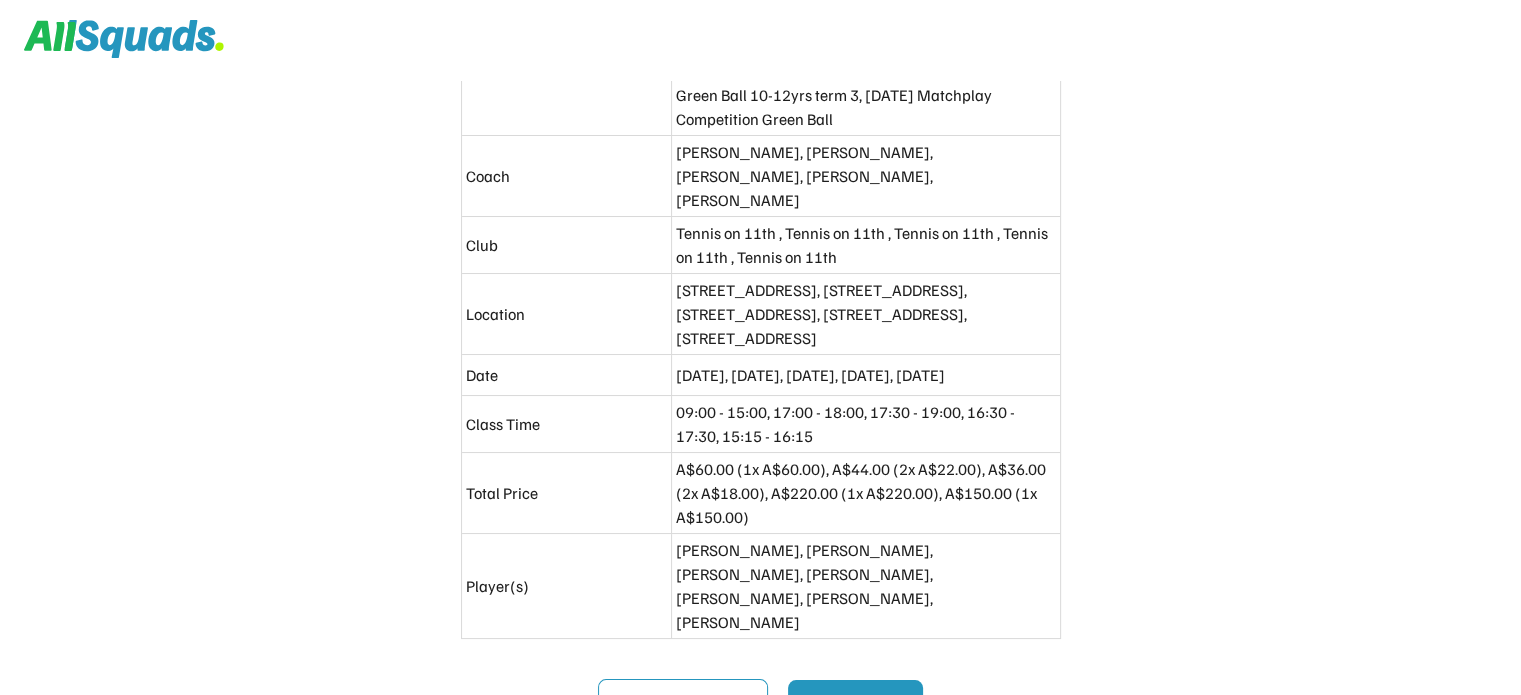 scroll, scrollTop: 90, scrollLeft: 0, axis: vertical 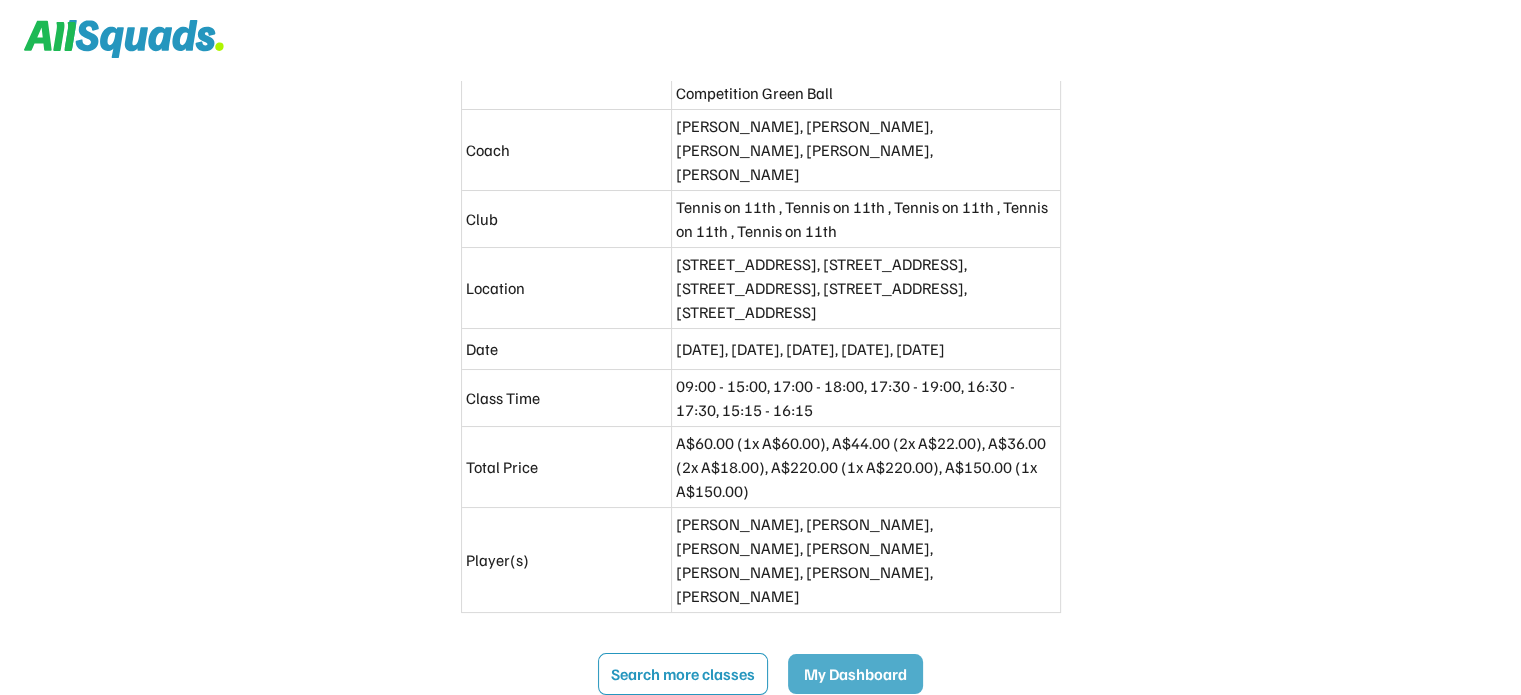 click on "My Dashboard" at bounding box center [855, 674] 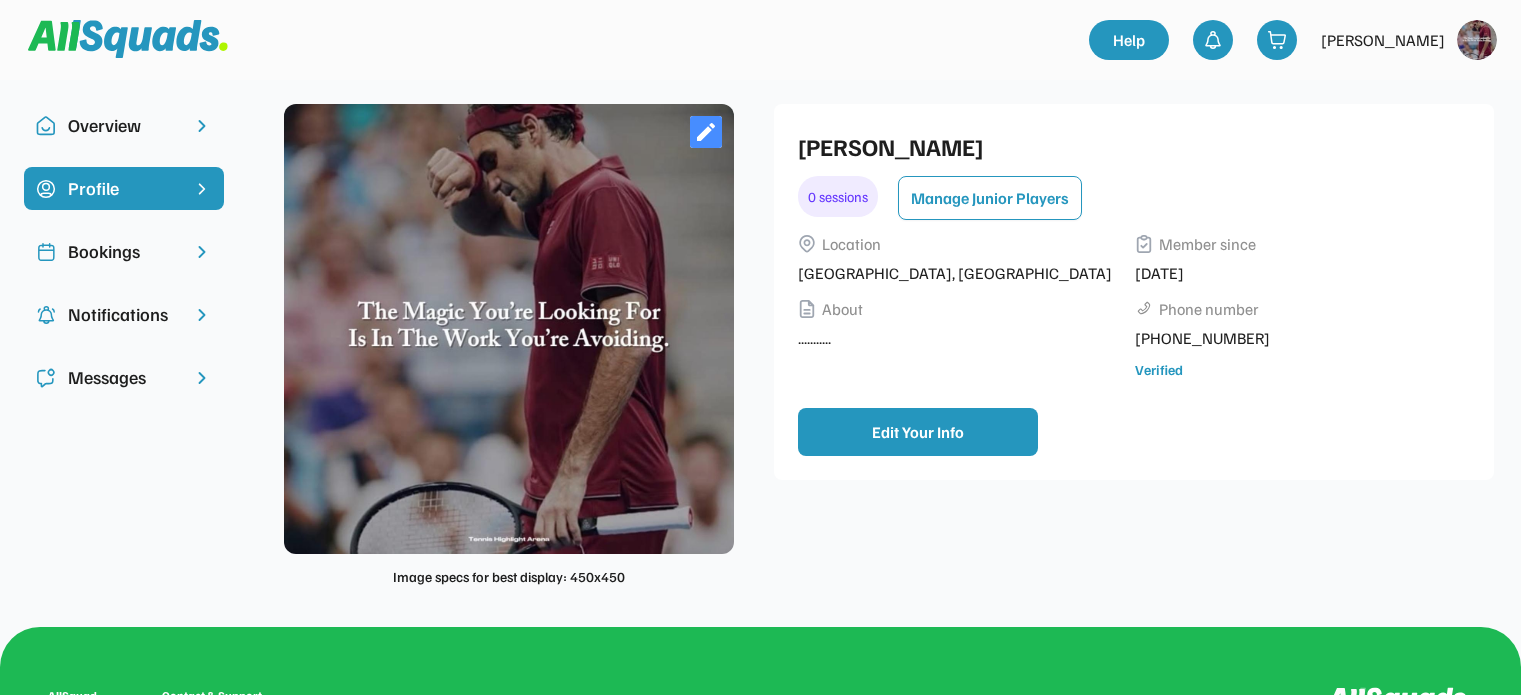 scroll, scrollTop: 0, scrollLeft: 0, axis: both 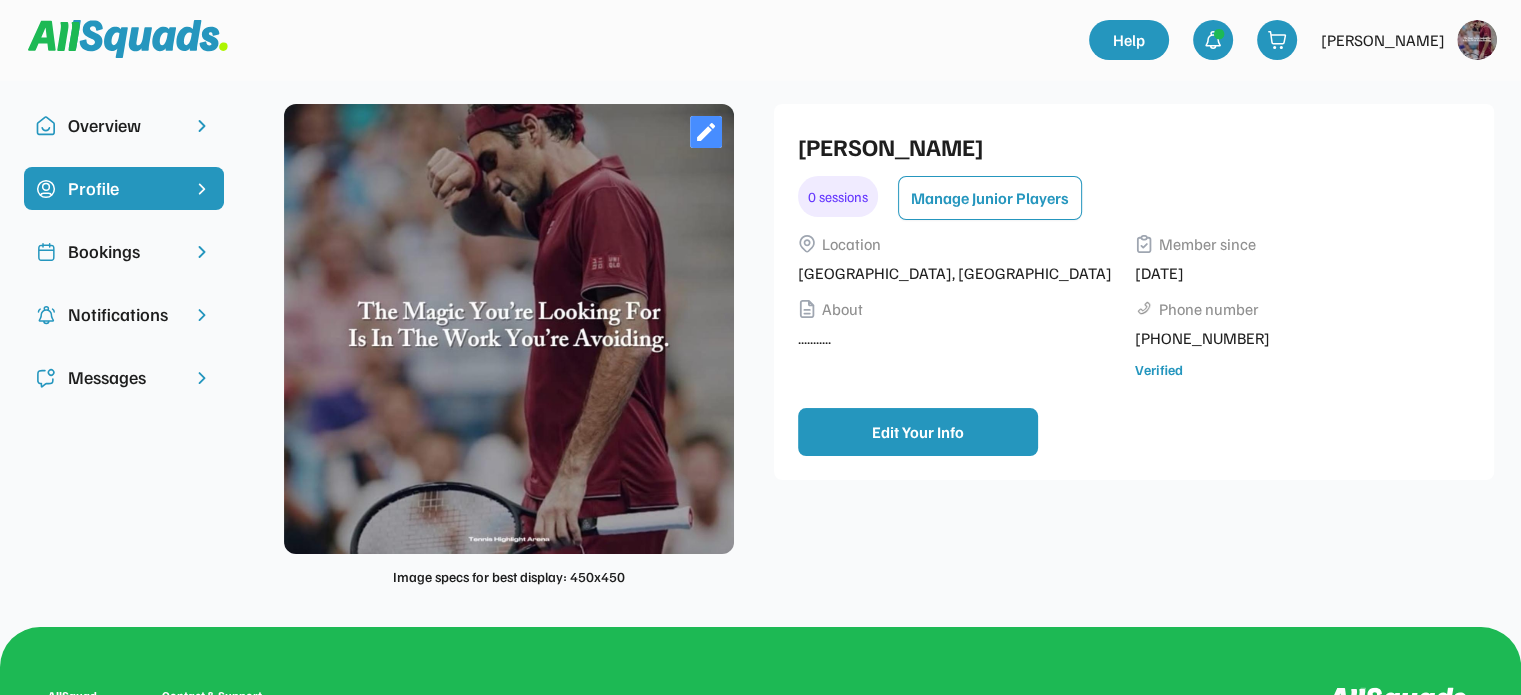 click on "Bookings" at bounding box center (124, 251) 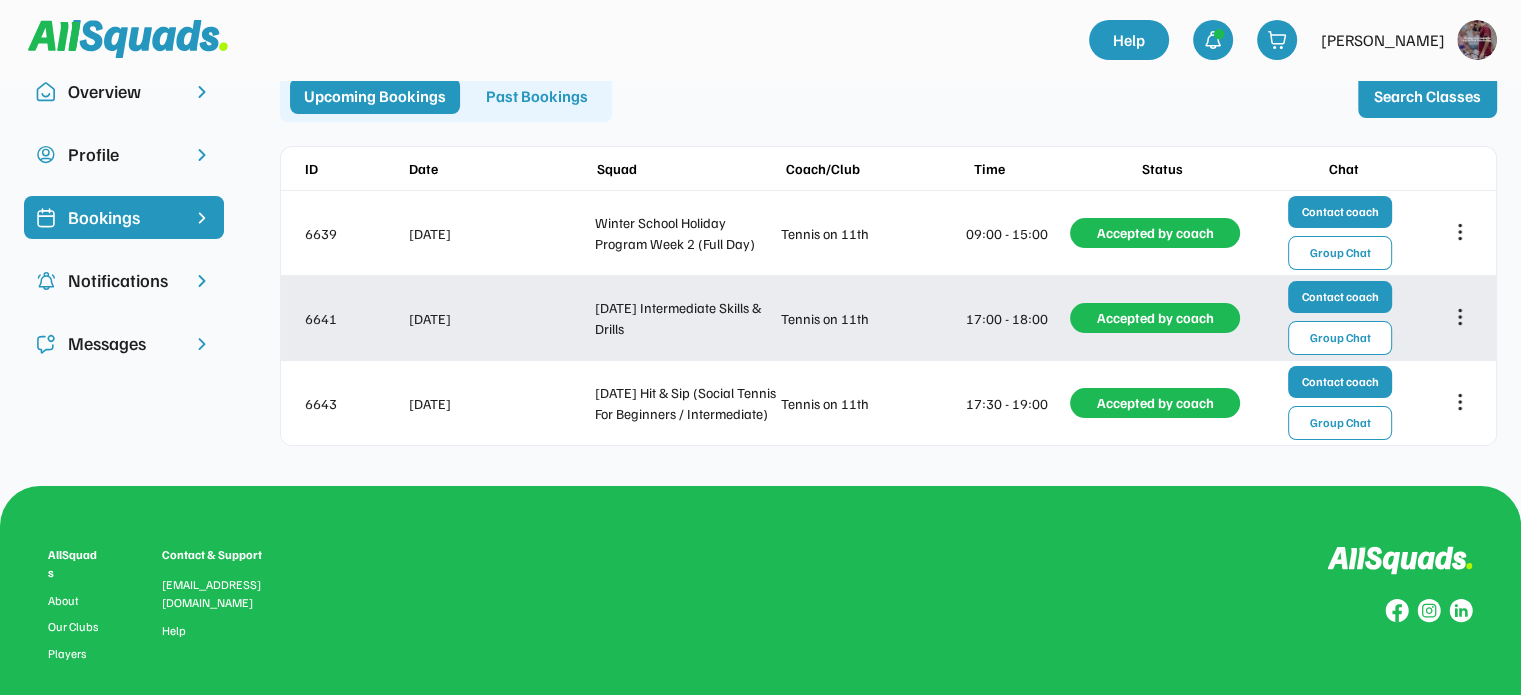 scroll, scrollTop: 0, scrollLeft: 0, axis: both 